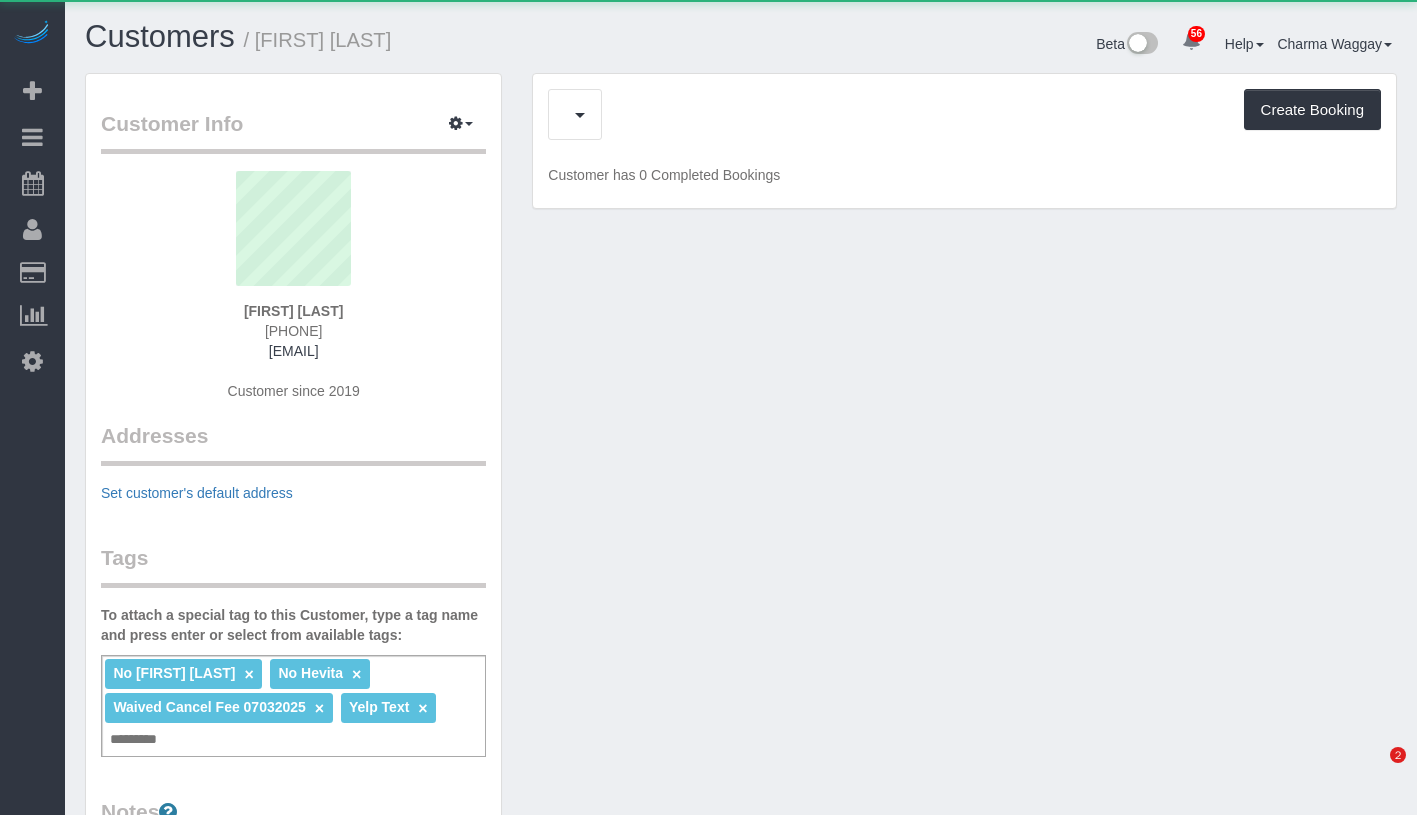 scroll, scrollTop: 0, scrollLeft: 0, axis: both 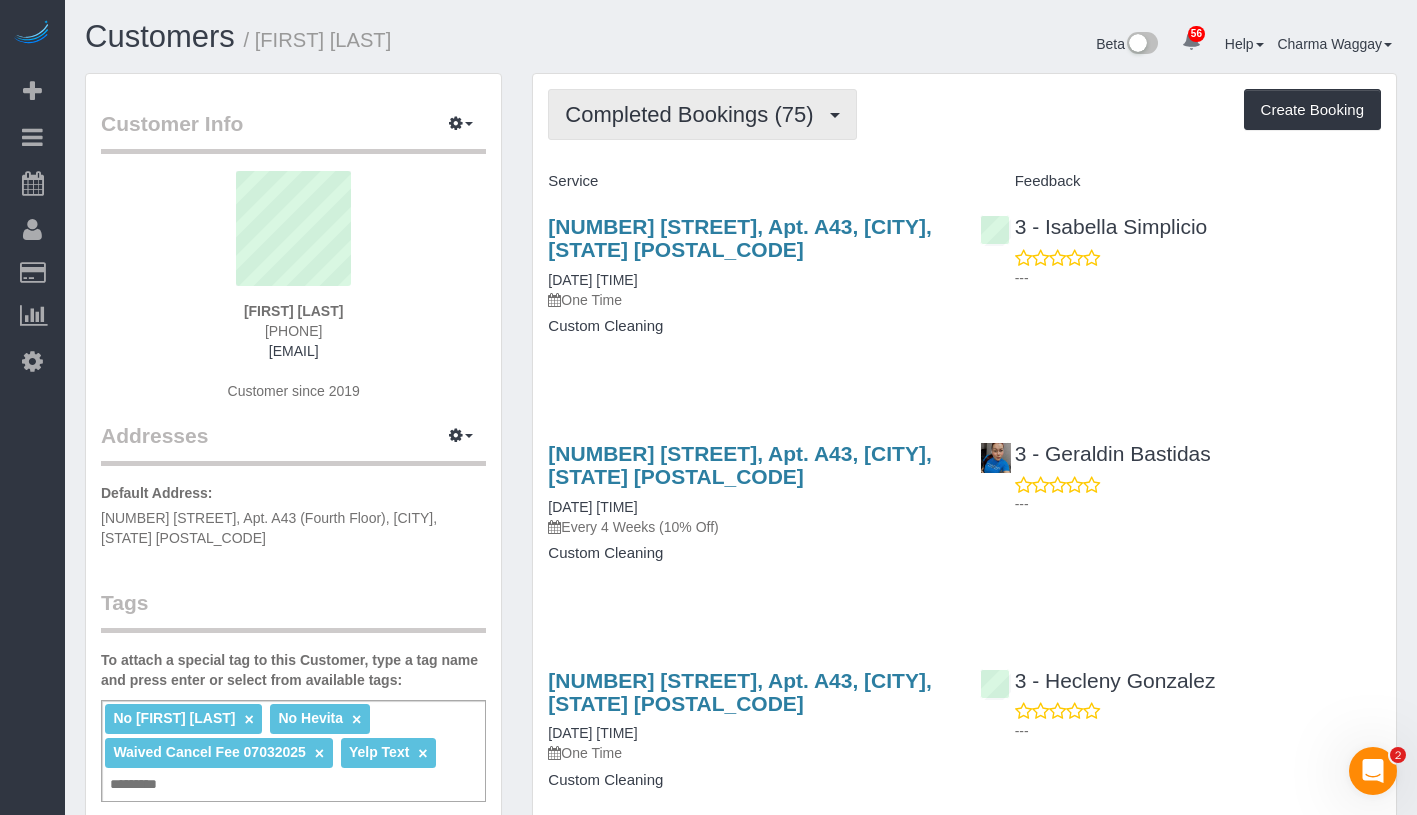 click on "Completed Bookings (75)" at bounding box center (702, 114) 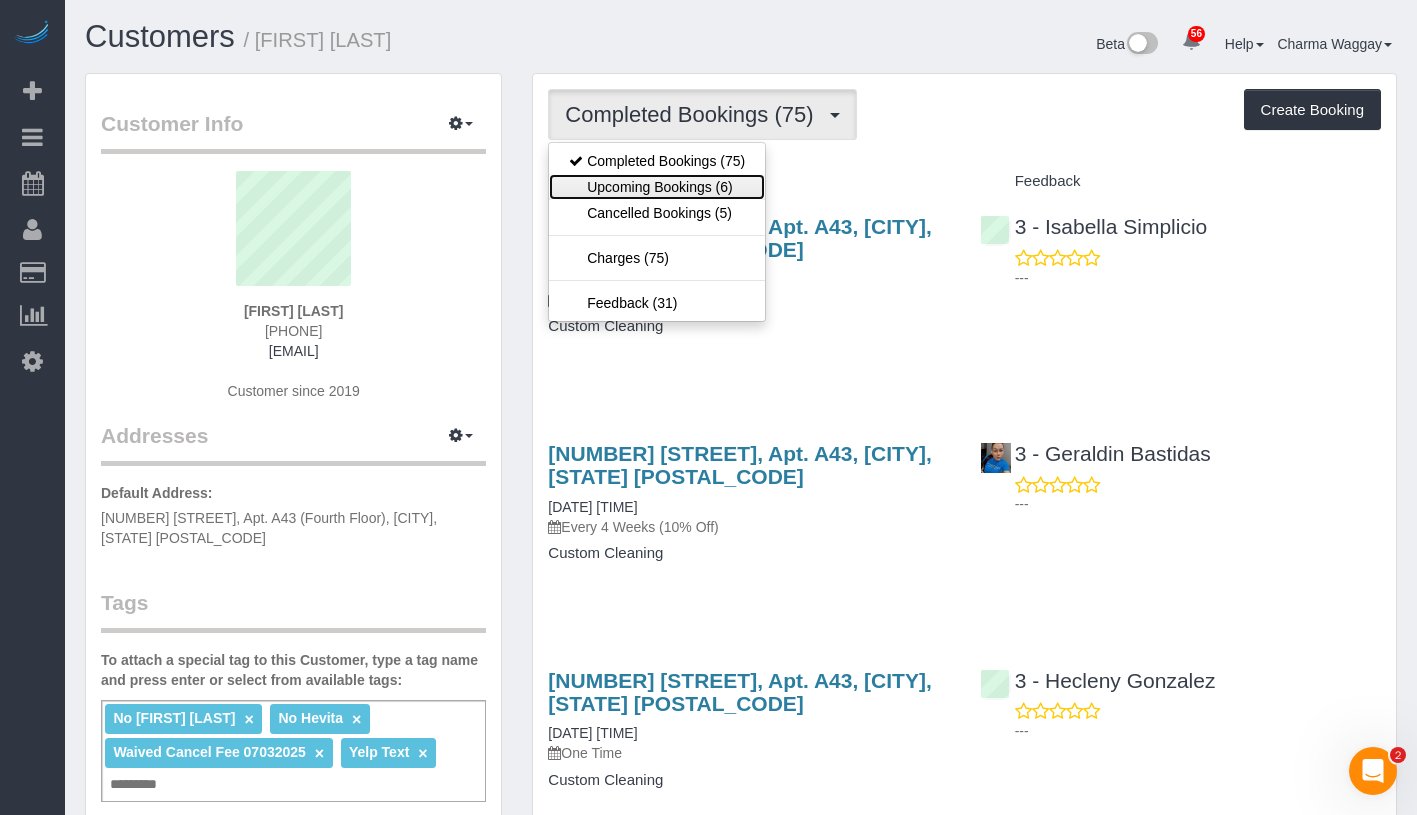 click on "Upcoming Bookings (6)" at bounding box center (657, 187) 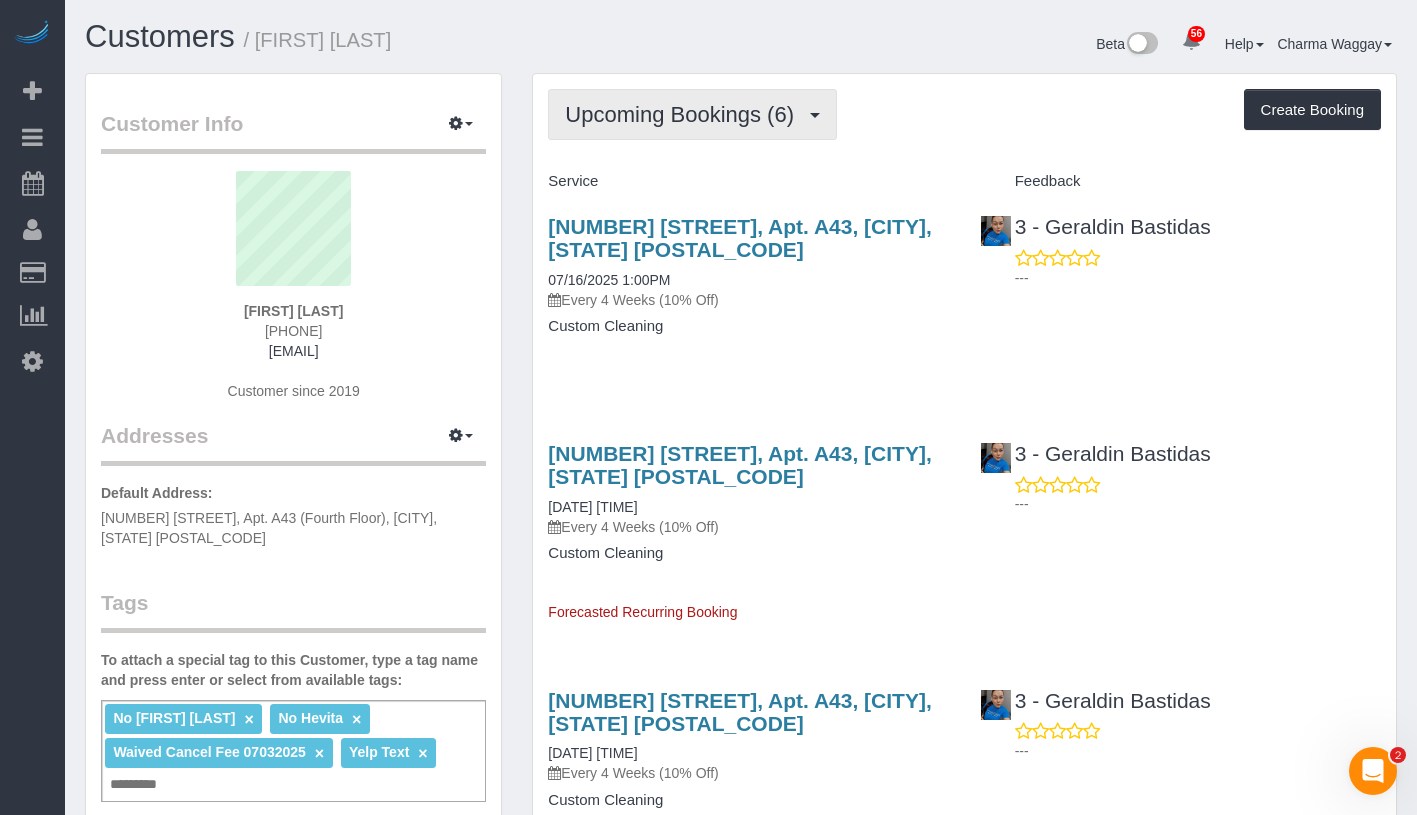 click on "Upcoming Bookings (6)" at bounding box center (684, 114) 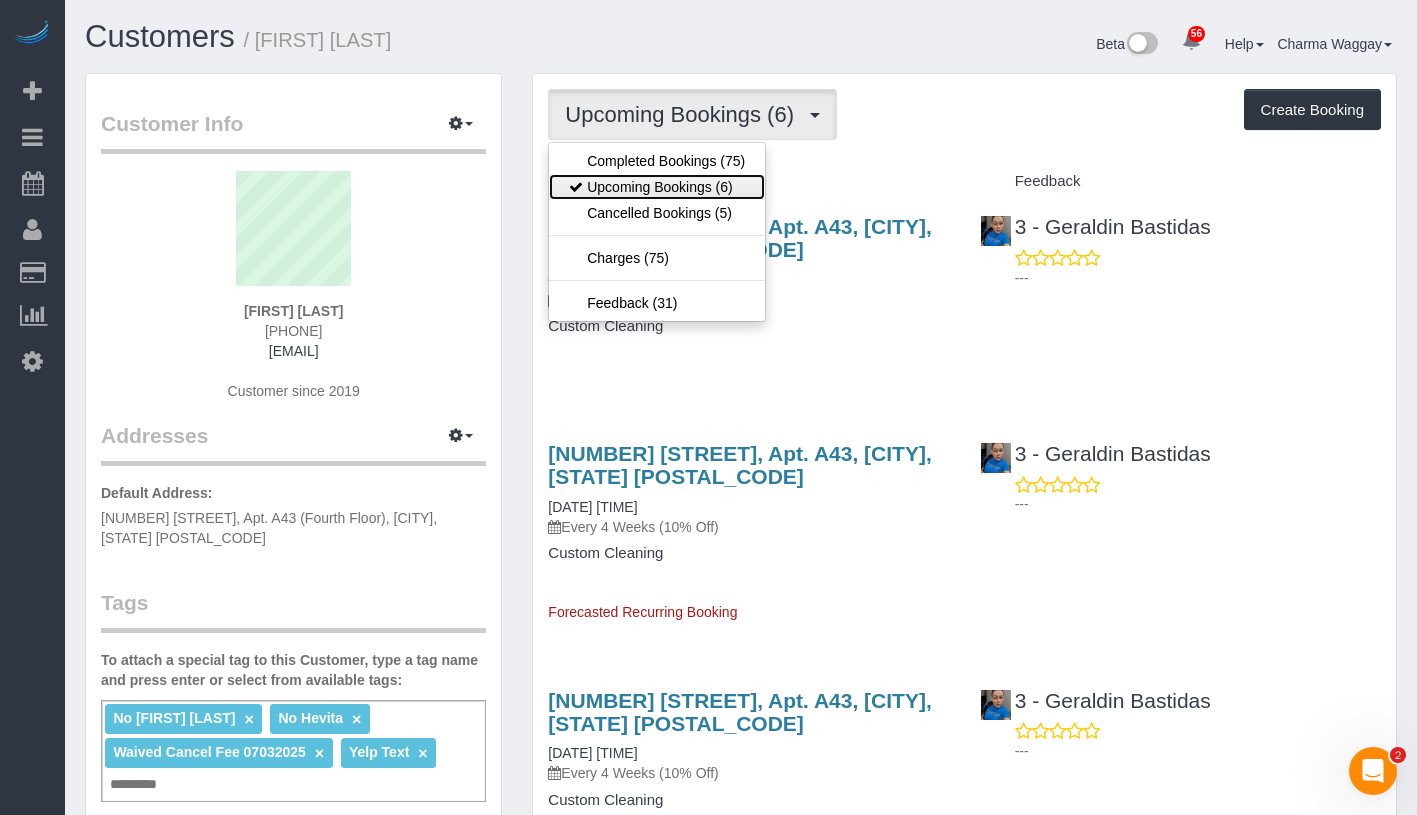 click on "Upcoming Bookings (6)" at bounding box center [657, 187] 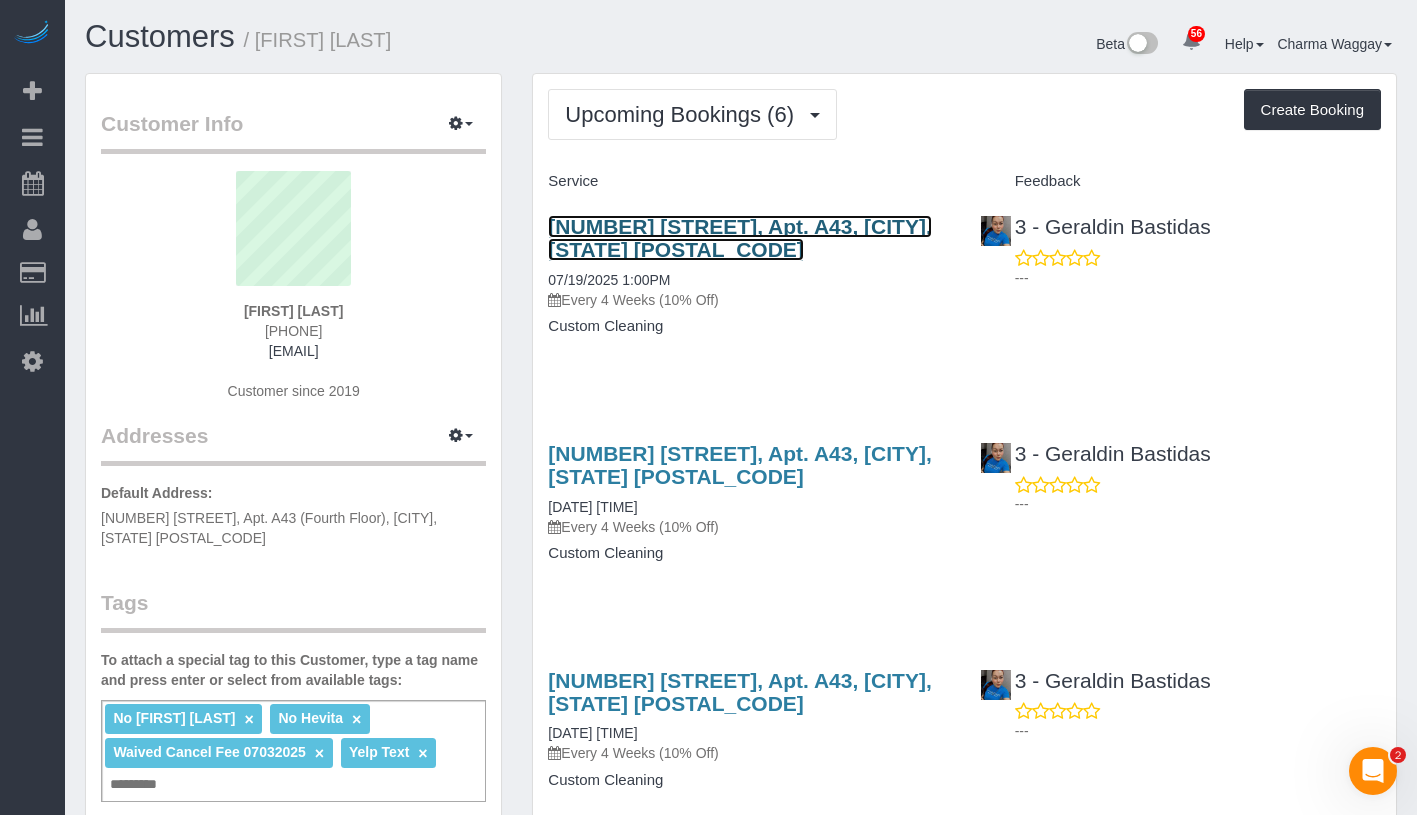 click on "6911 Yellowstone Blvd, Apt. A43, Forest Hills, NY 11375" at bounding box center [739, 238] 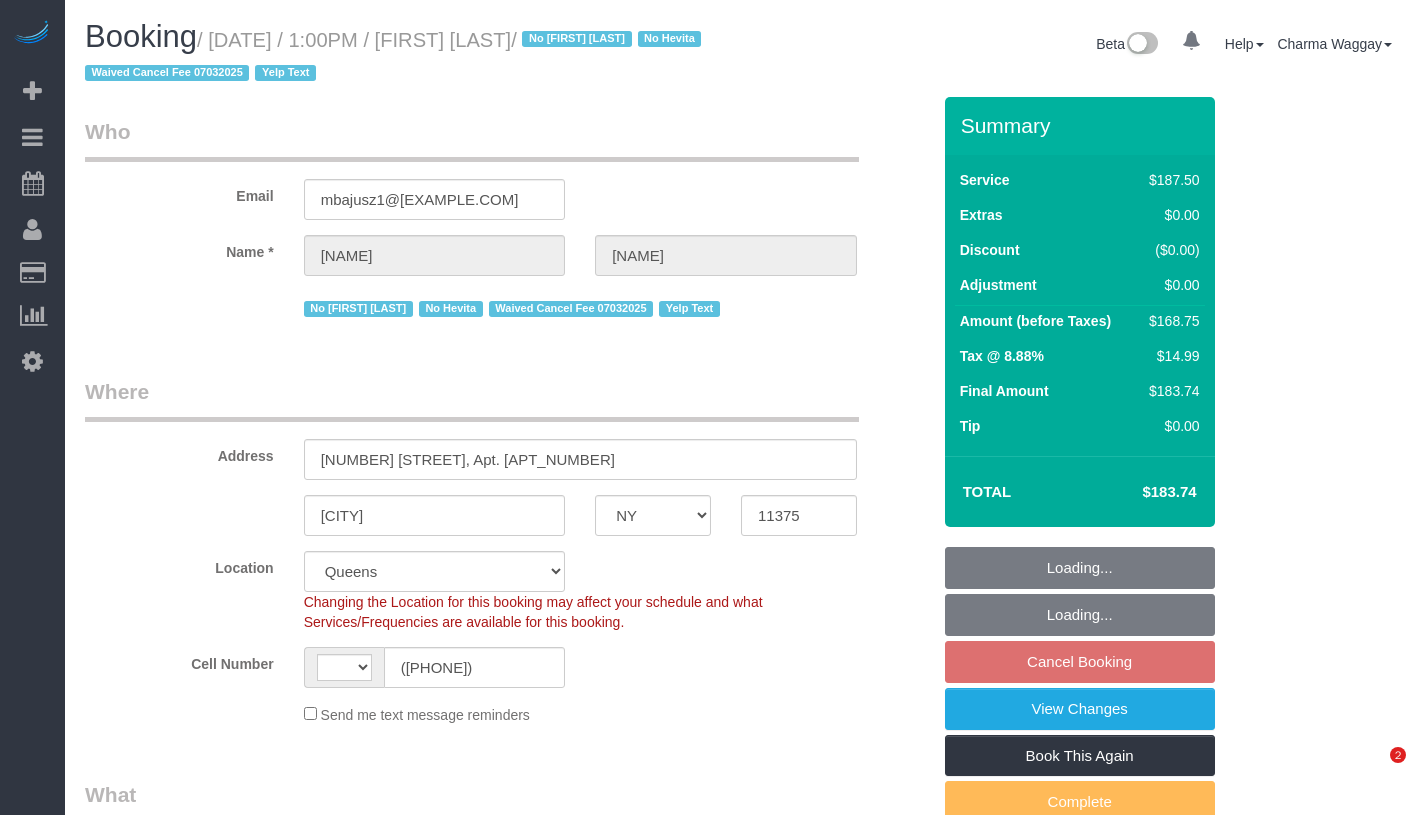 select on "NY" 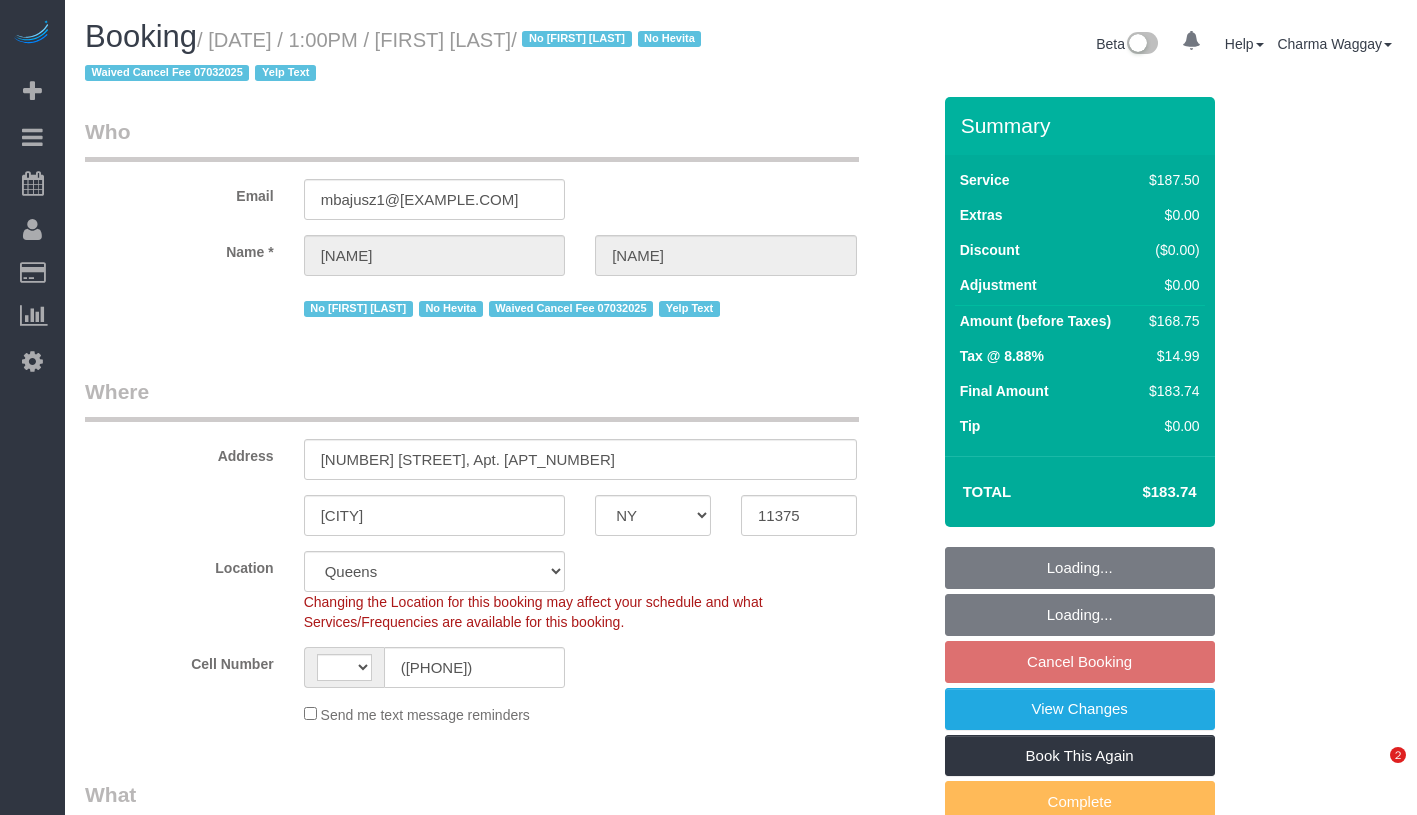 scroll, scrollTop: 0, scrollLeft: 0, axis: both 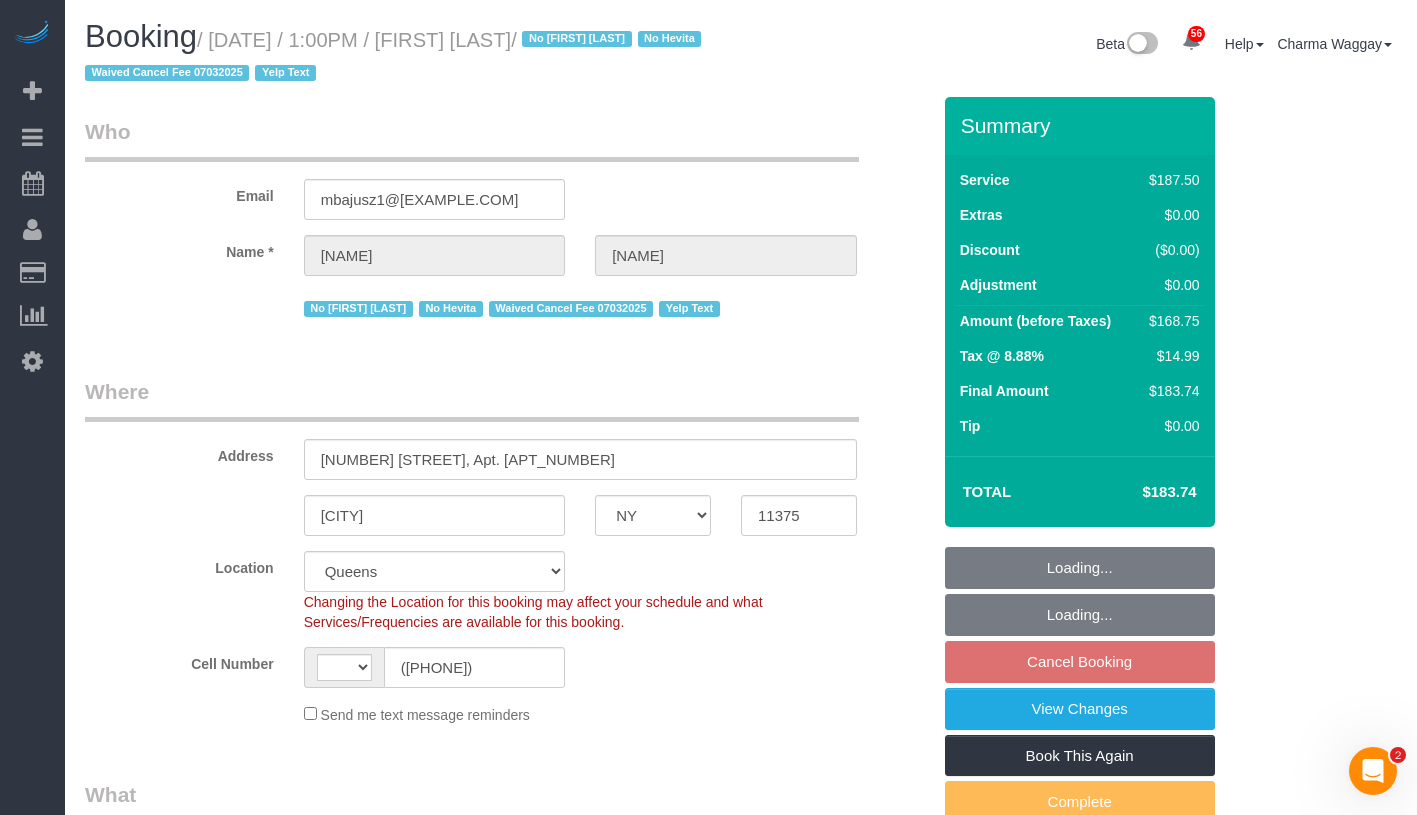 select on "string:US" 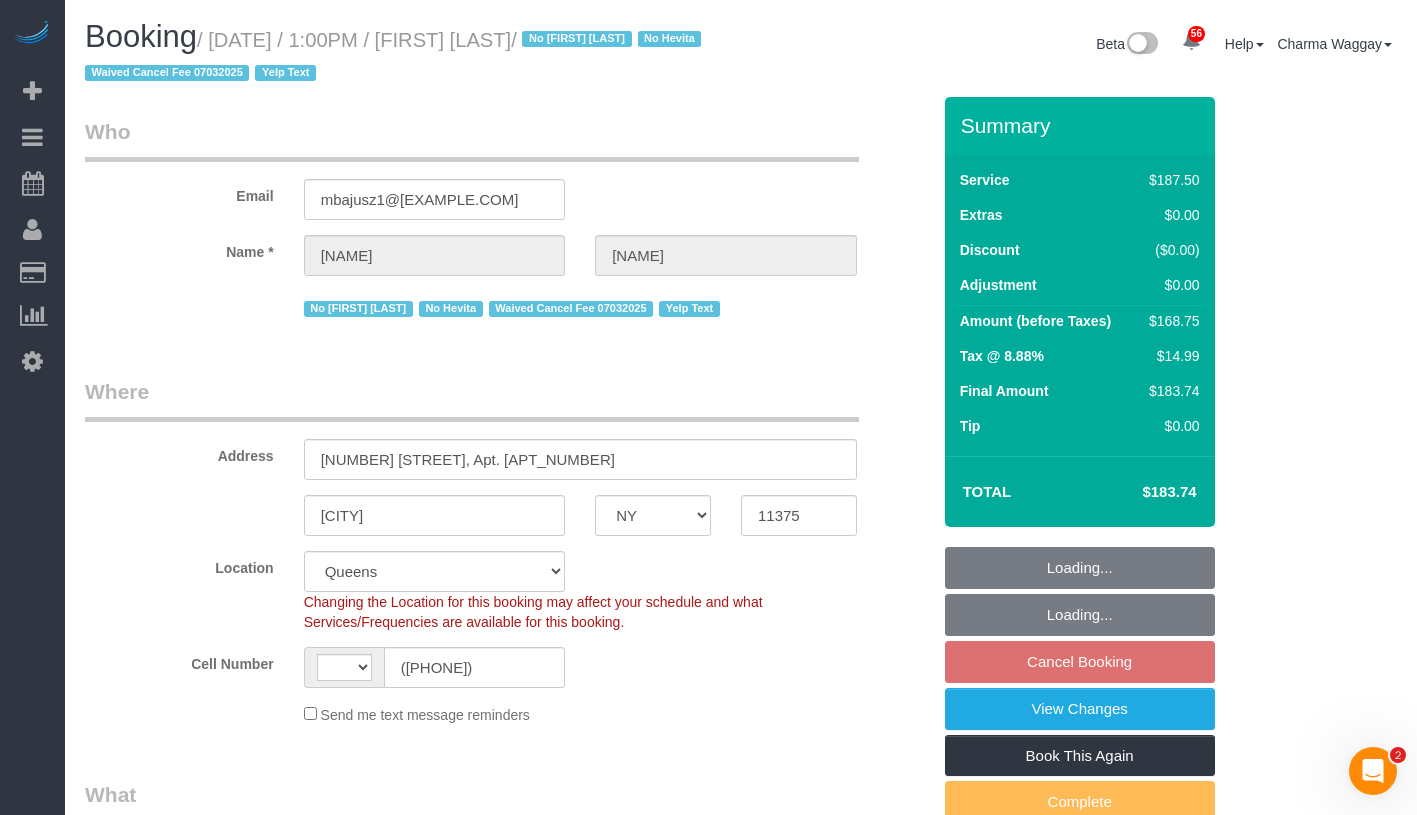 select on "object:833" 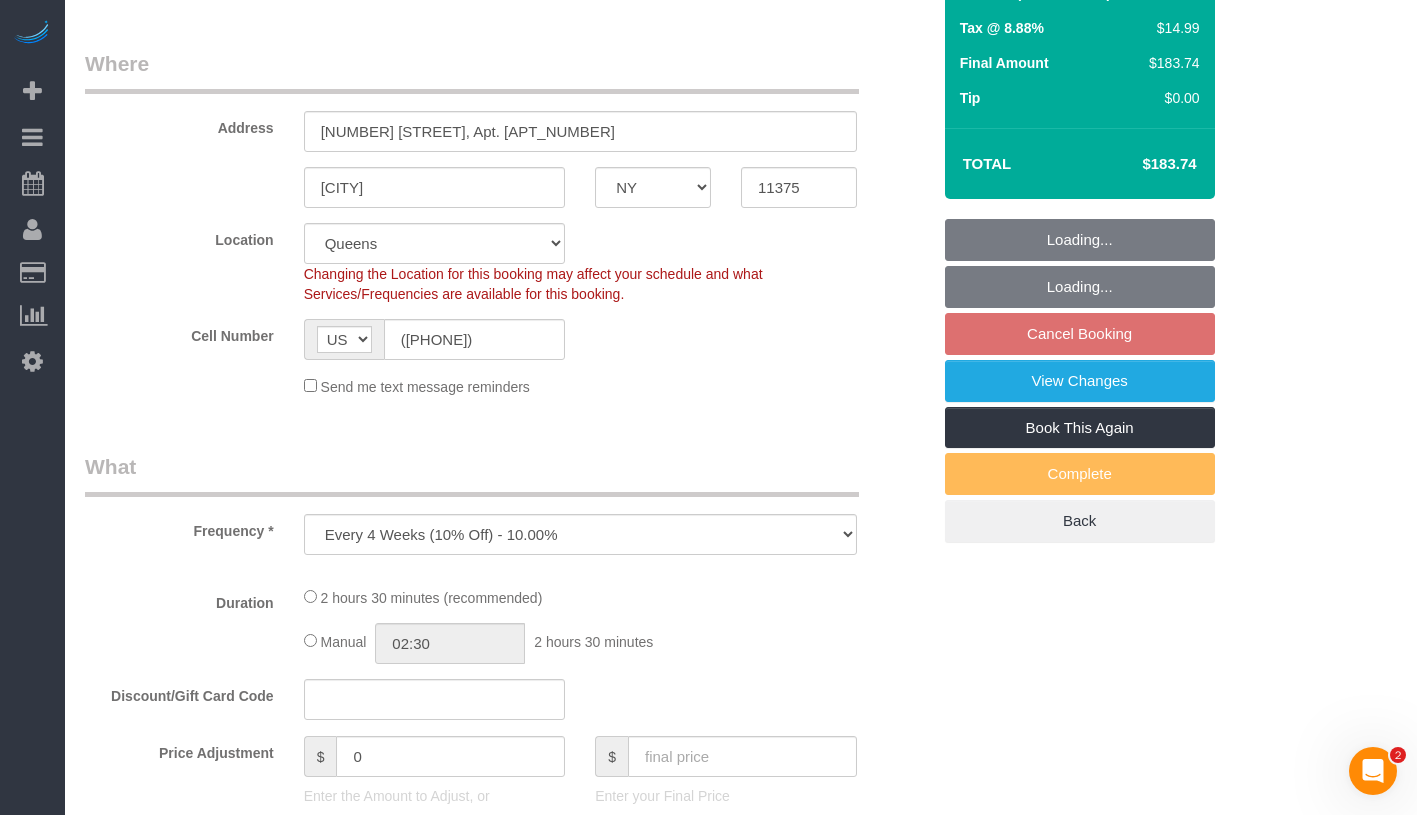 select on "object:1413" 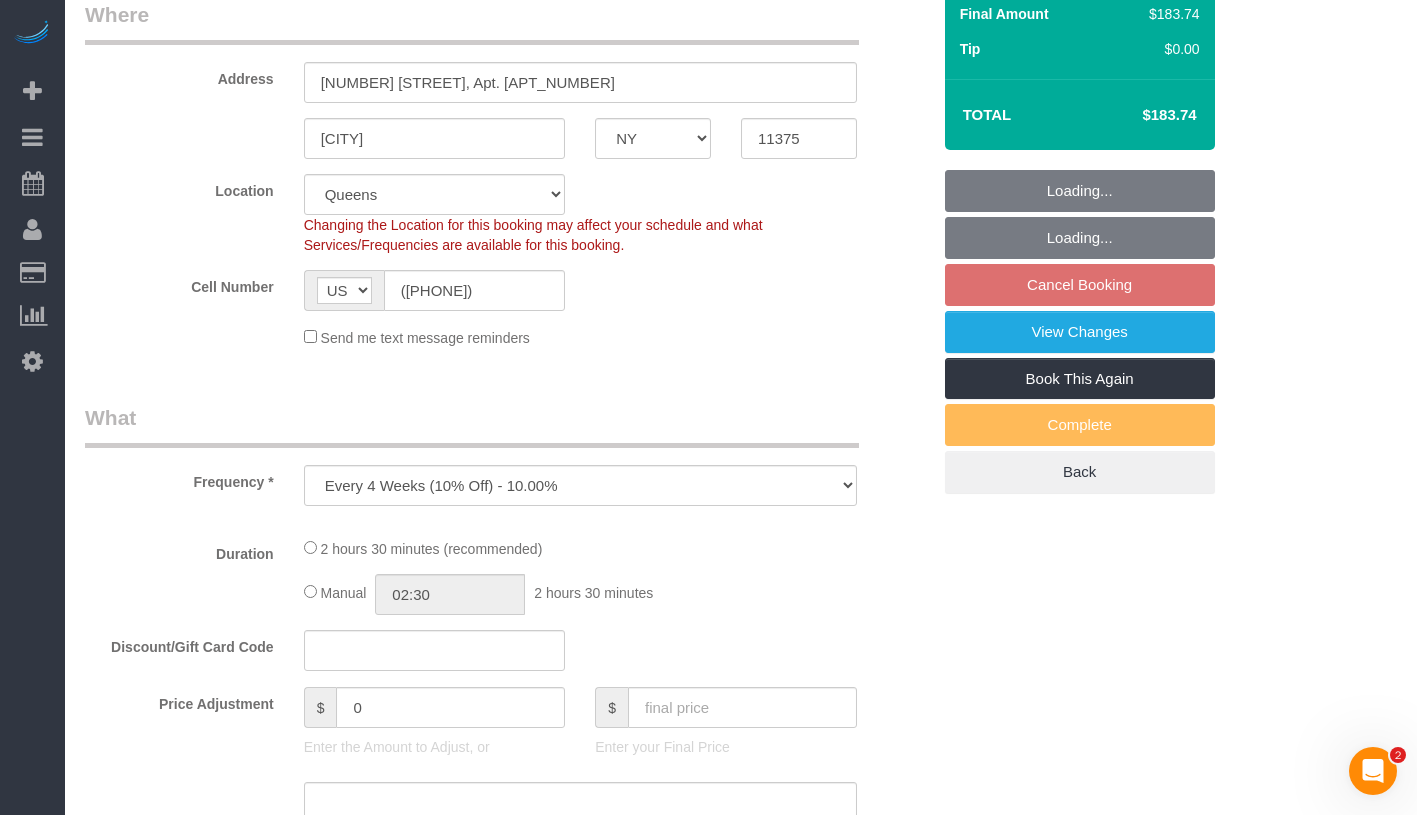 select on "string:stripe-pm_1HGn0b4VGloSiKo748NNm9fv" 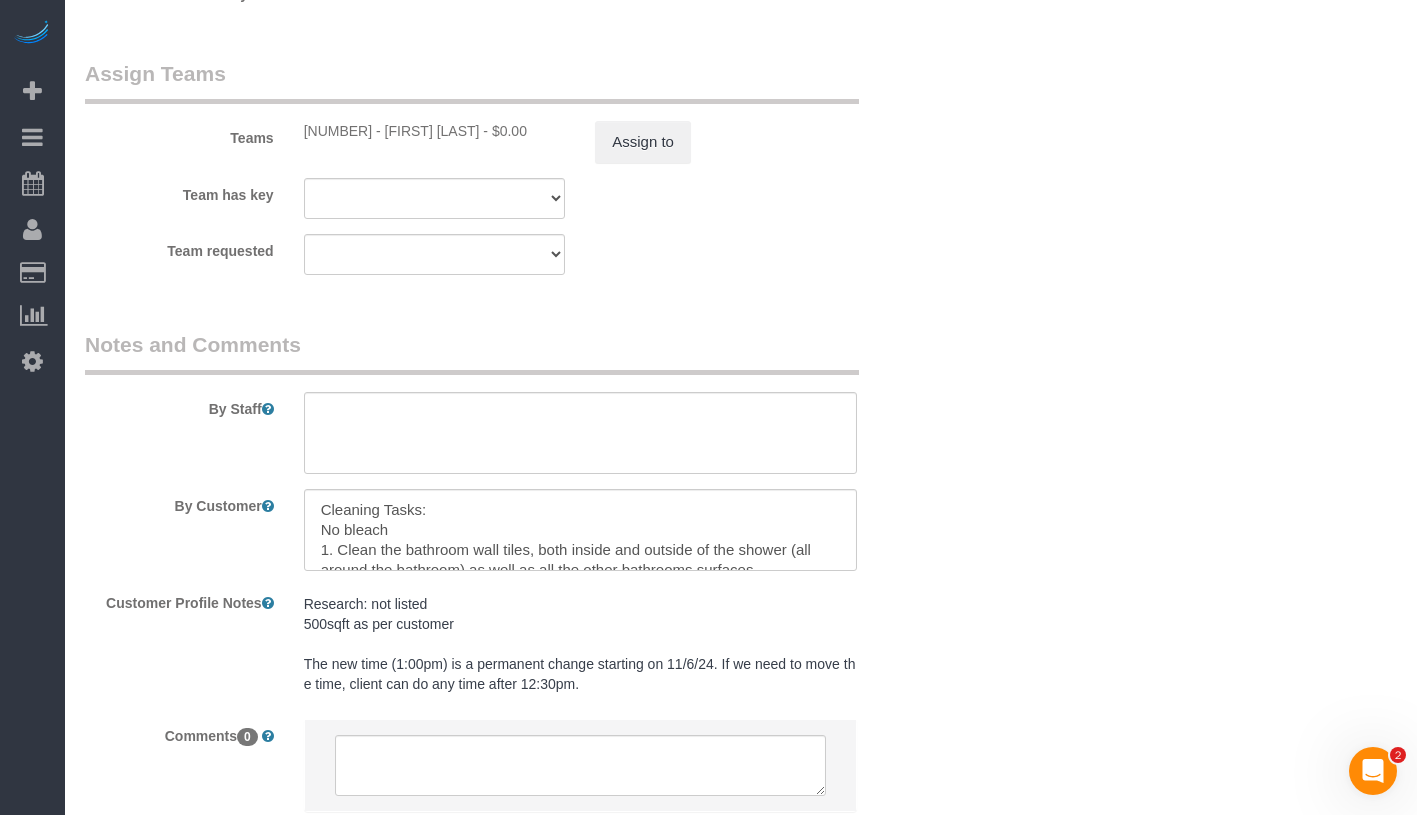 scroll, scrollTop: 2610, scrollLeft: 0, axis: vertical 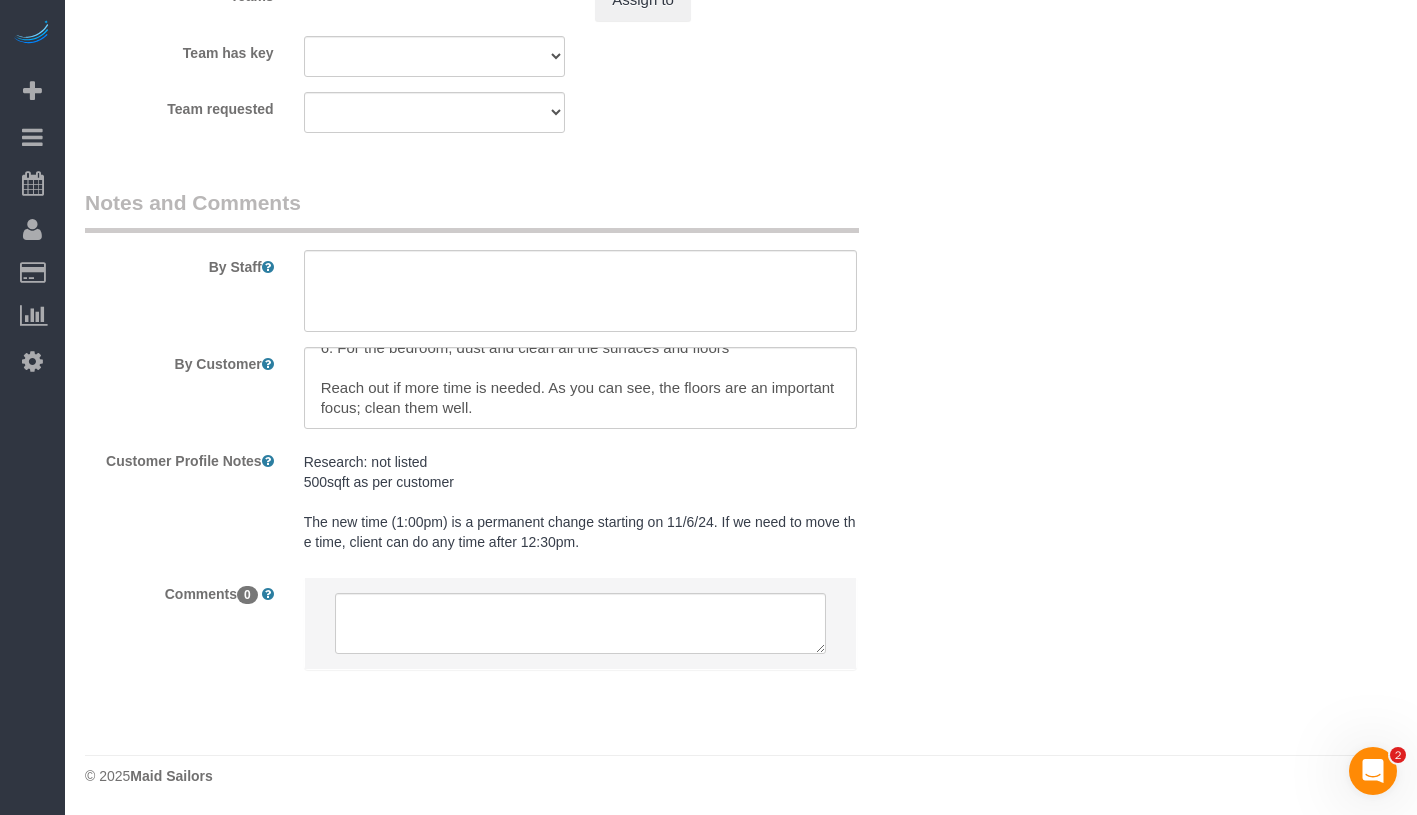 click on "By Staff" at bounding box center [507, 260] 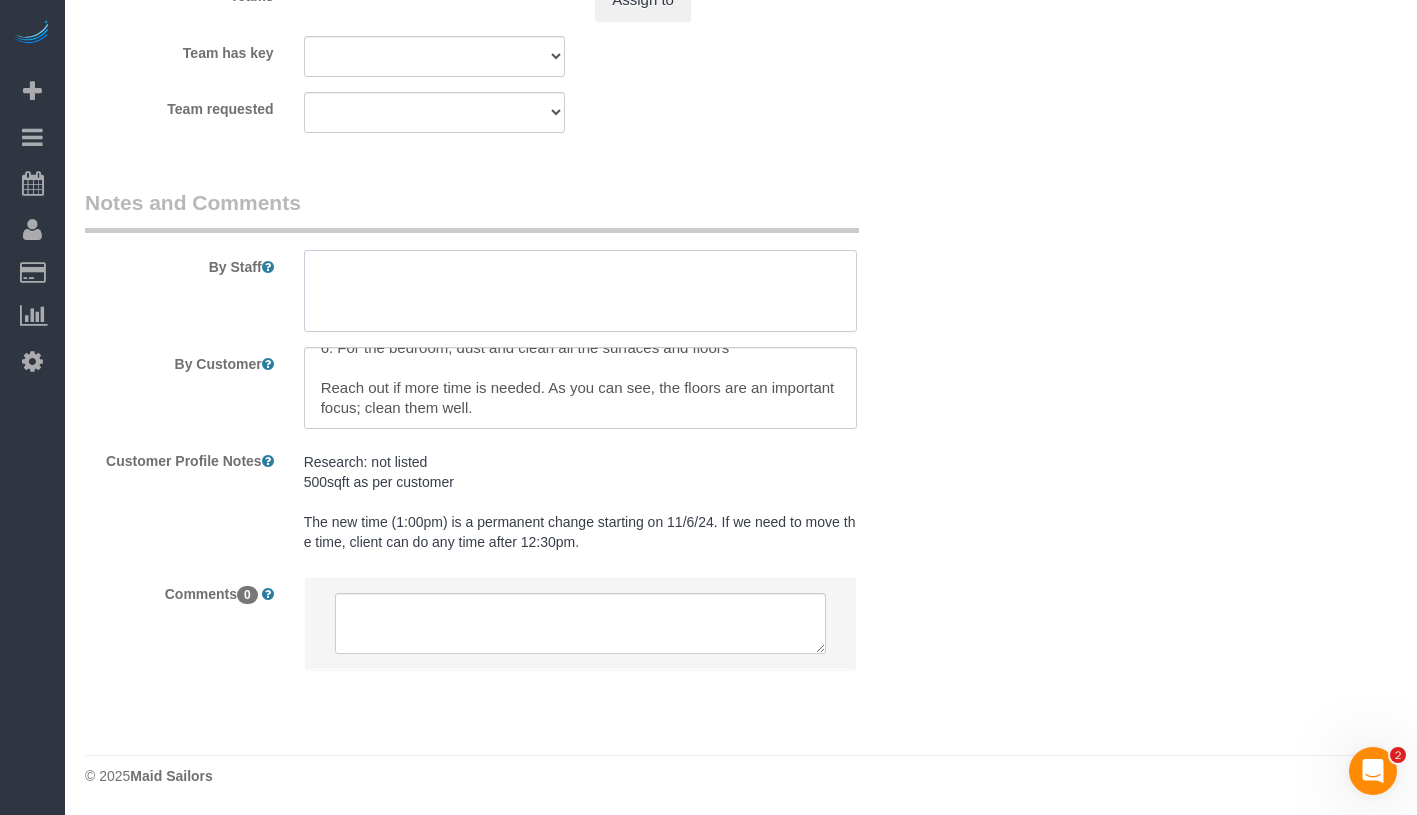 click at bounding box center [580, 291] 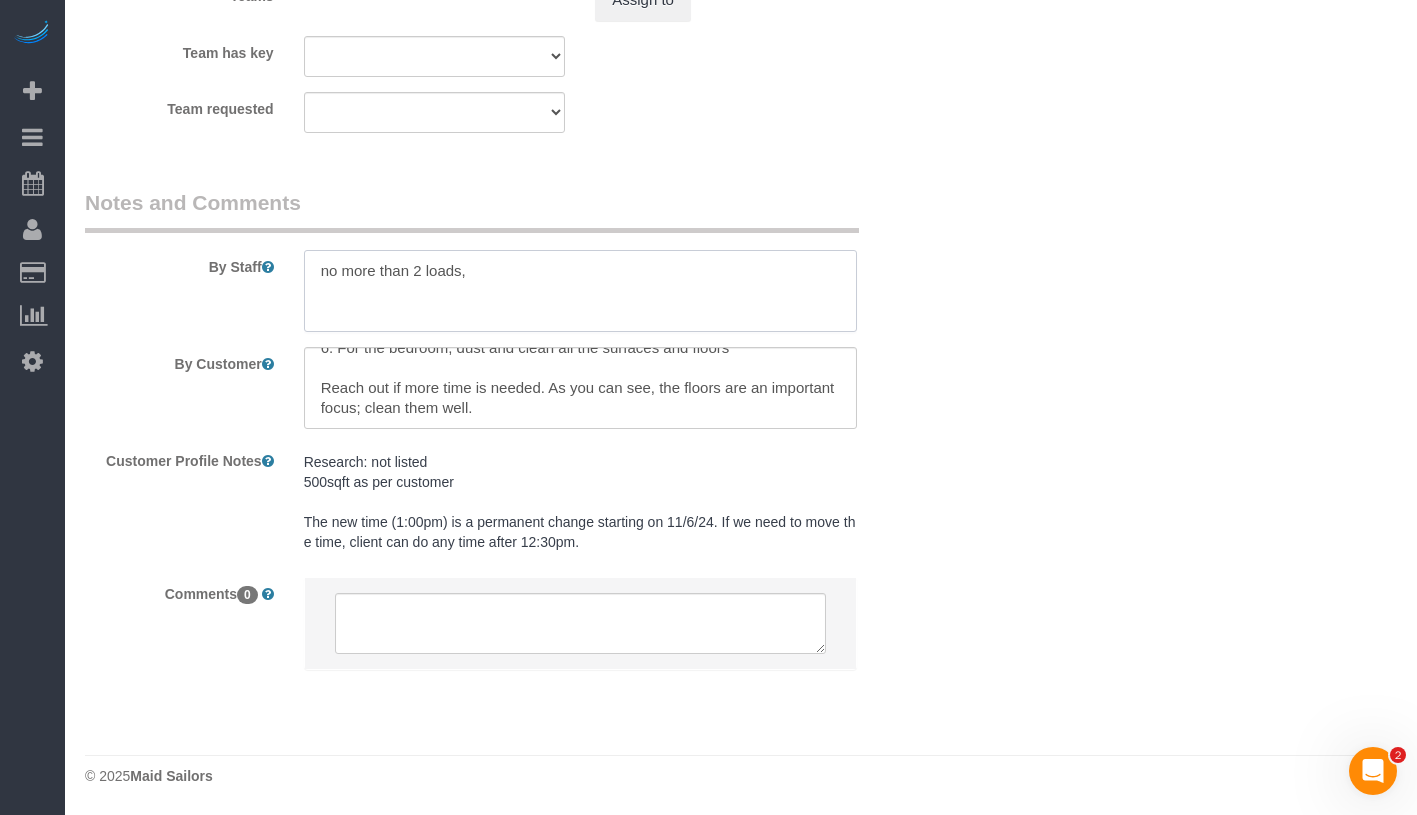 type on "no more than 2 loads," 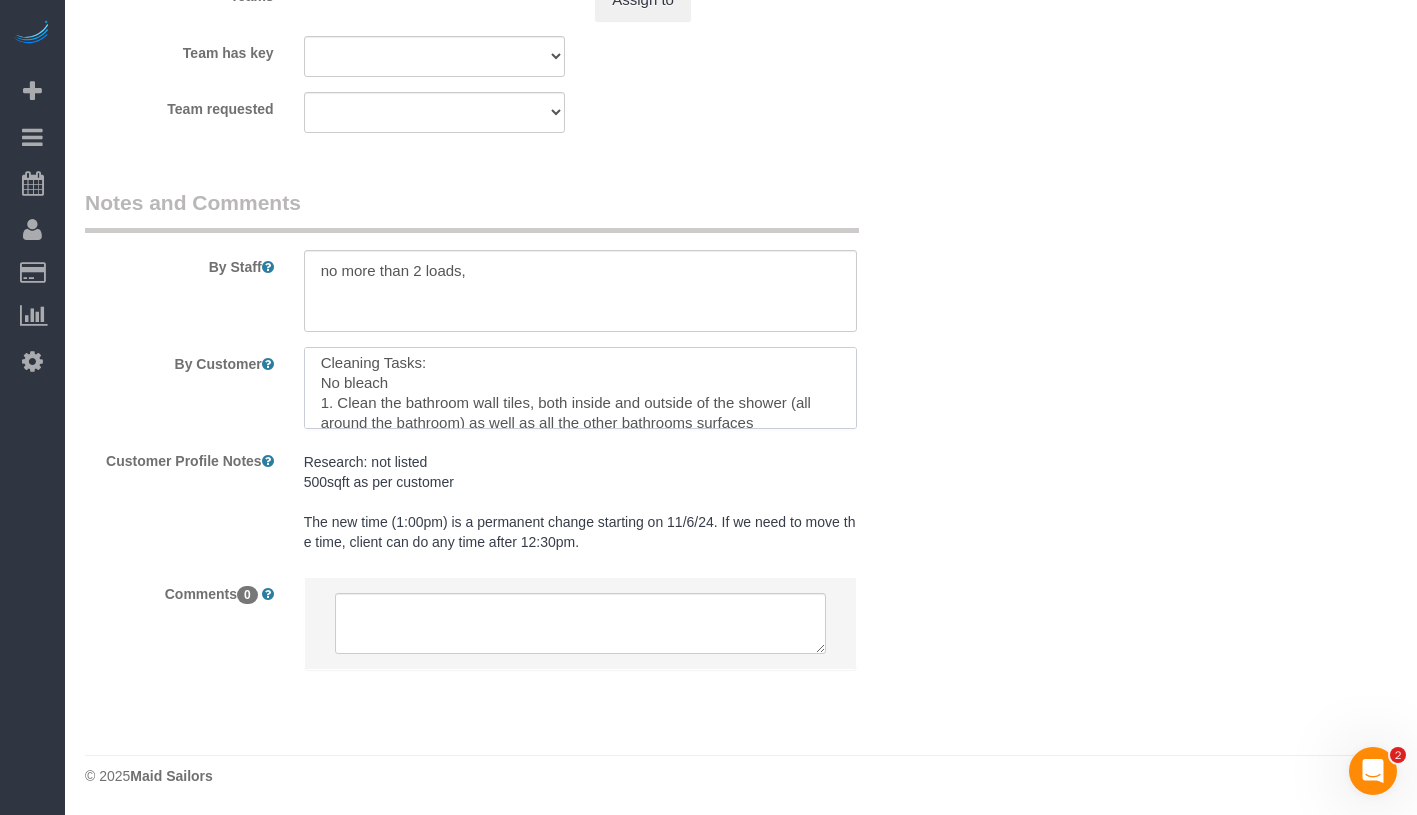 scroll, scrollTop: 0, scrollLeft: 0, axis: both 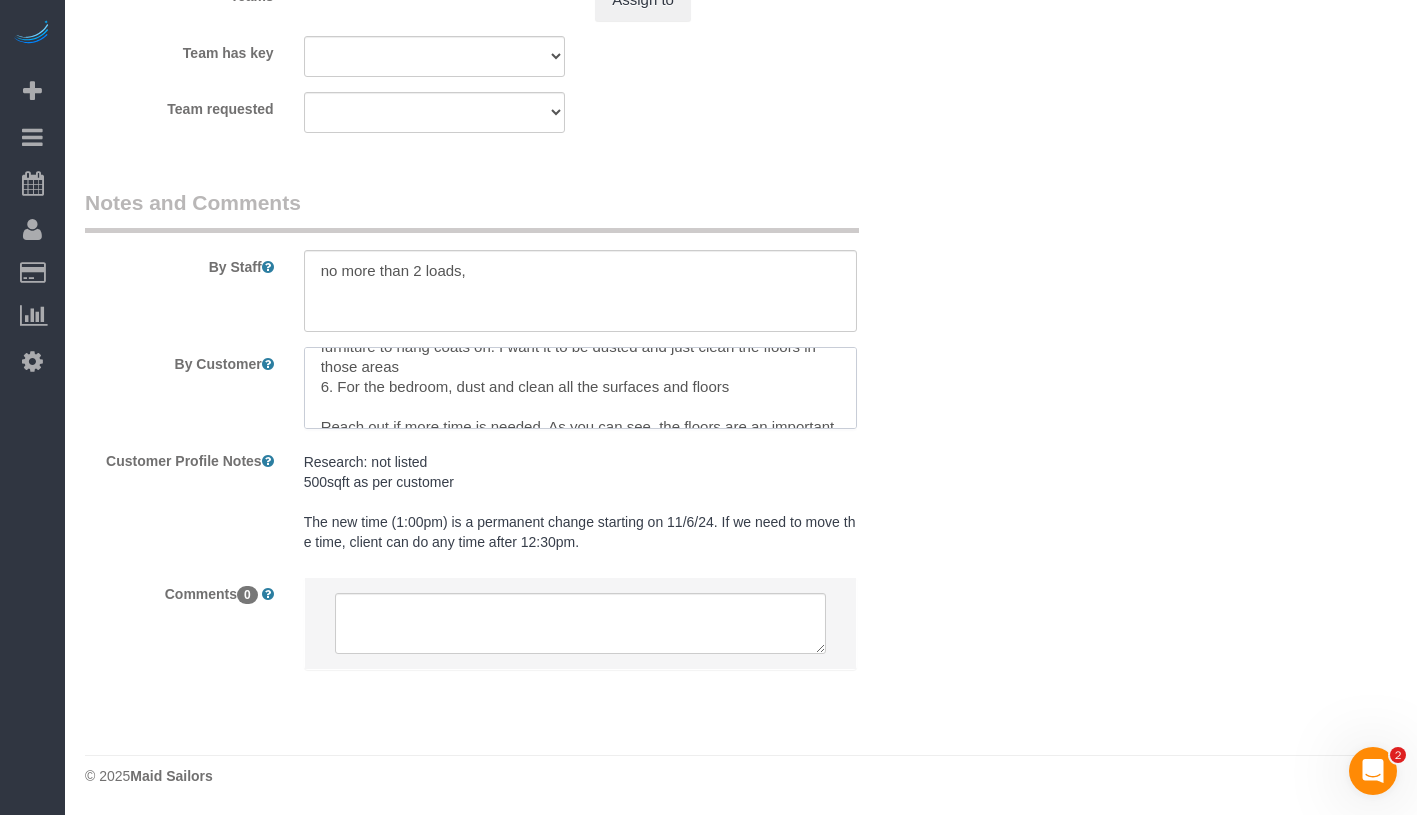 click at bounding box center [580, 388] 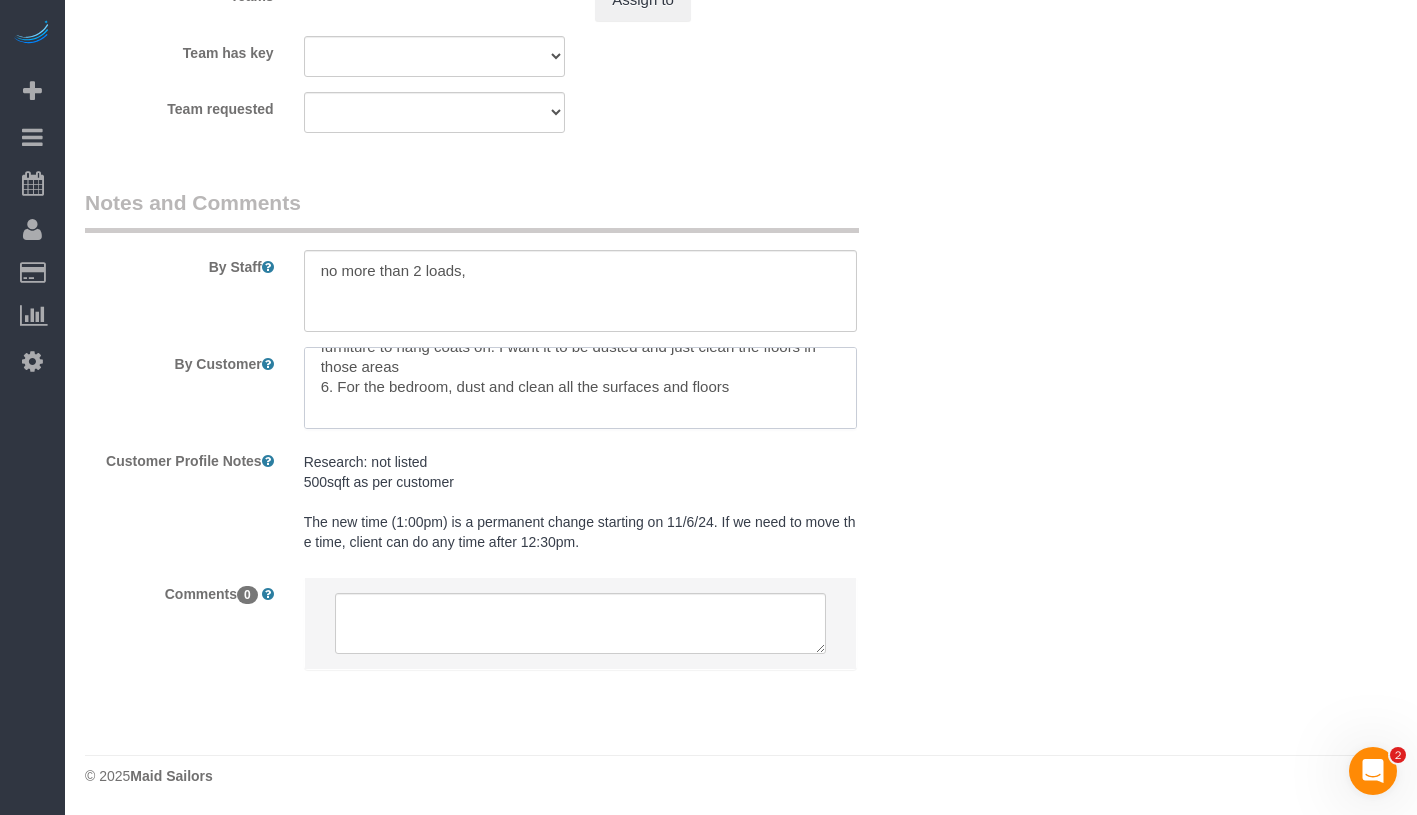 scroll, scrollTop: 270, scrollLeft: 0, axis: vertical 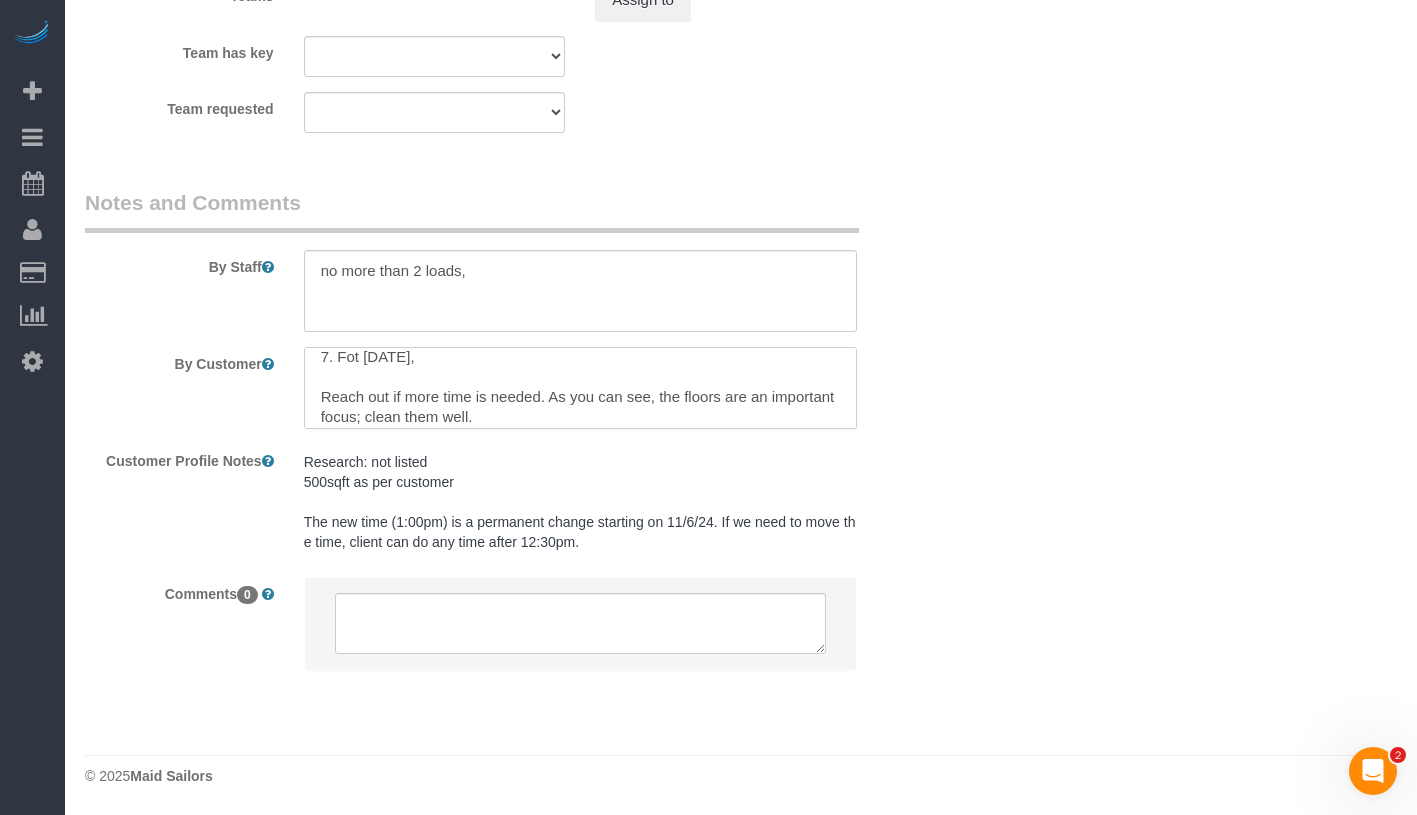 paste on "Help put the laundry in the machine and bring it back up the apartment.
Cmr will fold it and bring the clothes to the bedroom" 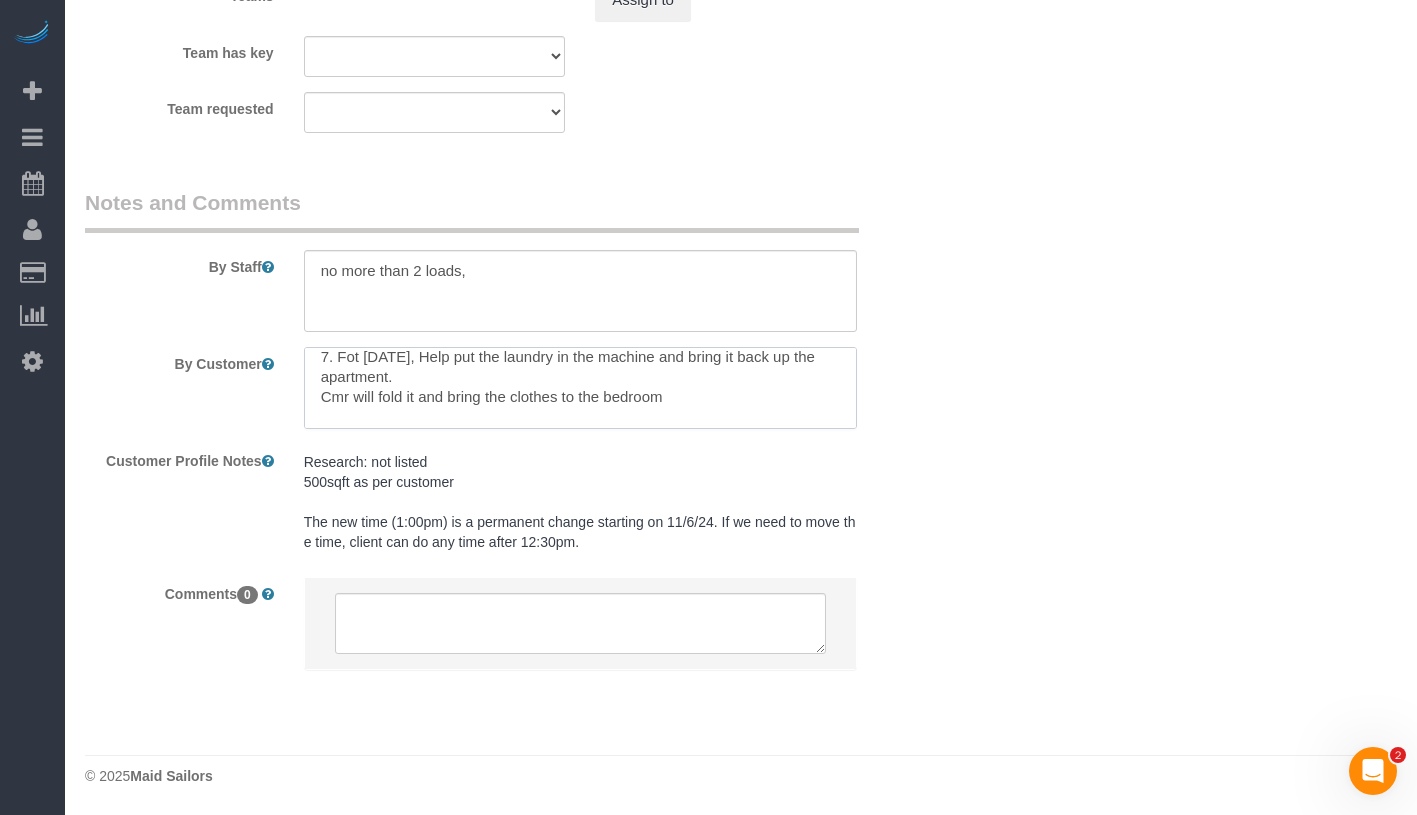 click at bounding box center [580, 388] 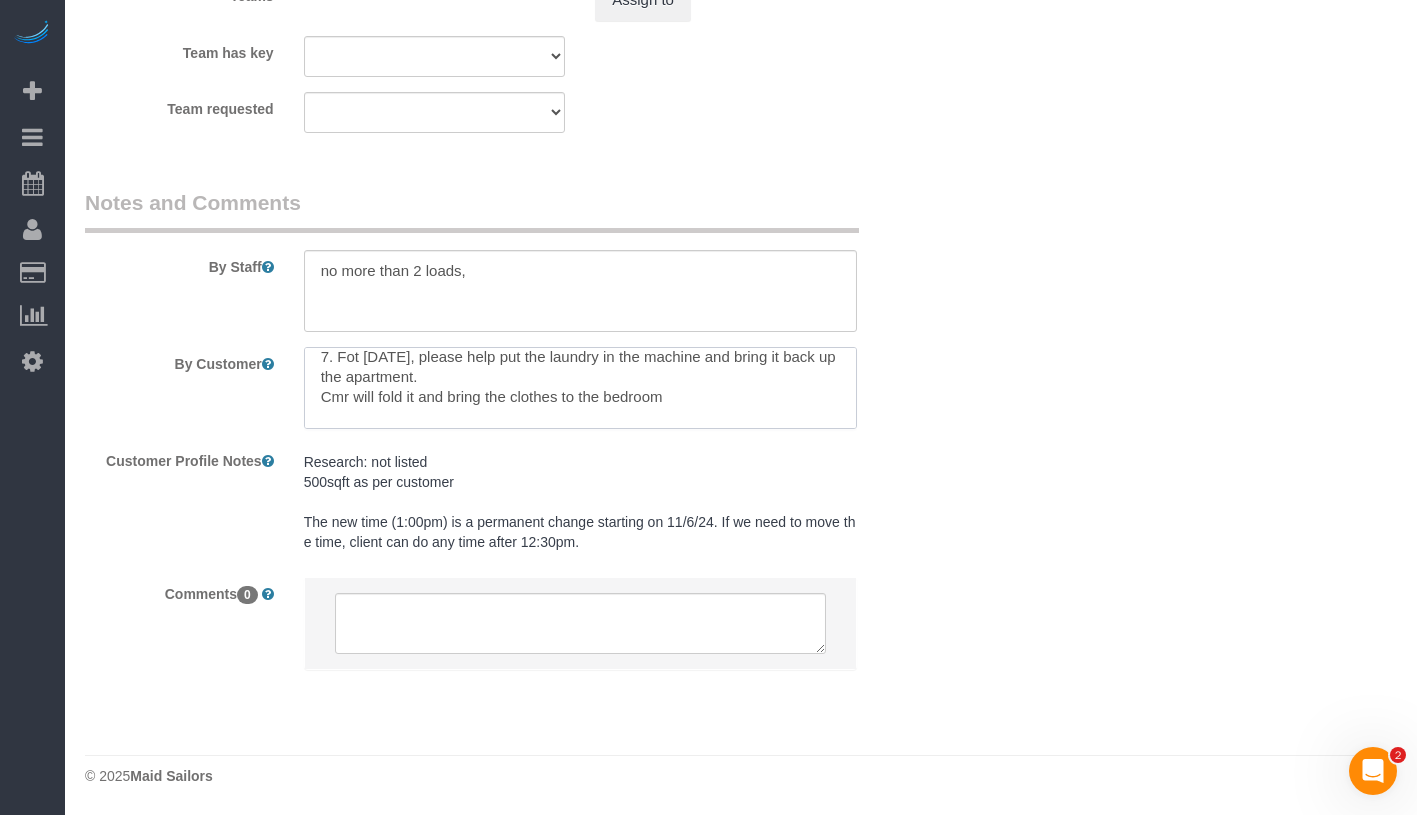 click at bounding box center (580, 388) 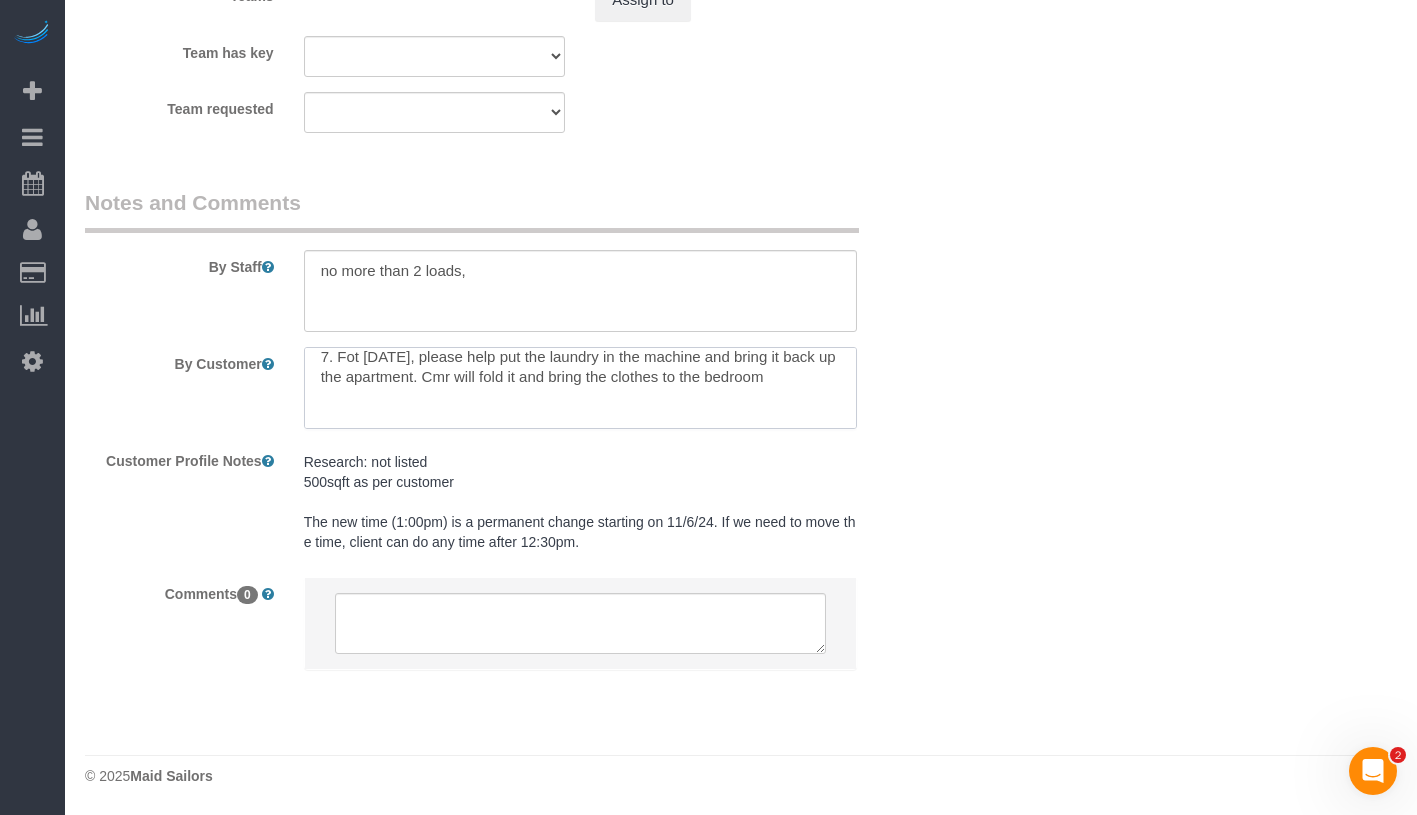 click at bounding box center [580, 388] 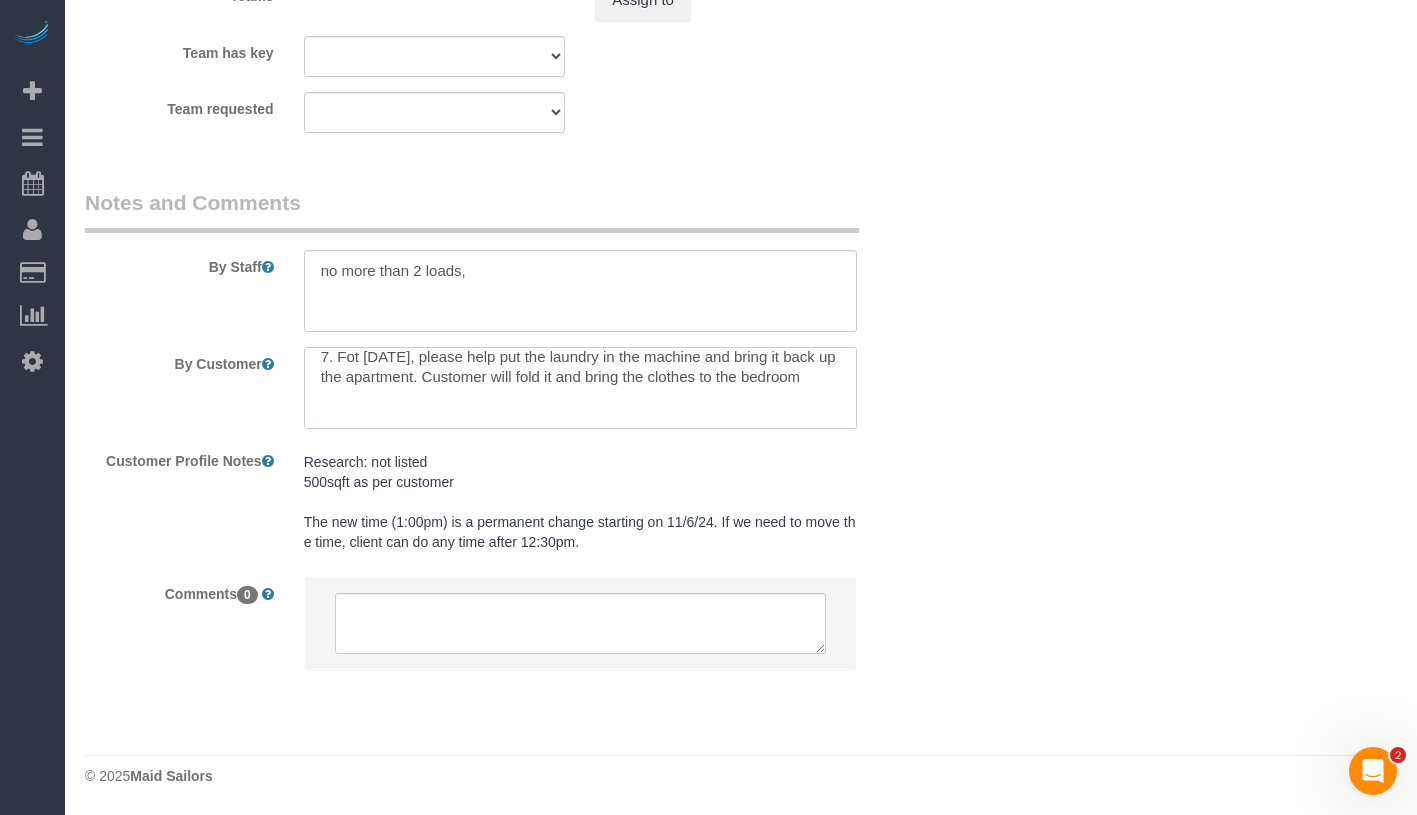 drag, startPoint x: 579, startPoint y: 380, endPoint x: 616, endPoint y: 375, distance: 37.336308 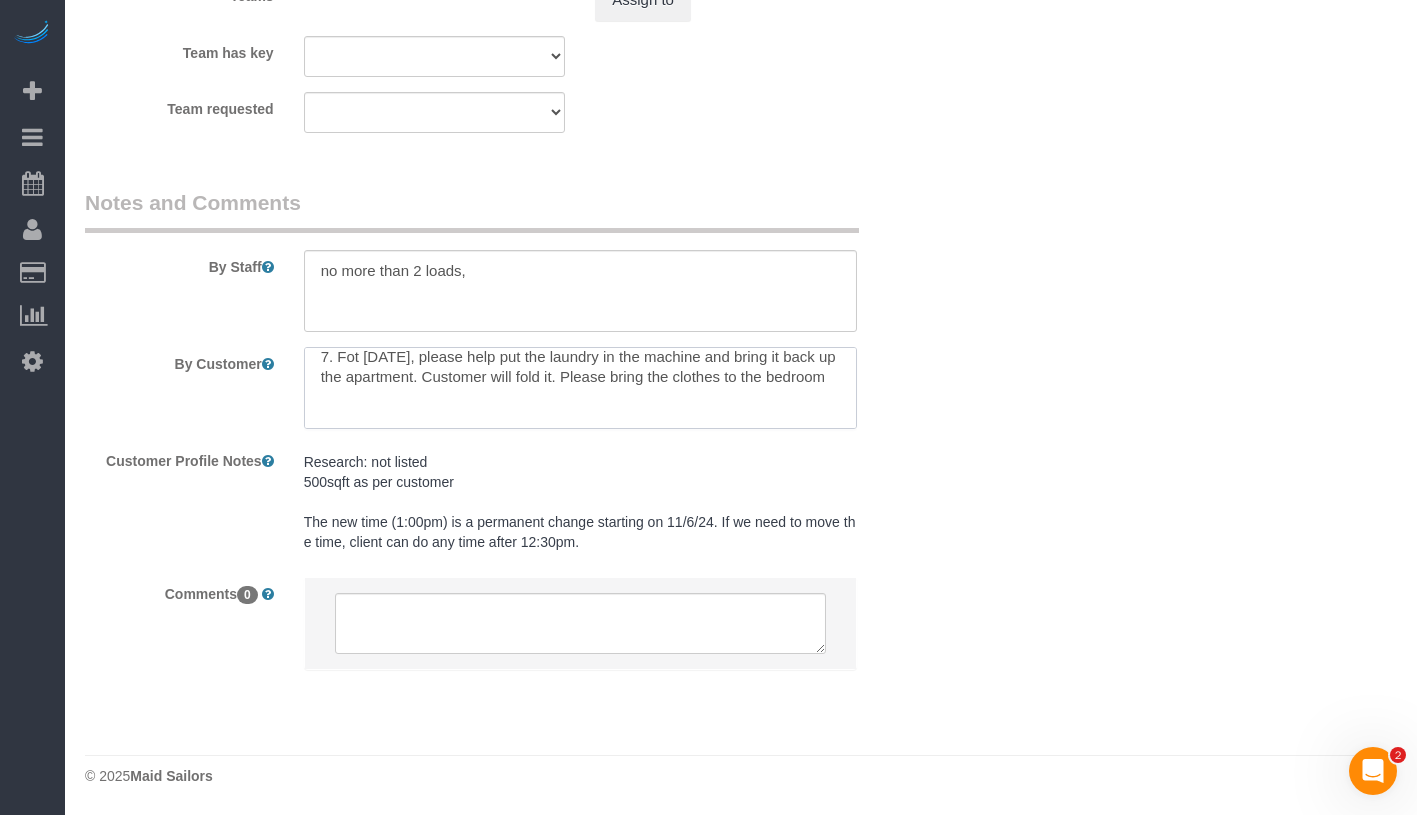 click at bounding box center (580, 388) 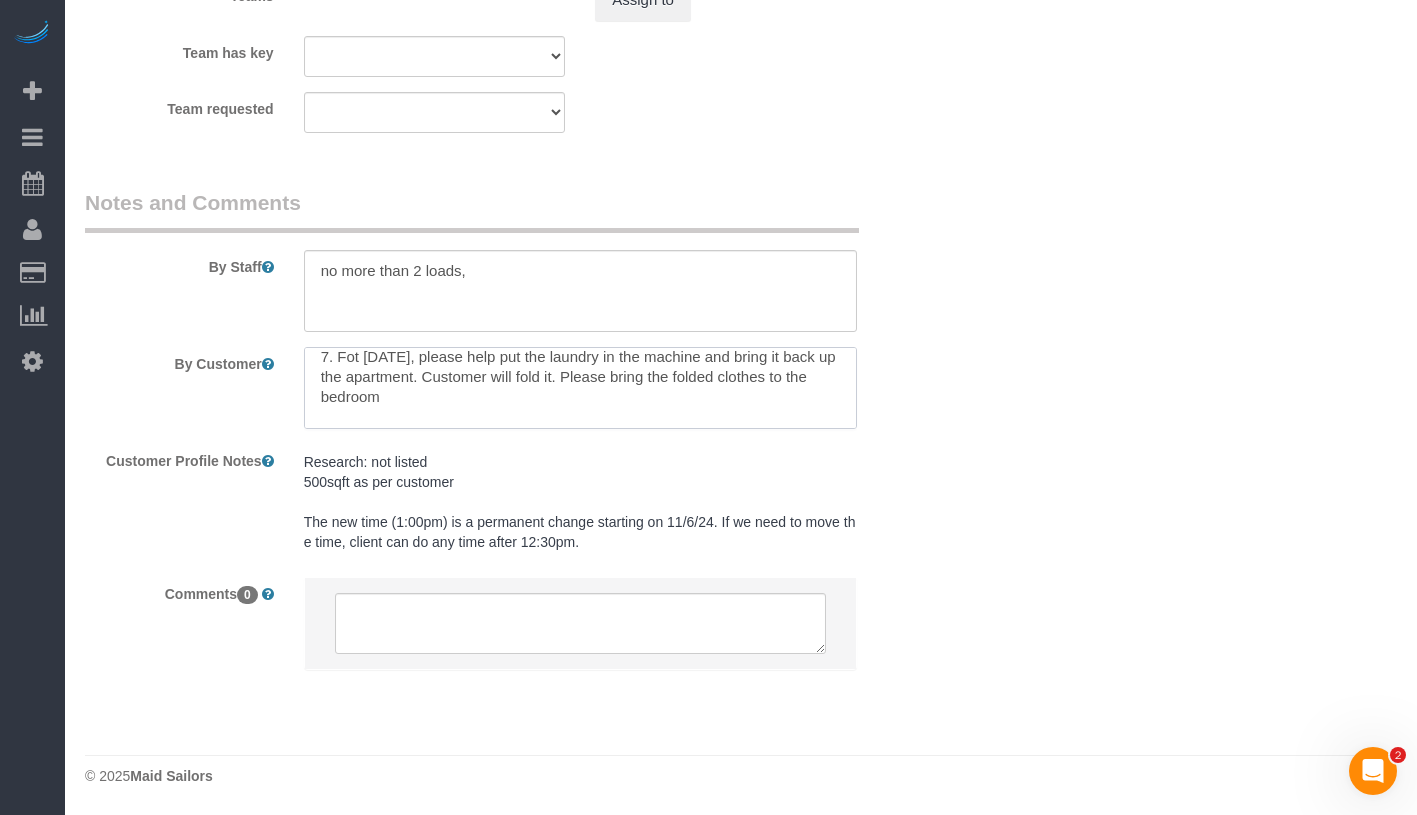 click at bounding box center [580, 388] 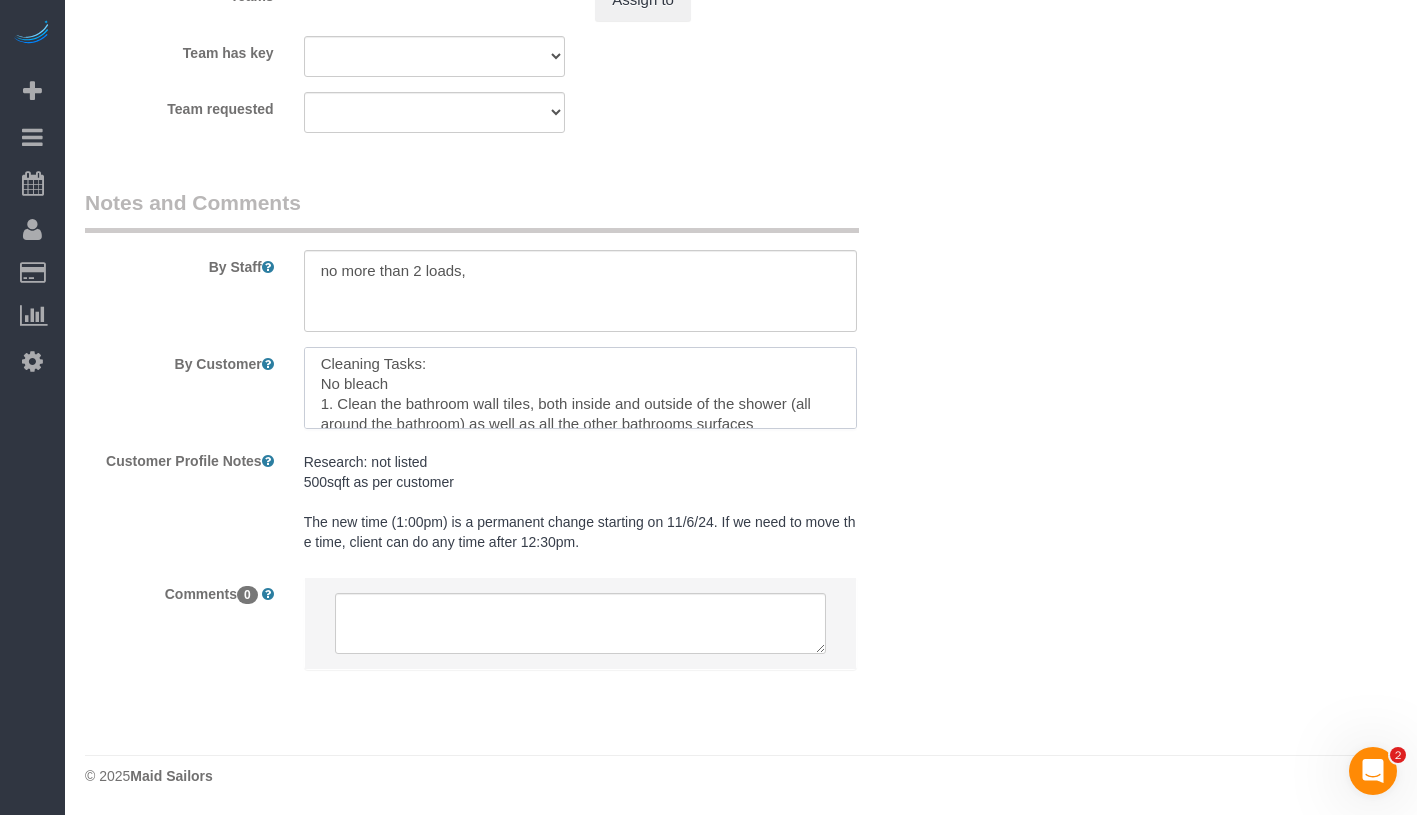 scroll, scrollTop: 0, scrollLeft: 0, axis: both 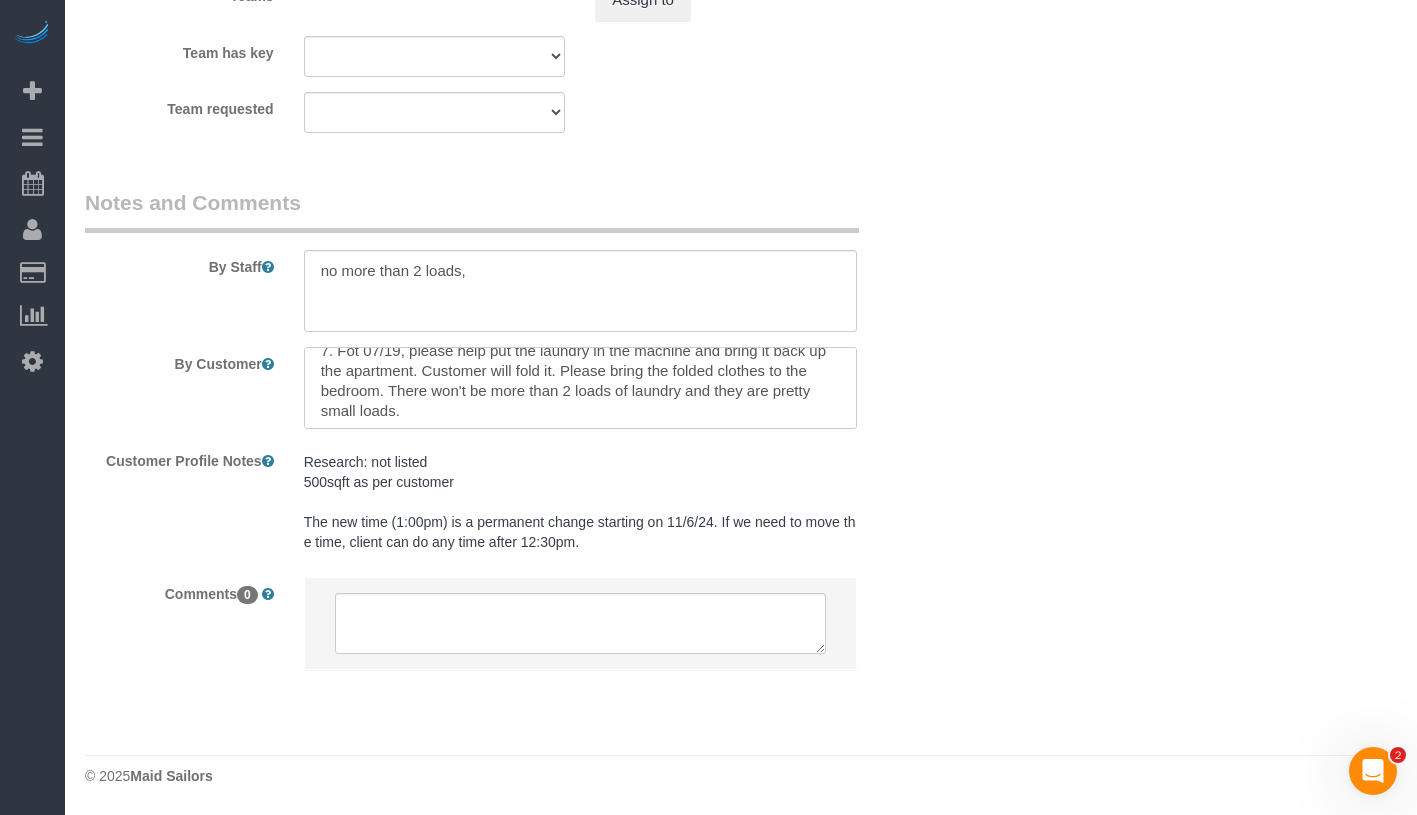 drag, startPoint x: 334, startPoint y: 357, endPoint x: 495, endPoint y: 406, distance: 168.29141 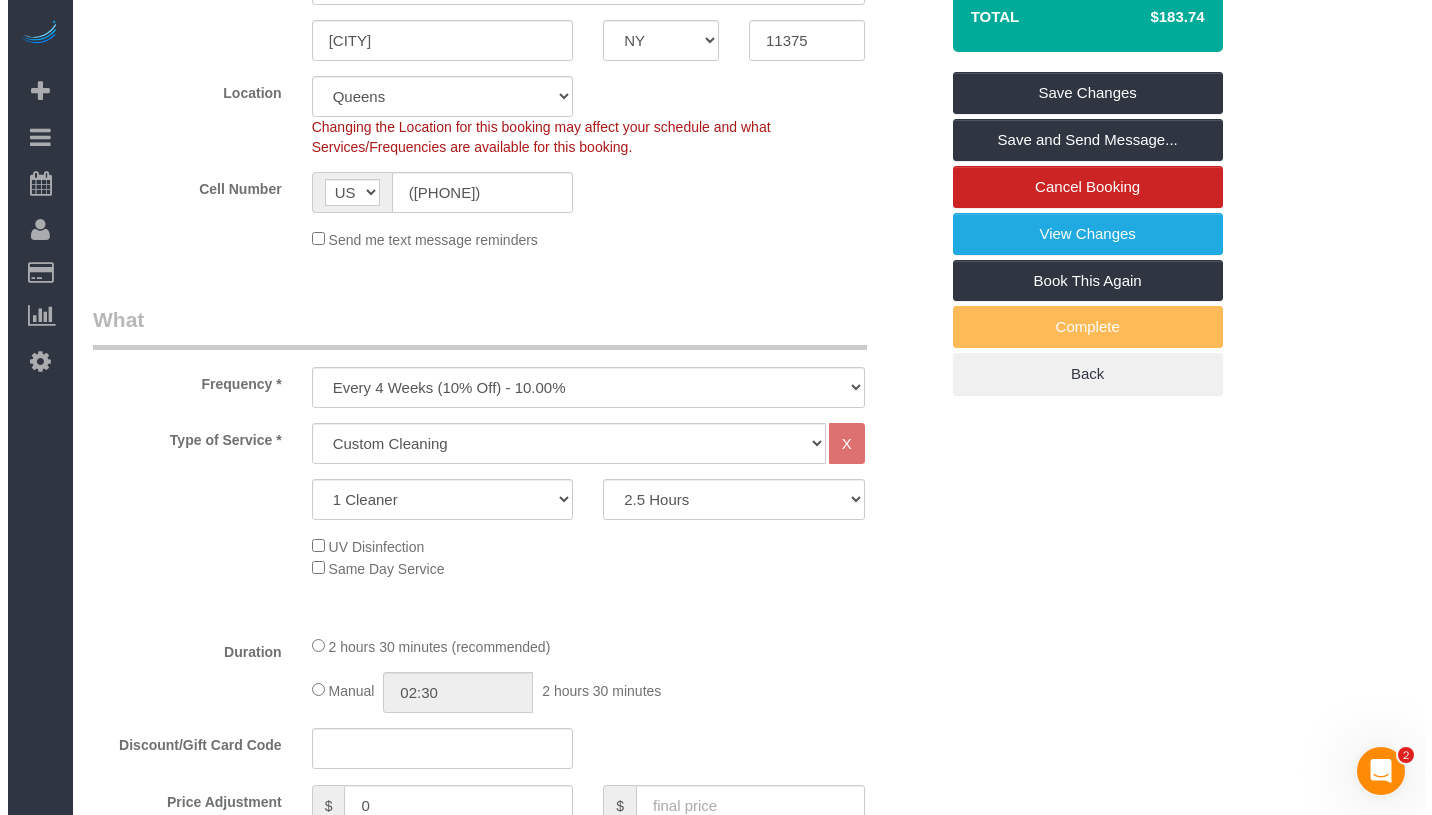 scroll, scrollTop: 0, scrollLeft: 0, axis: both 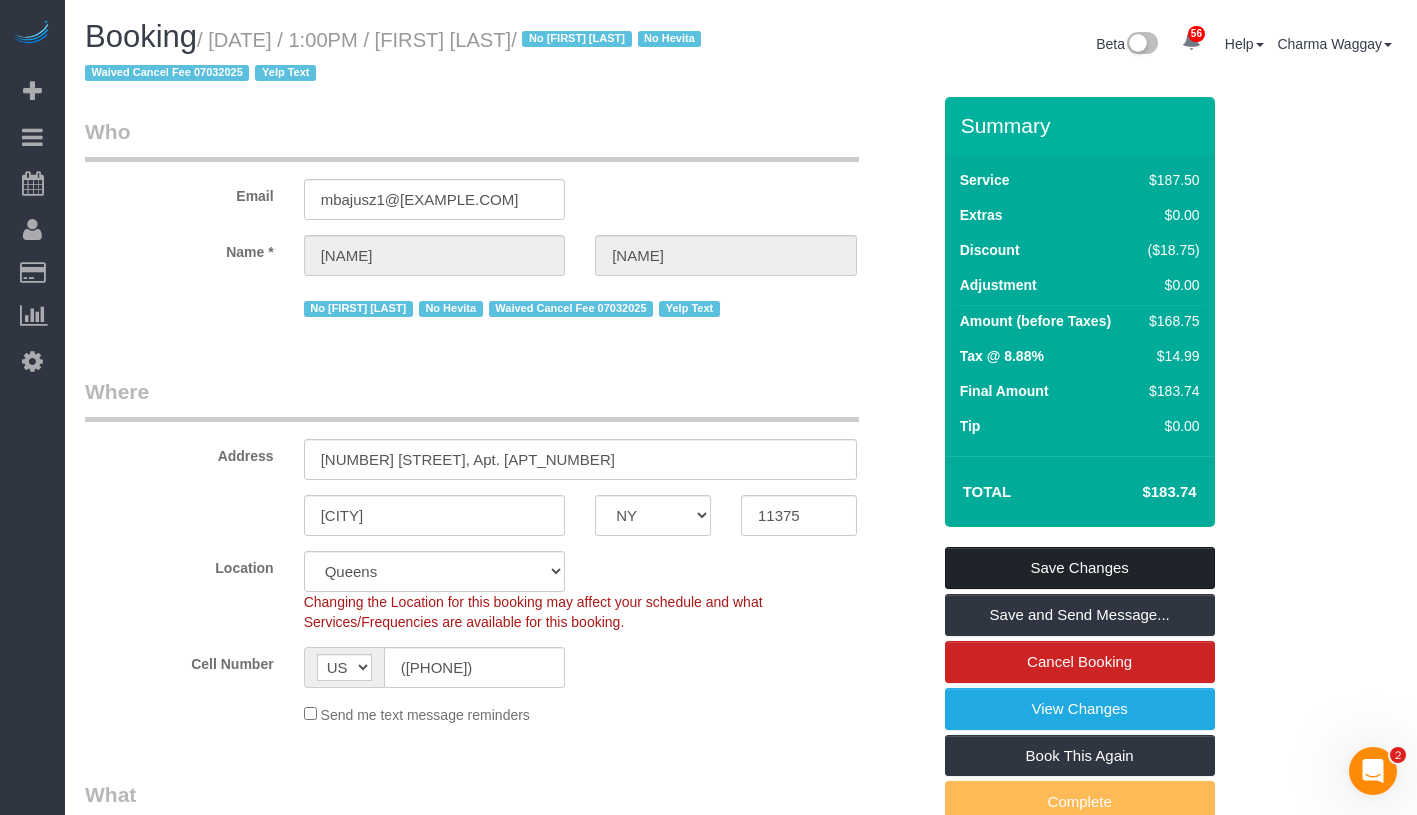 type on "Cleaning Tasks:
No bleach
1. Clean the bathroom wall tiles, both inside and outside of the shower (all around the bathroom) as well as all the other bathrooms surfaces
2. For the kitchen, clean the surfaces but make sure to clean the floors thoroughly
3. For the living room, dust all the surfaces and vacuum the carpet and thoroughly clean the floors
4. Clean all the baseboards
5. In the hallway and entryway, I have a grandfather clock and a piece of furniture to hang coats on. I want it to be dusted and just clean the floors in those areas
6. For the bedroom, dust and clean all the surfaces and floors
7. Fot 07/19, please help put the laundry in the machine and bring it back up the apartment. Customer will fold it. Please bring the folded clothes to the bedroom. There won't be more than 2 loads of laundry and they are pretty small loads.
Reach out if more time is needed. As you can see, the floors are an important focus; clean them well." 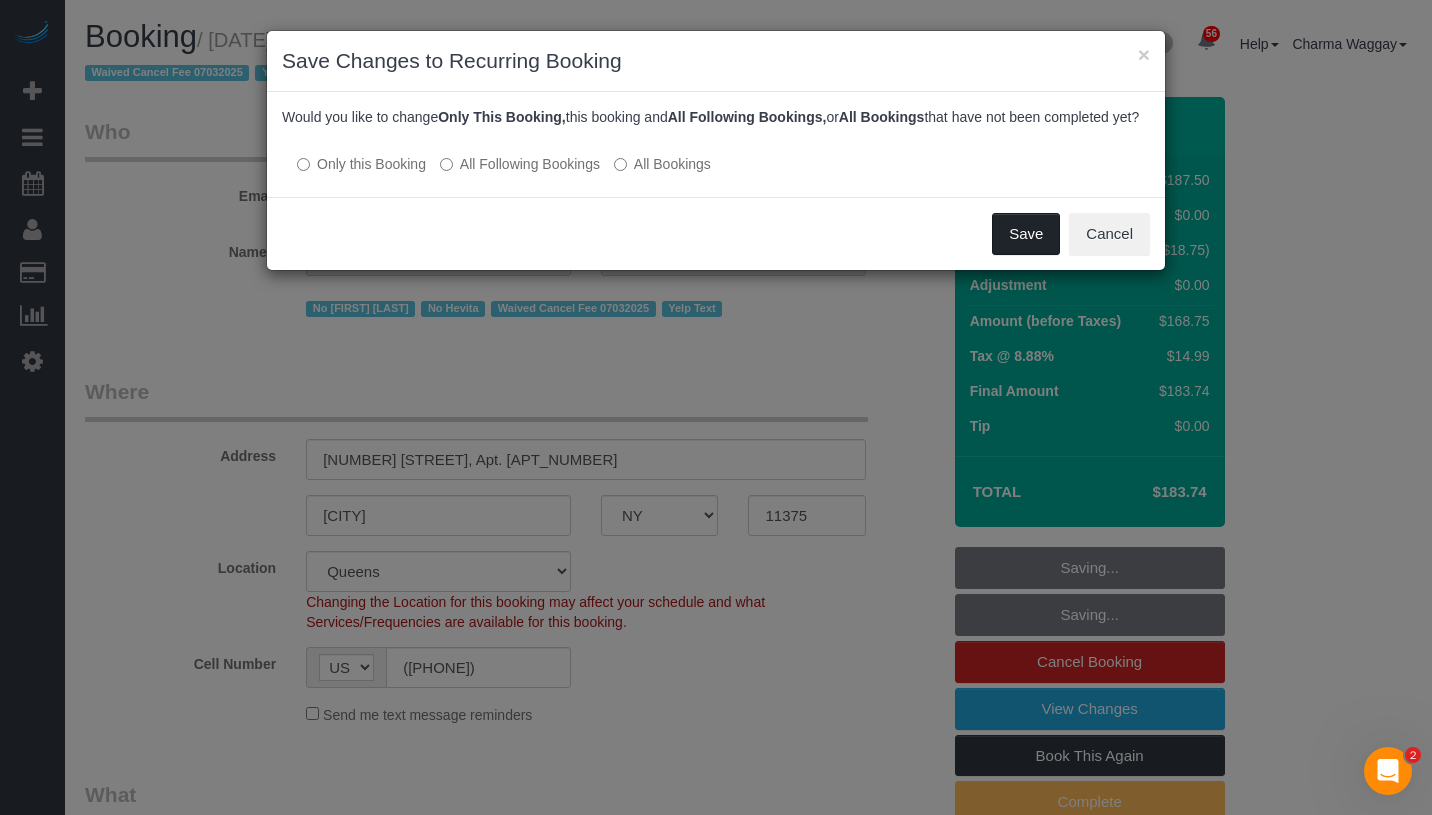 click on "Save" at bounding box center (1026, 234) 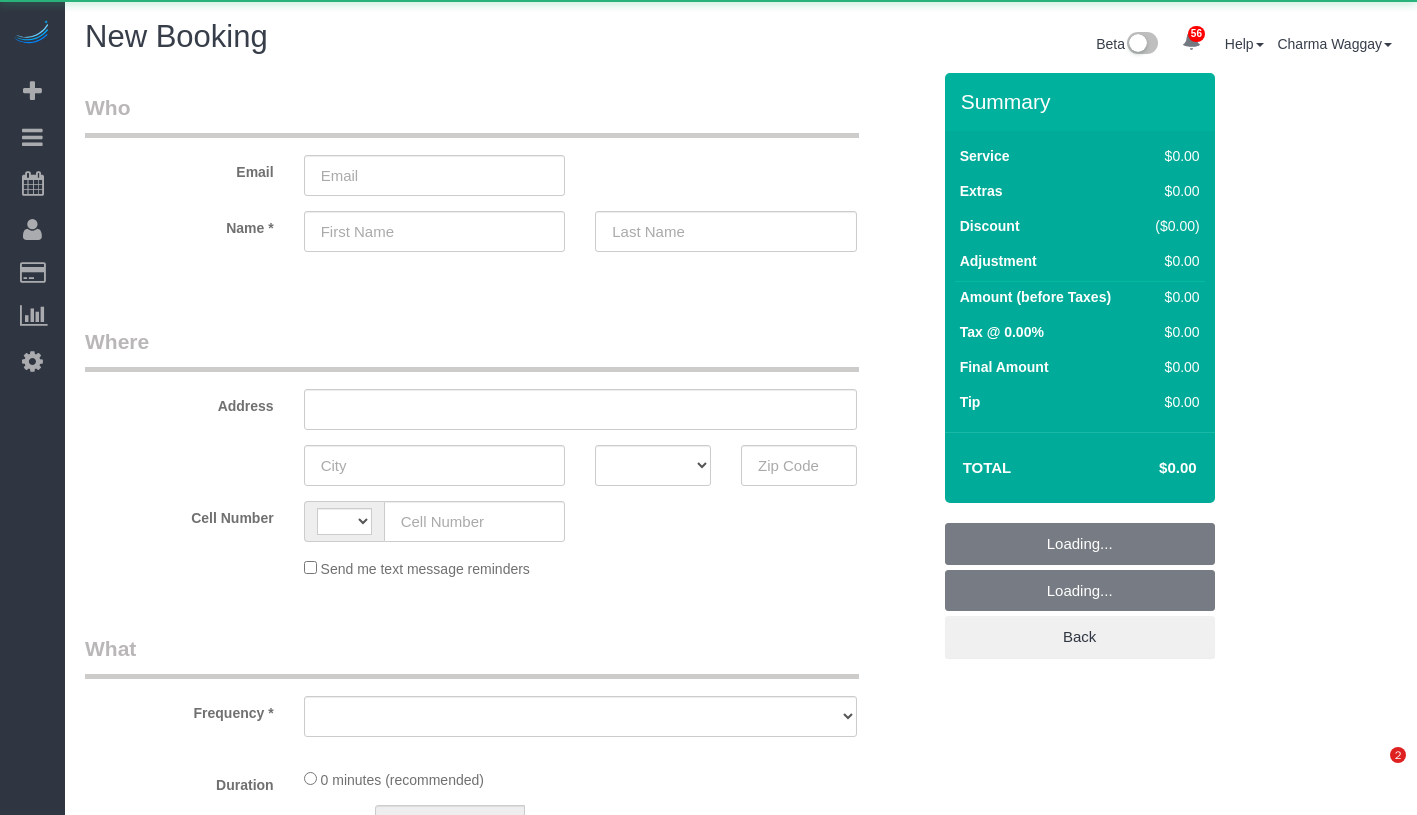 scroll, scrollTop: 0, scrollLeft: 0, axis: both 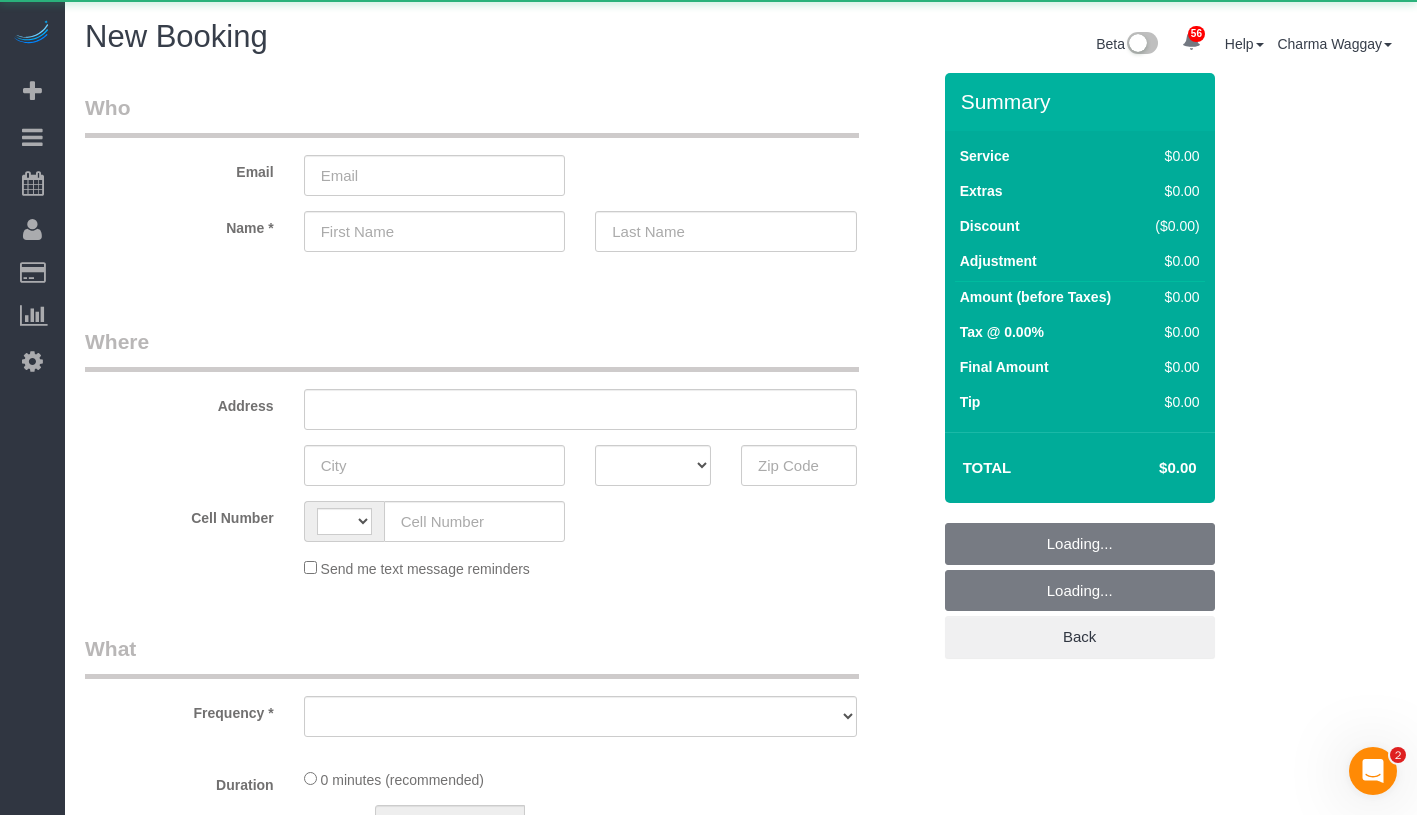 select on "string:US" 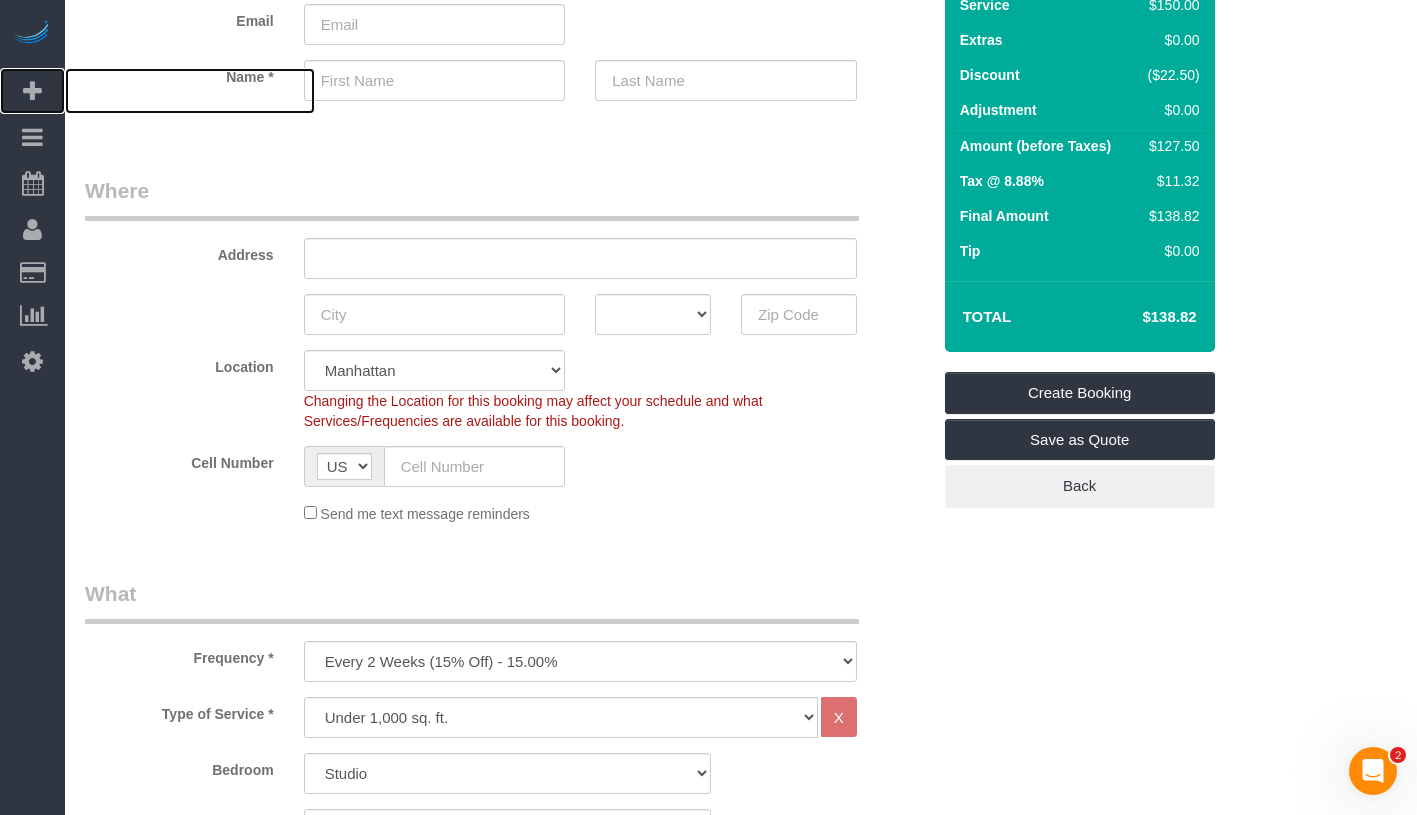 scroll, scrollTop: 414, scrollLeft: 0, axis: vertical 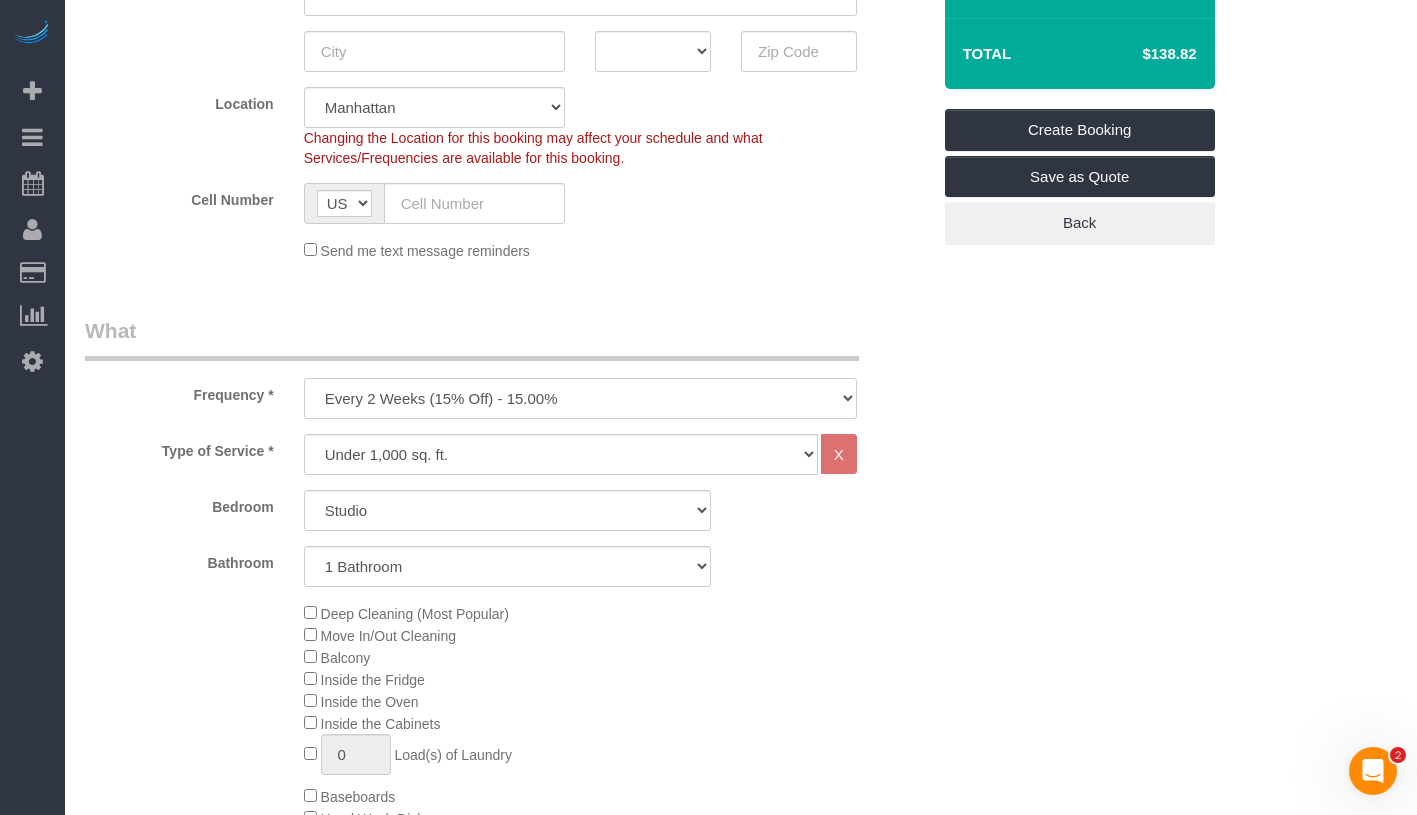 click on "One Time Weekly (20% Off) - 20.00% Every 2 Weeks (15% Off) - 15.00% Every 4 Weeks (10% Off) - 10.00%" at bounding box center (580, 398) 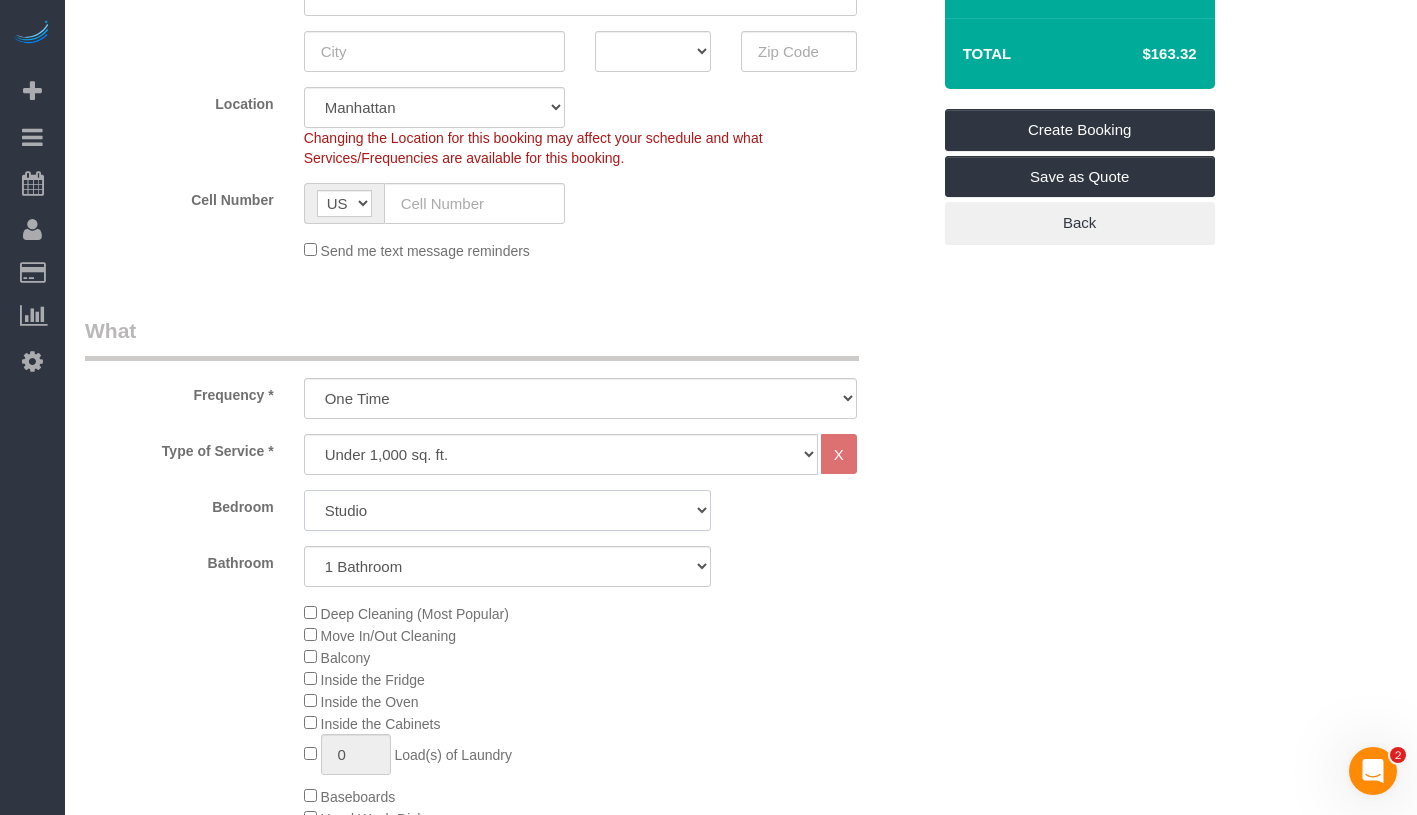 click on "Studio
1 Bedroom
2 Bedrooms
3 Bedrooms" 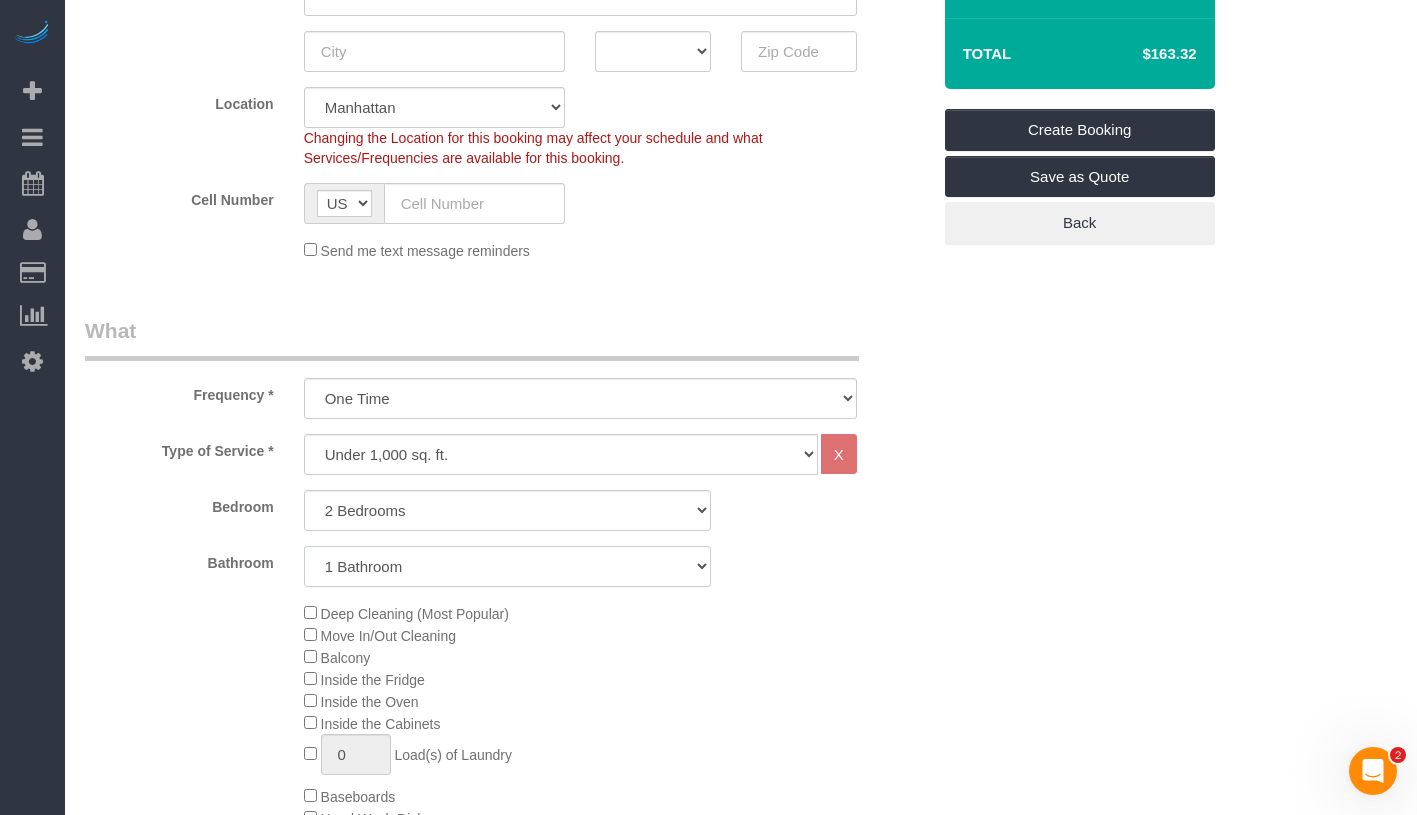 click on "1 Bathroom
2 Bathrooms" 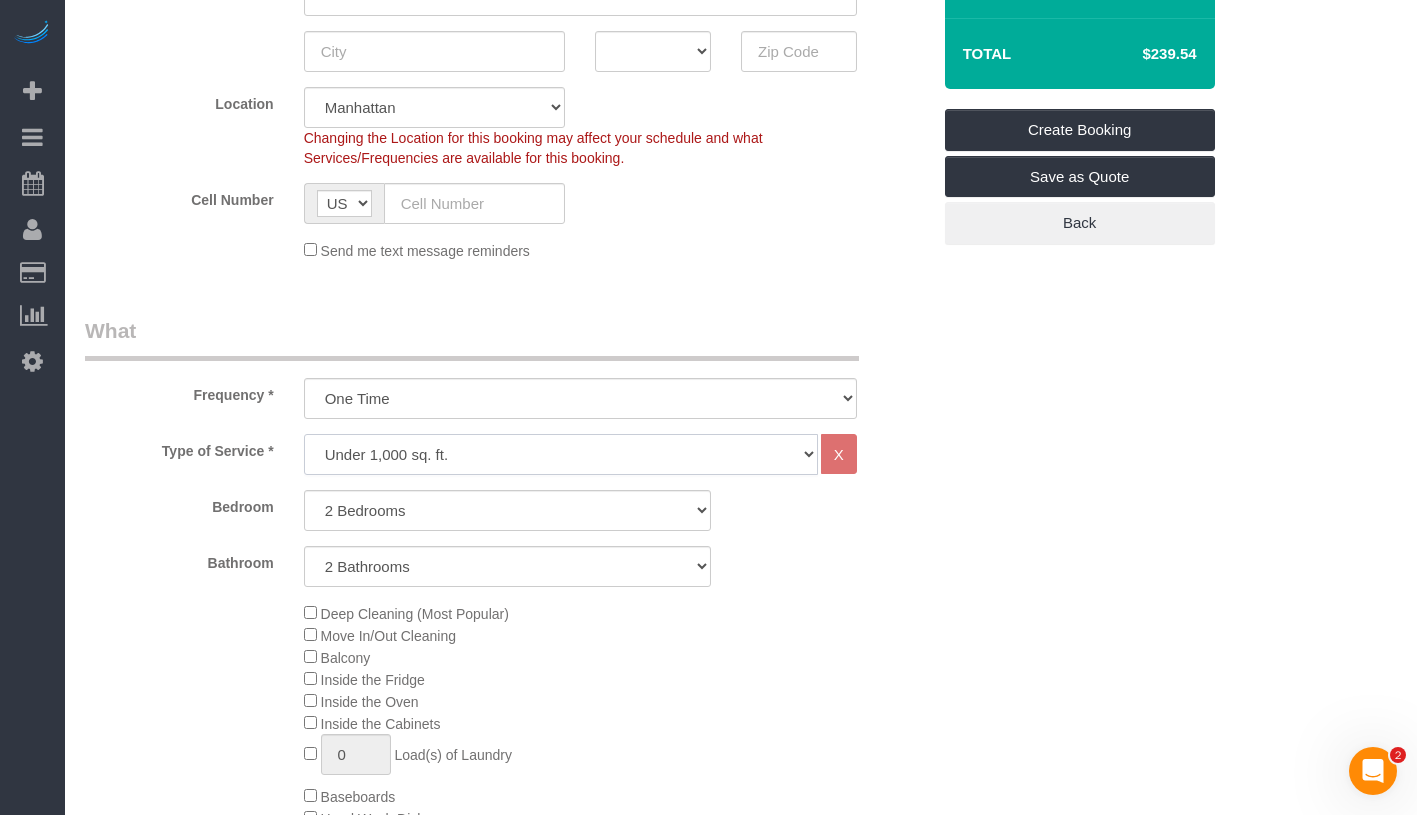 click on "Under 1,000 sq. ft. 1,001 - 1,500 sq. ft. 1,500+ sq. ft. Custom Cleaning Office Cleaning Airbnb Cleaning Post Construction Cleaning RE-CLEAN Hourly Rate - 8.0 Hourly Rate - 7.5 Late Cancellation - Invoice Purposes Hourly Rate (30% OFF) Bungalow Living Hello Alfred - Standard Cleaning Hello Alfred - Hourly Rate TULU - Standard Cleaning TULU - Hourly Rate Hourly Rate (15% OFF) Hourly Rate (20% OFF) Hourly Rate (25% OFF) Hourly Rate (22.5% OFF) Charity Clean Outsite - Hourly Rate Floor Cleaning 100/hr 140/hr Upholstery Cleaning Hourly Rate (Comped Cleaning) Power Washing Carpet/Rug Cleaning Floor Cleaning - 25% OFF Couch Cleaning" 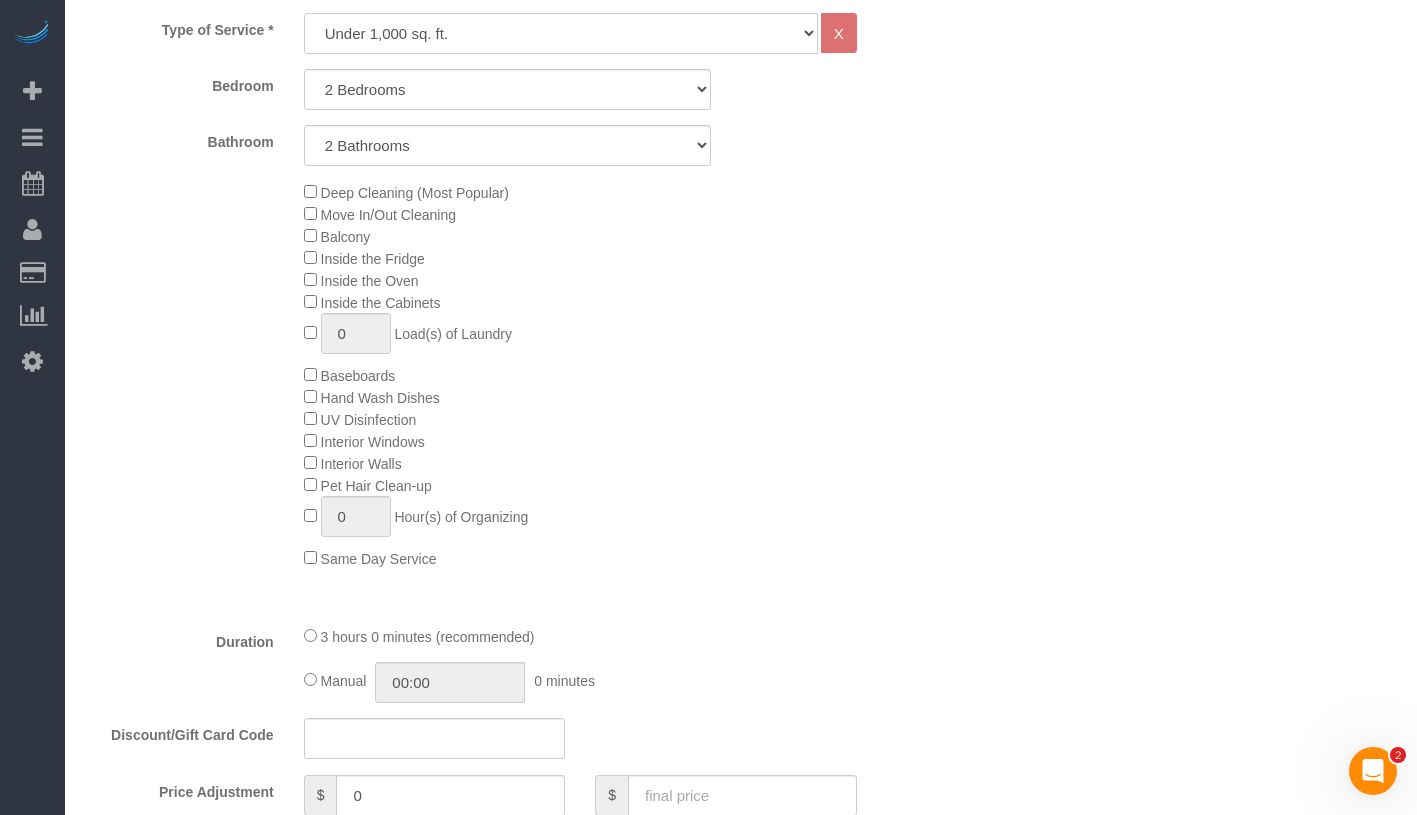 scroll, scrollTop: 936, scrollLeft: 0, axis: vertical 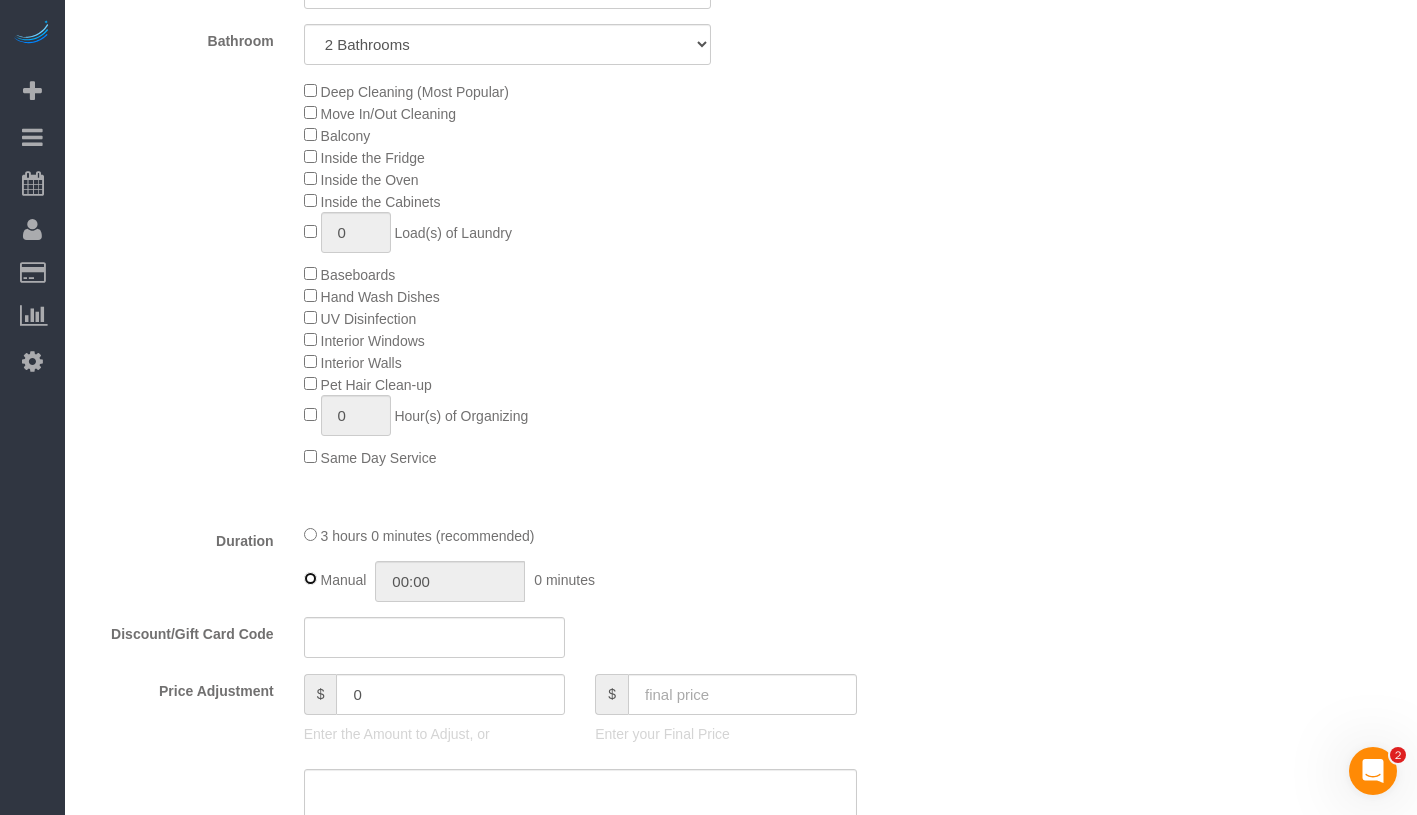 type on "03:00" 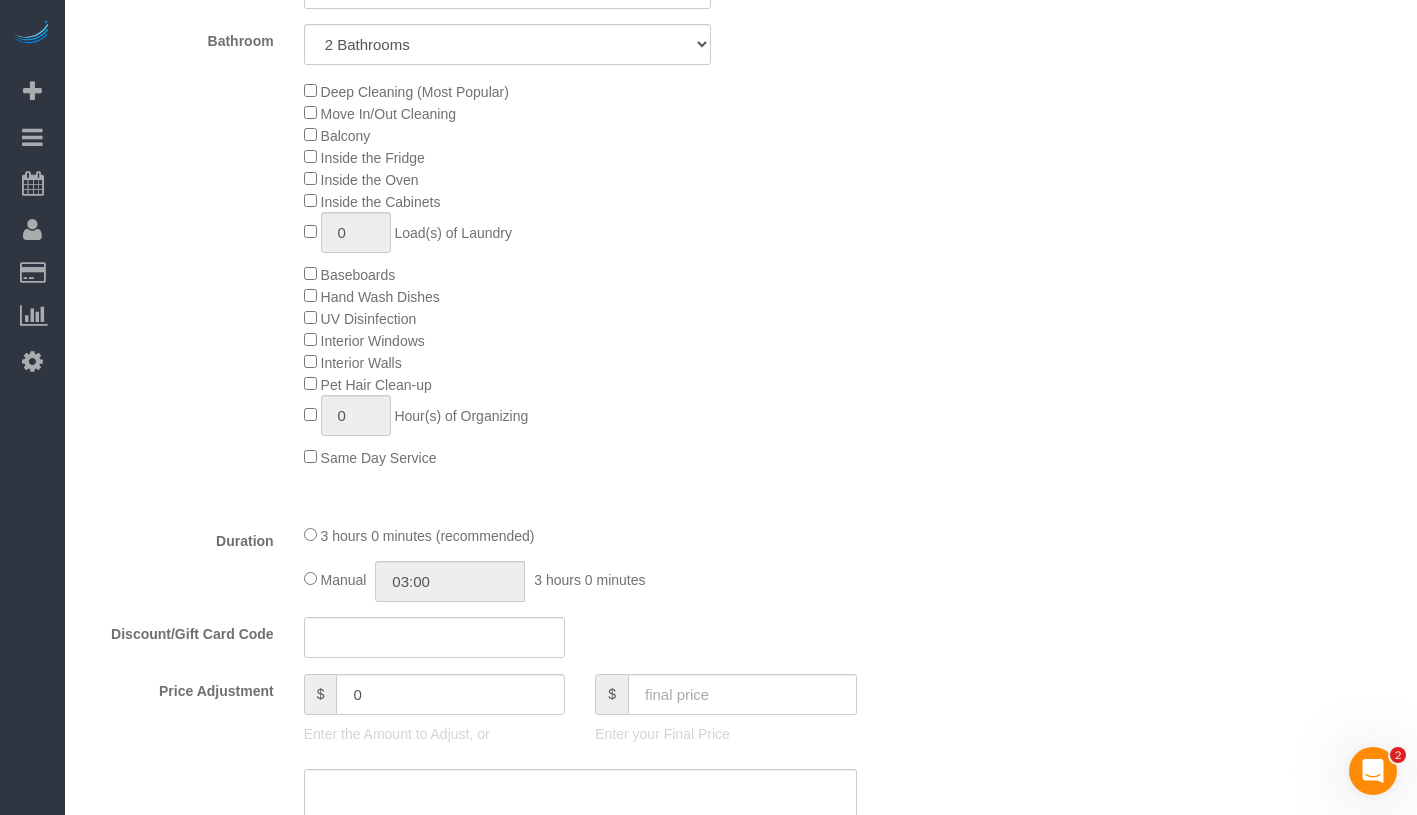 click on "Manual
03:00
3 hours 0 minutes" 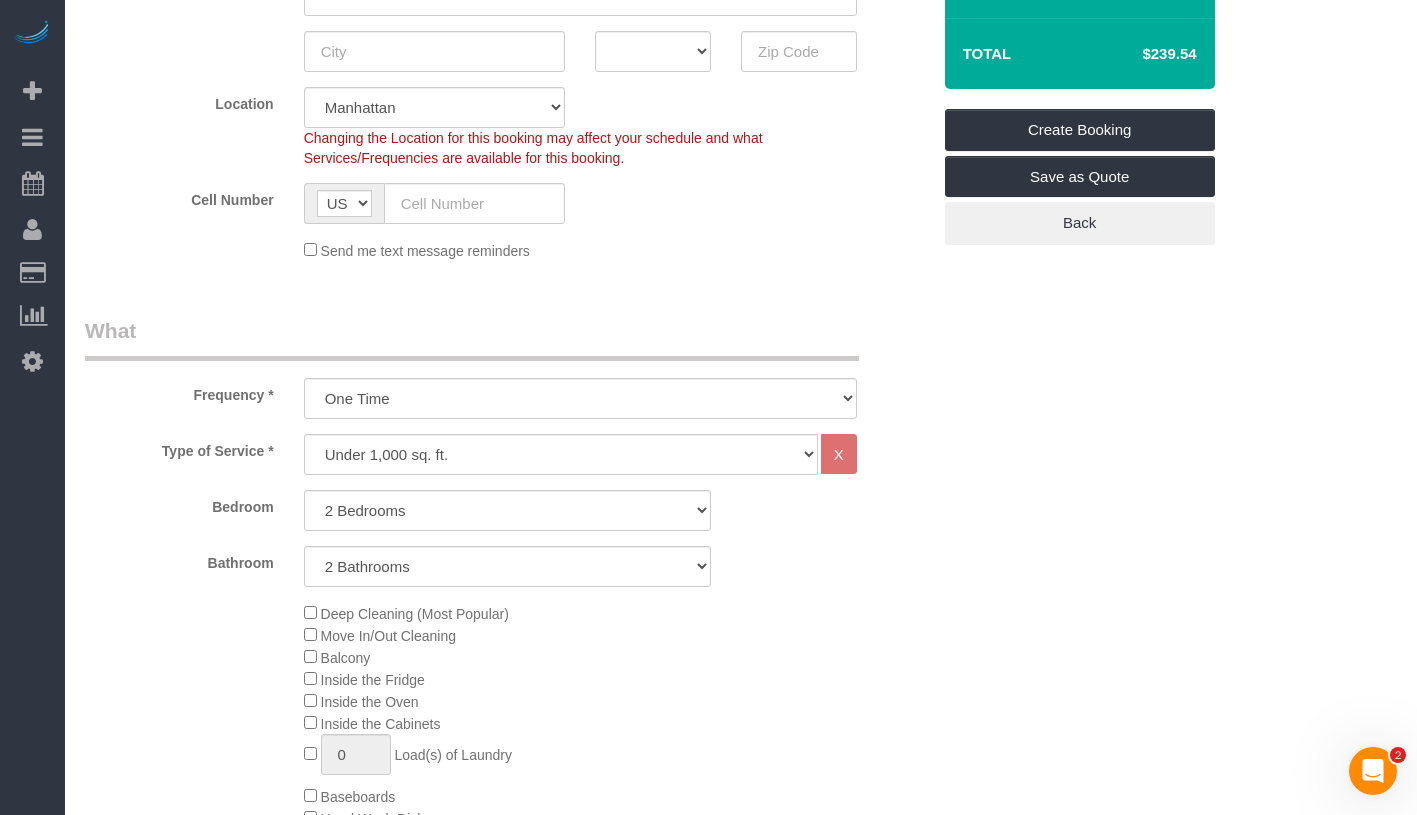 scroll, scrollTop: 413, scrollLeft: 0, axis: vertical 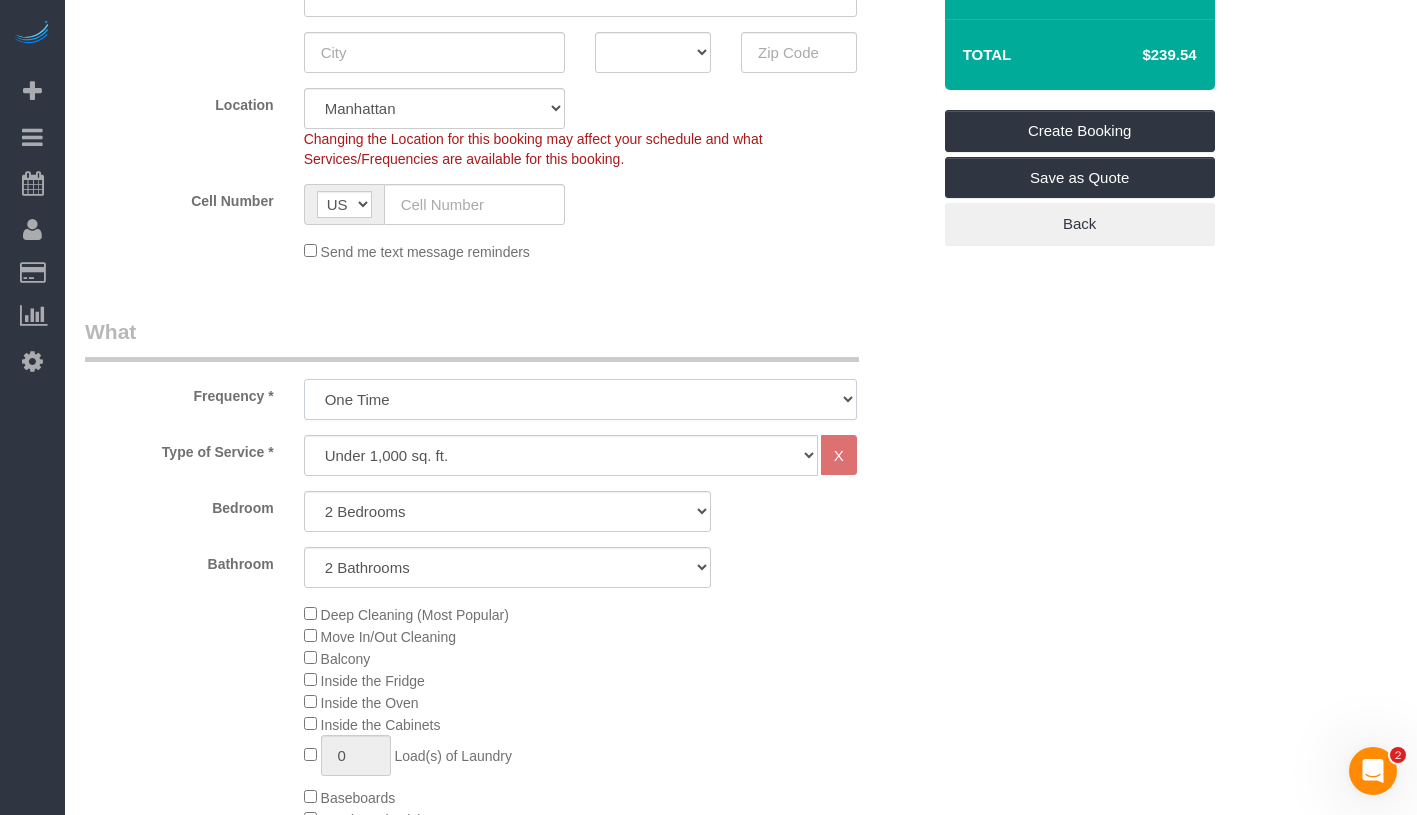 click on "One Time Weekly (20% Off) - 20.00% Every 2 Weeks (15% Off) - 15.00% Every 4 Weeks (10% Off) - 10.00%" at bounding box center [580, 399] 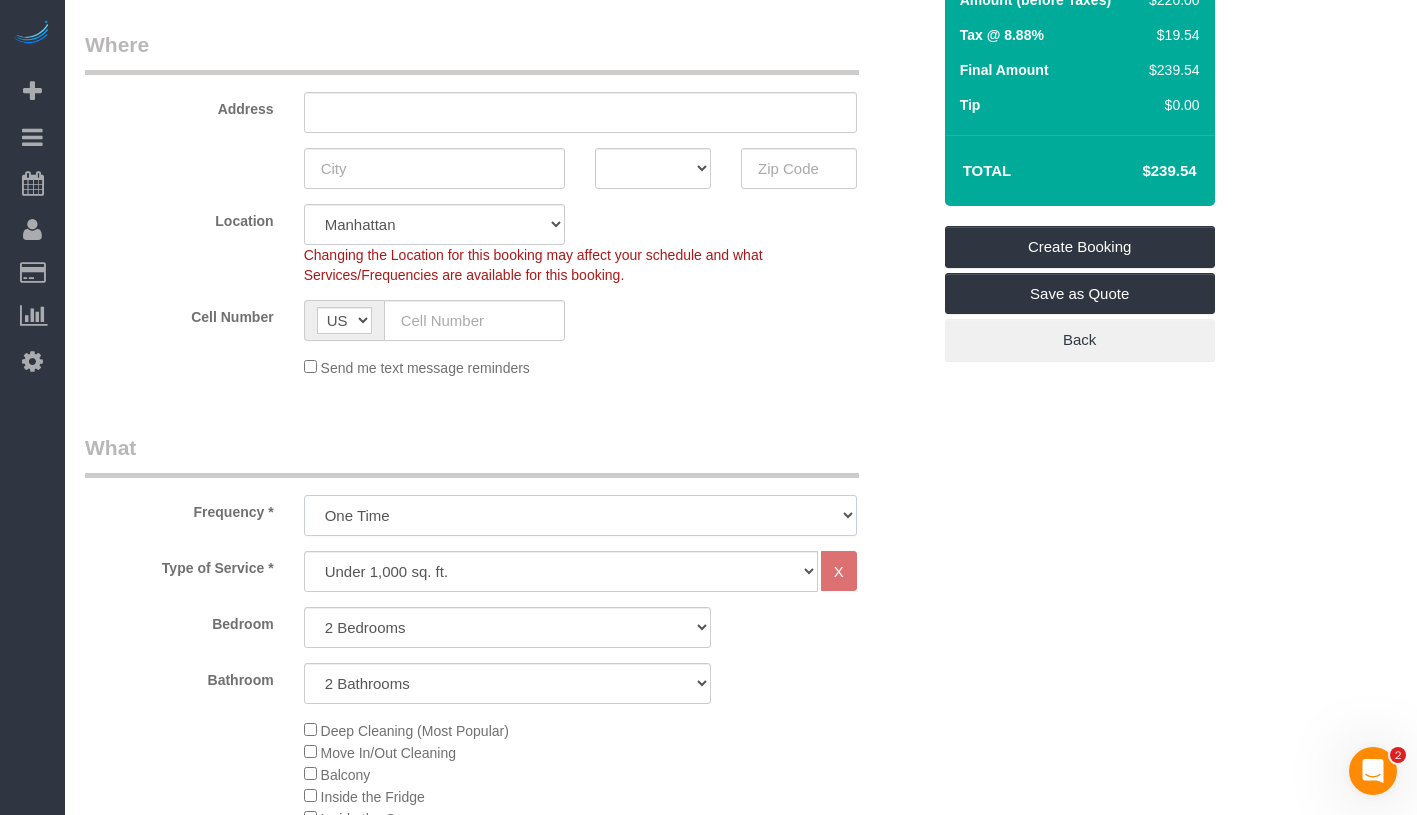scroll, scrollTop: 0, scrollLeft: 0, axis: both 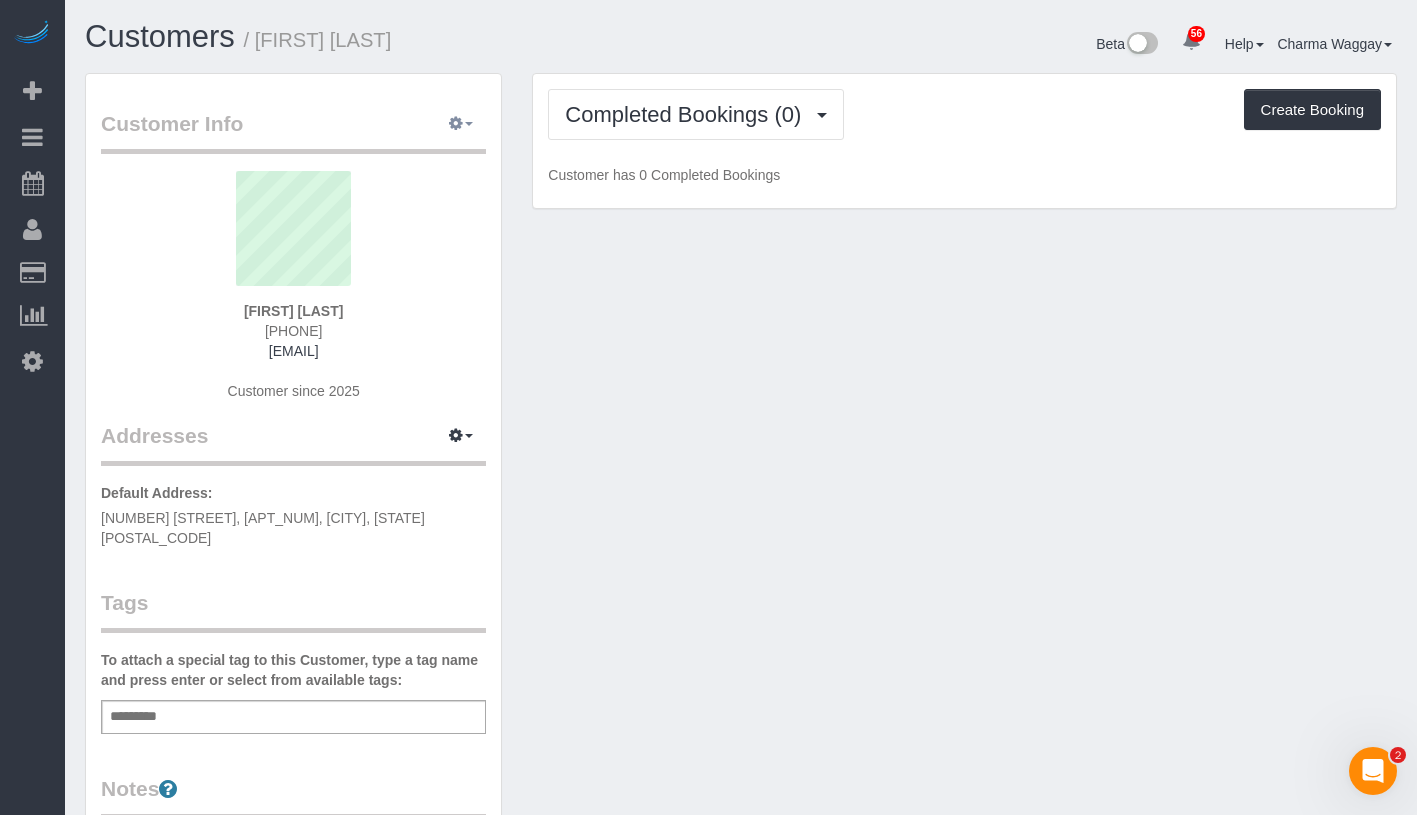 click at bounding box center [461, 124] 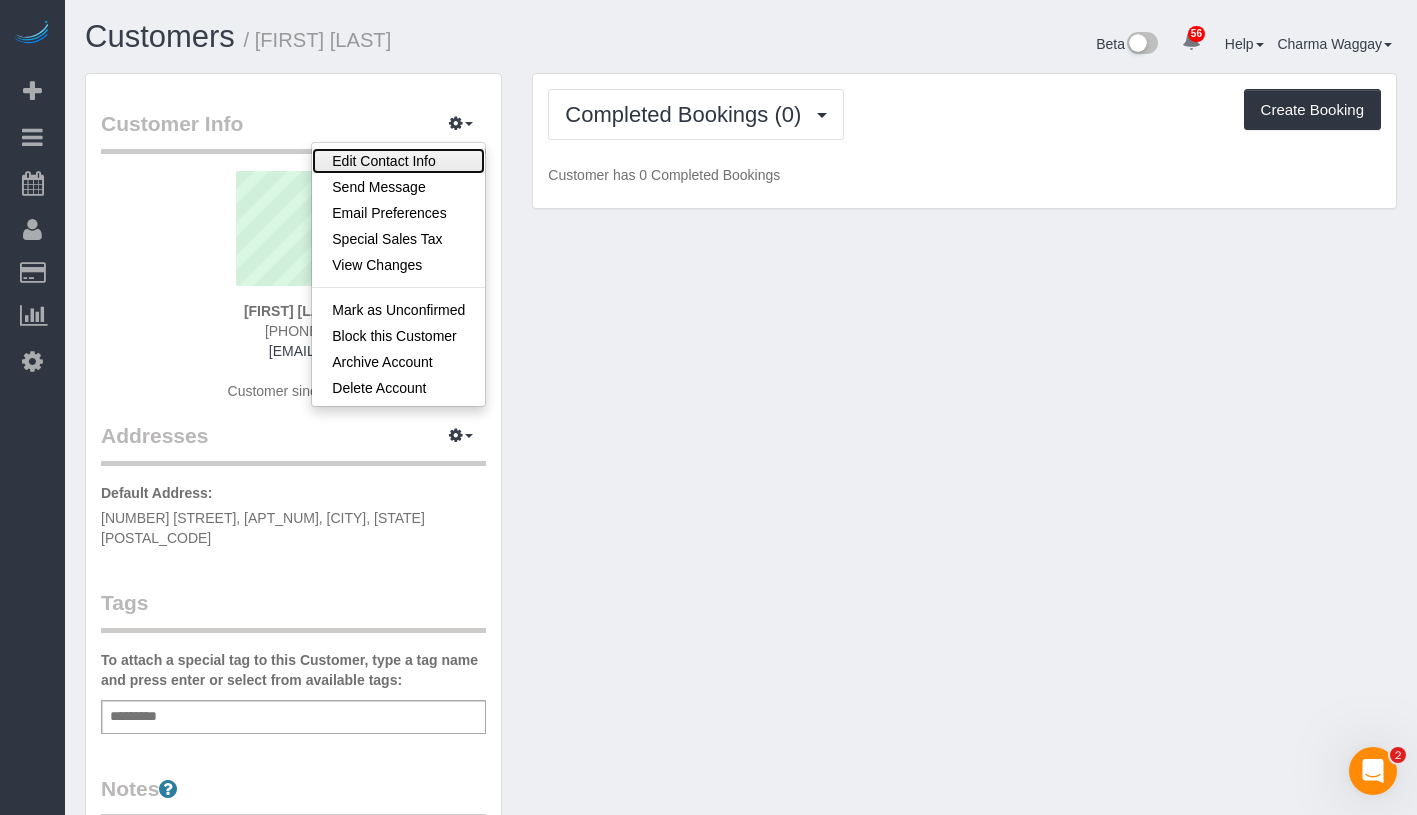 click on "Edit Contact Info" at bounding box center [398, 161] 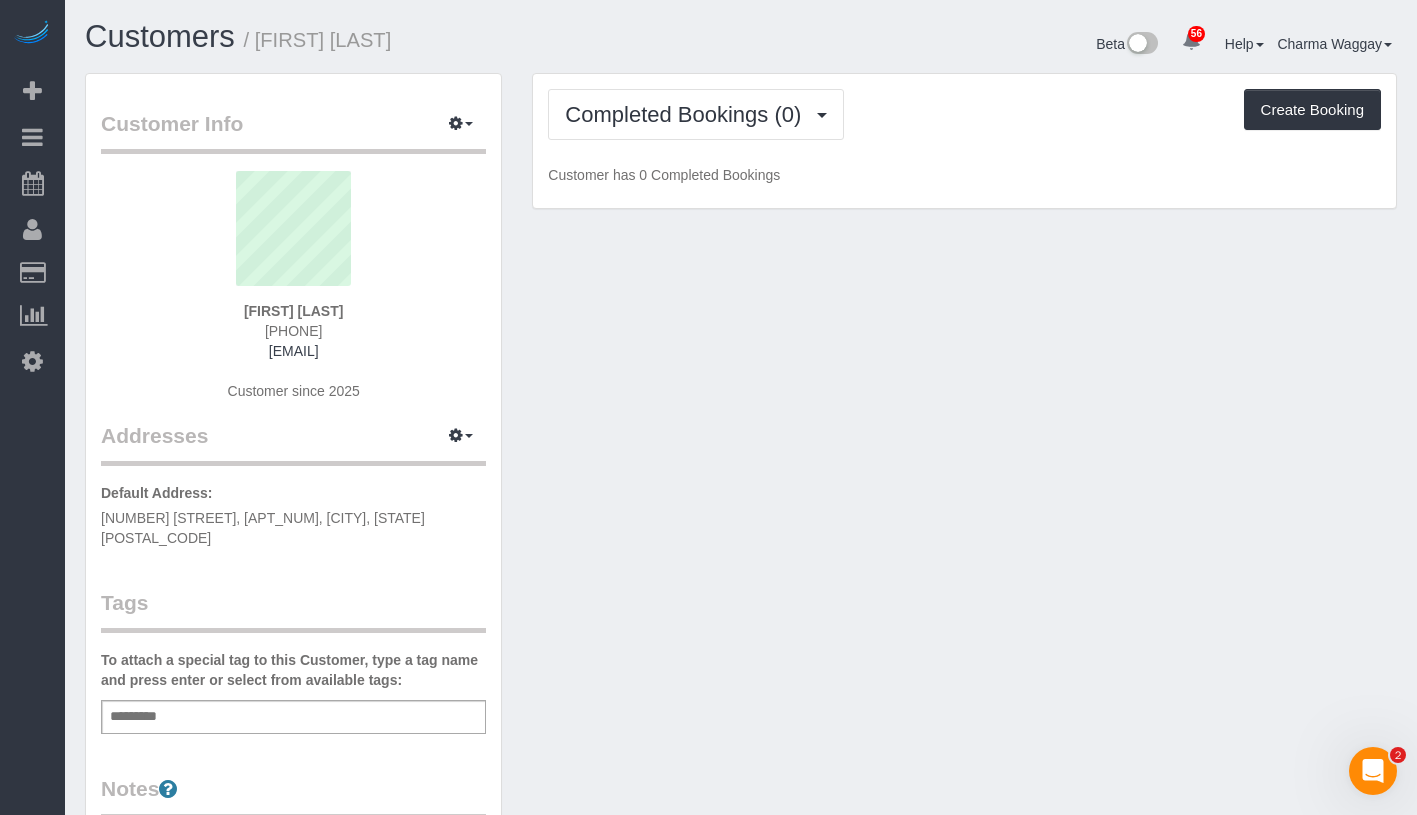 select on "NY" 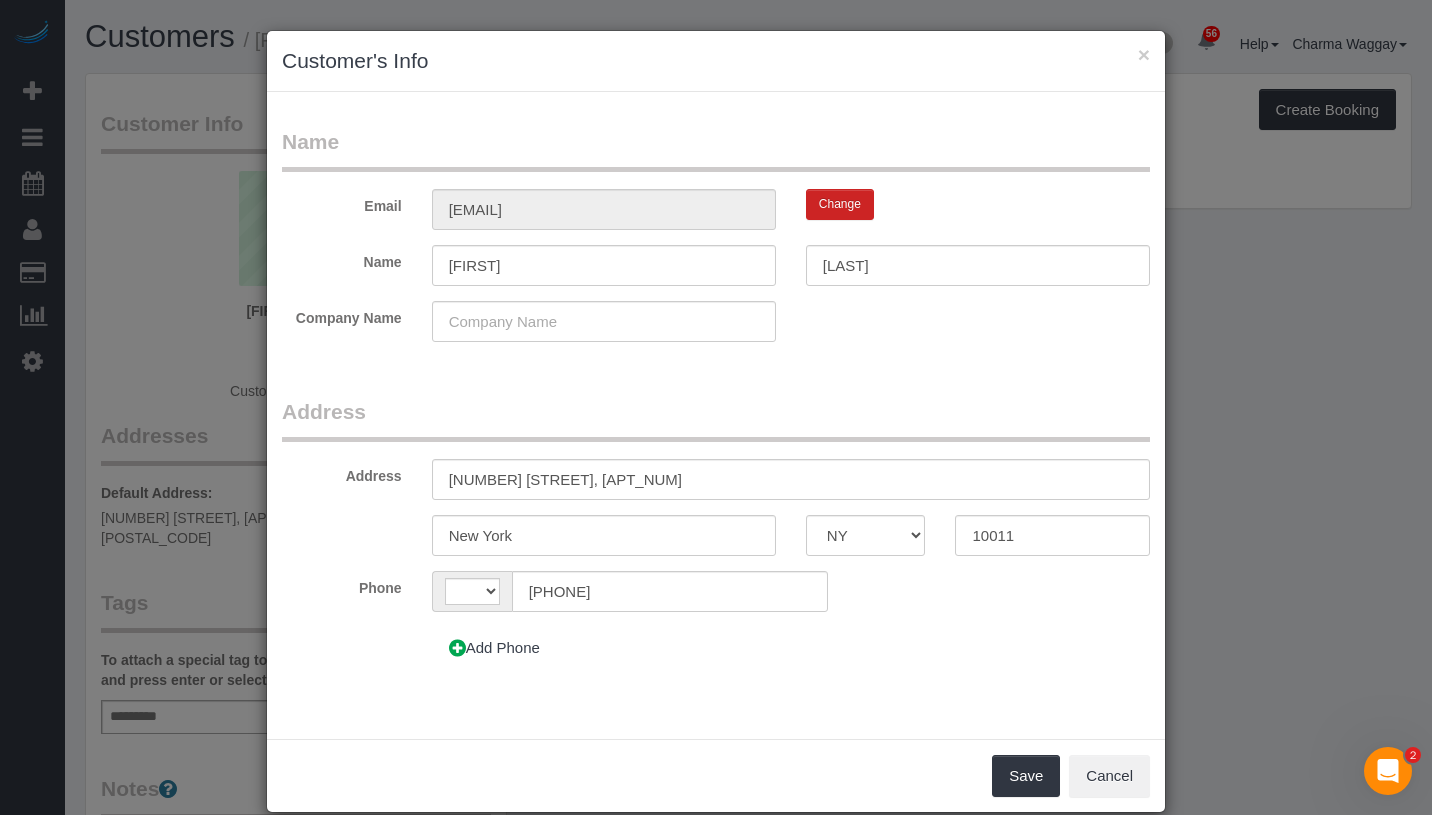 select on "string:US" 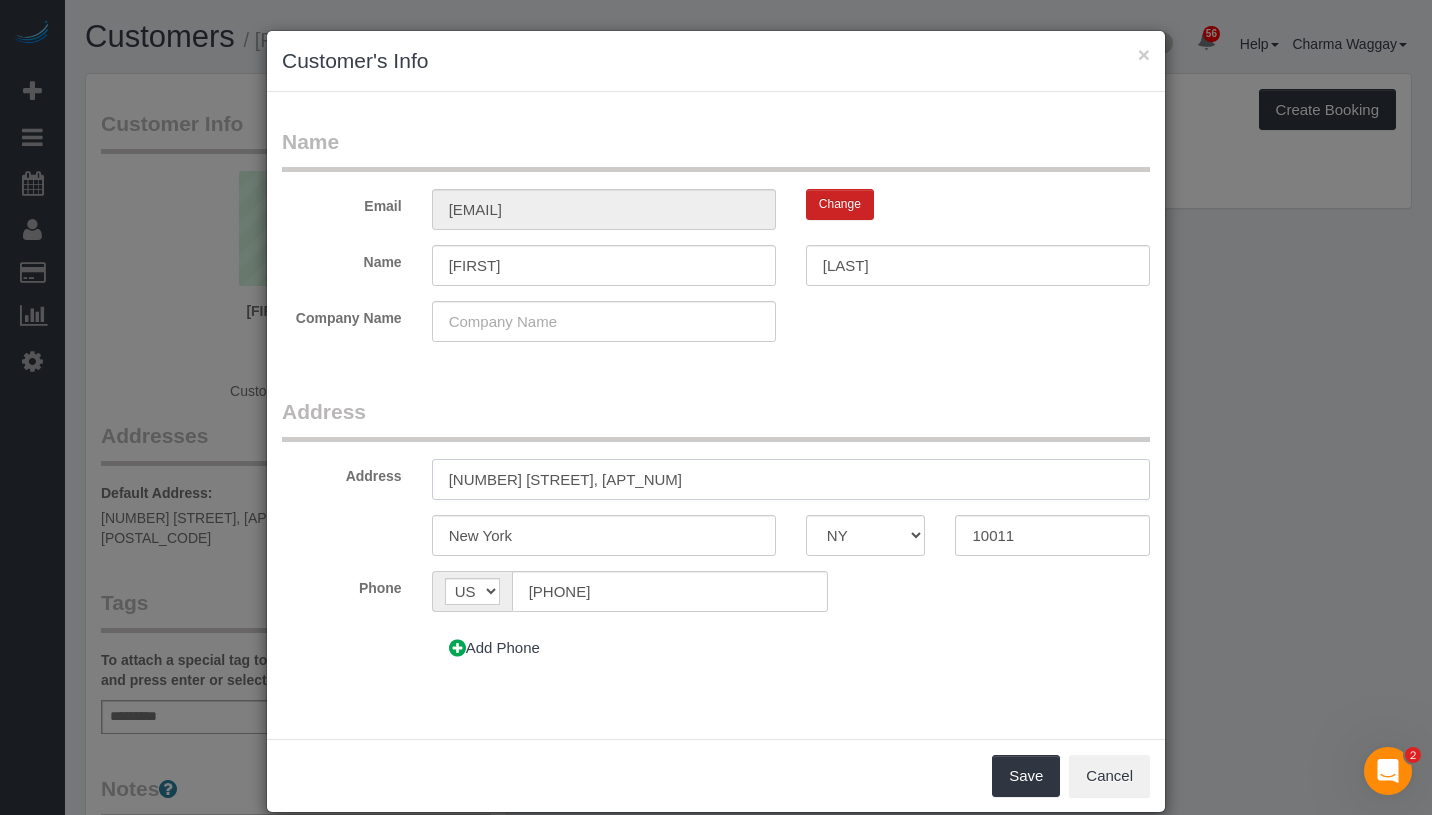 click on "212 W 22nd street, 3D" at bounding box center [791, 479] 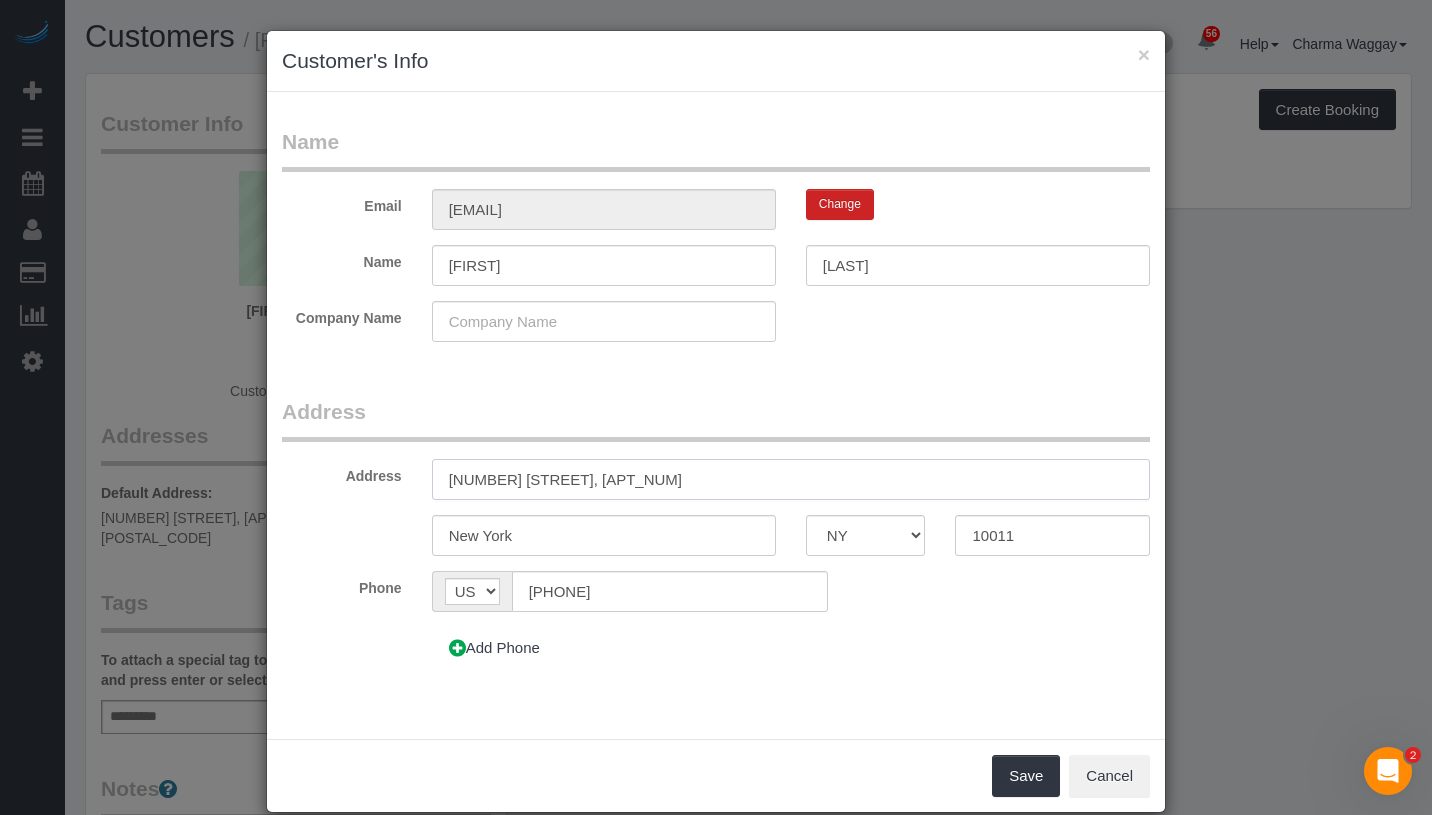 click on "212 West 22nd street, 3D" at bounding box center [791, 479] 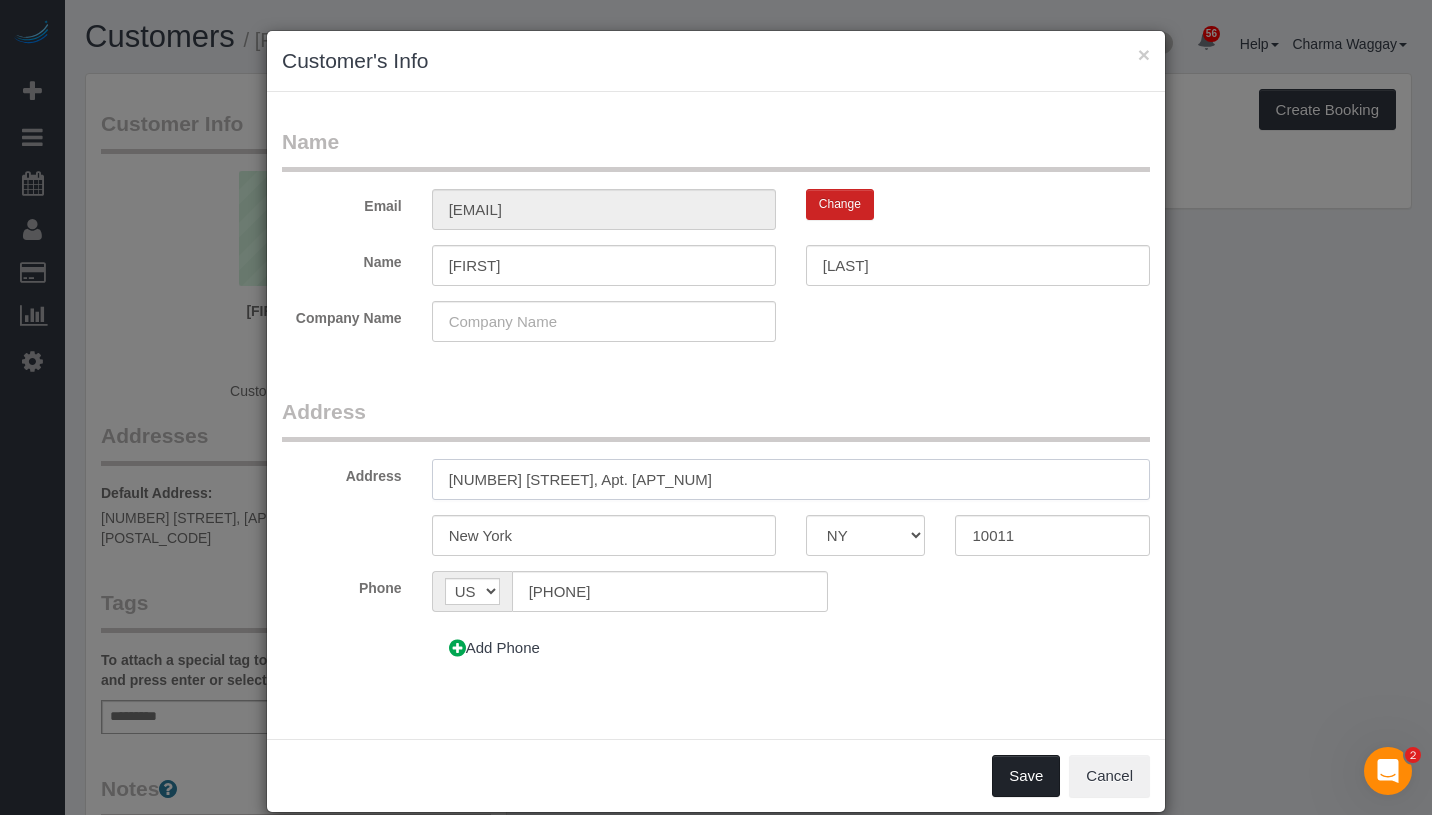 type on "[NUMBER] [STREET], Apt. [NUMBER]" 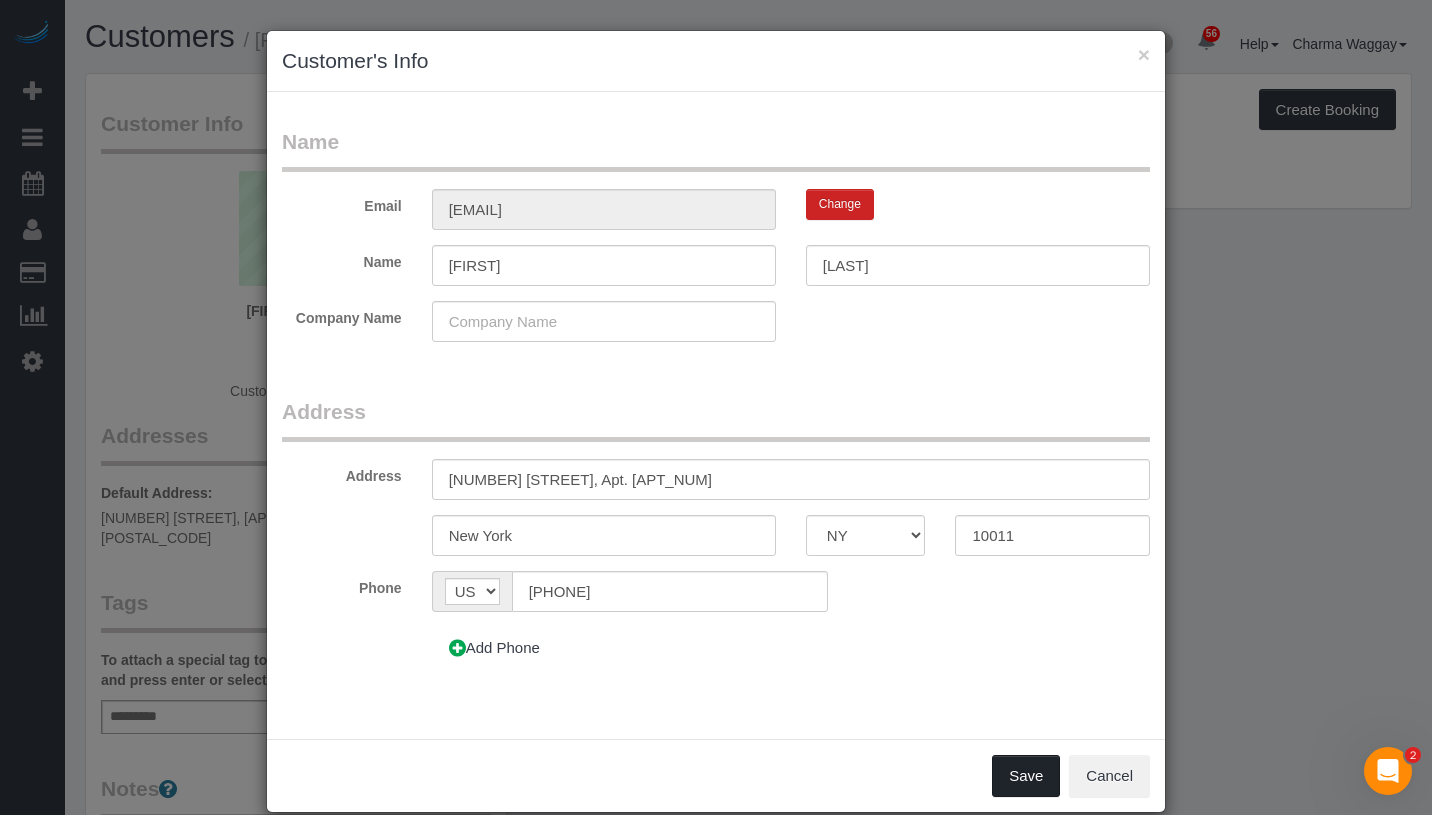 click on "Save" at bounding box center (1026, 776) 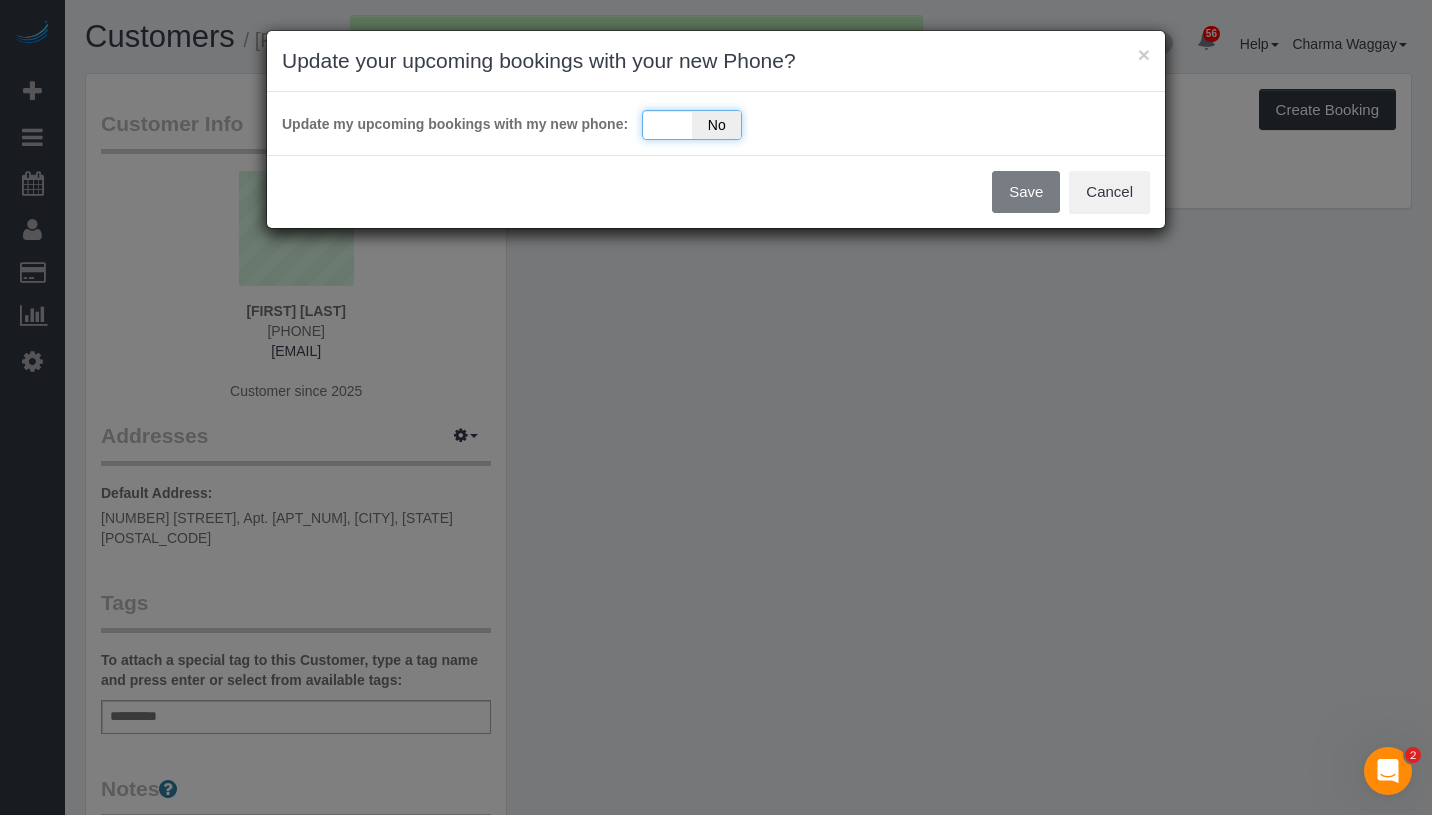 click on "Yes   No" at bounding box center [692, 125] 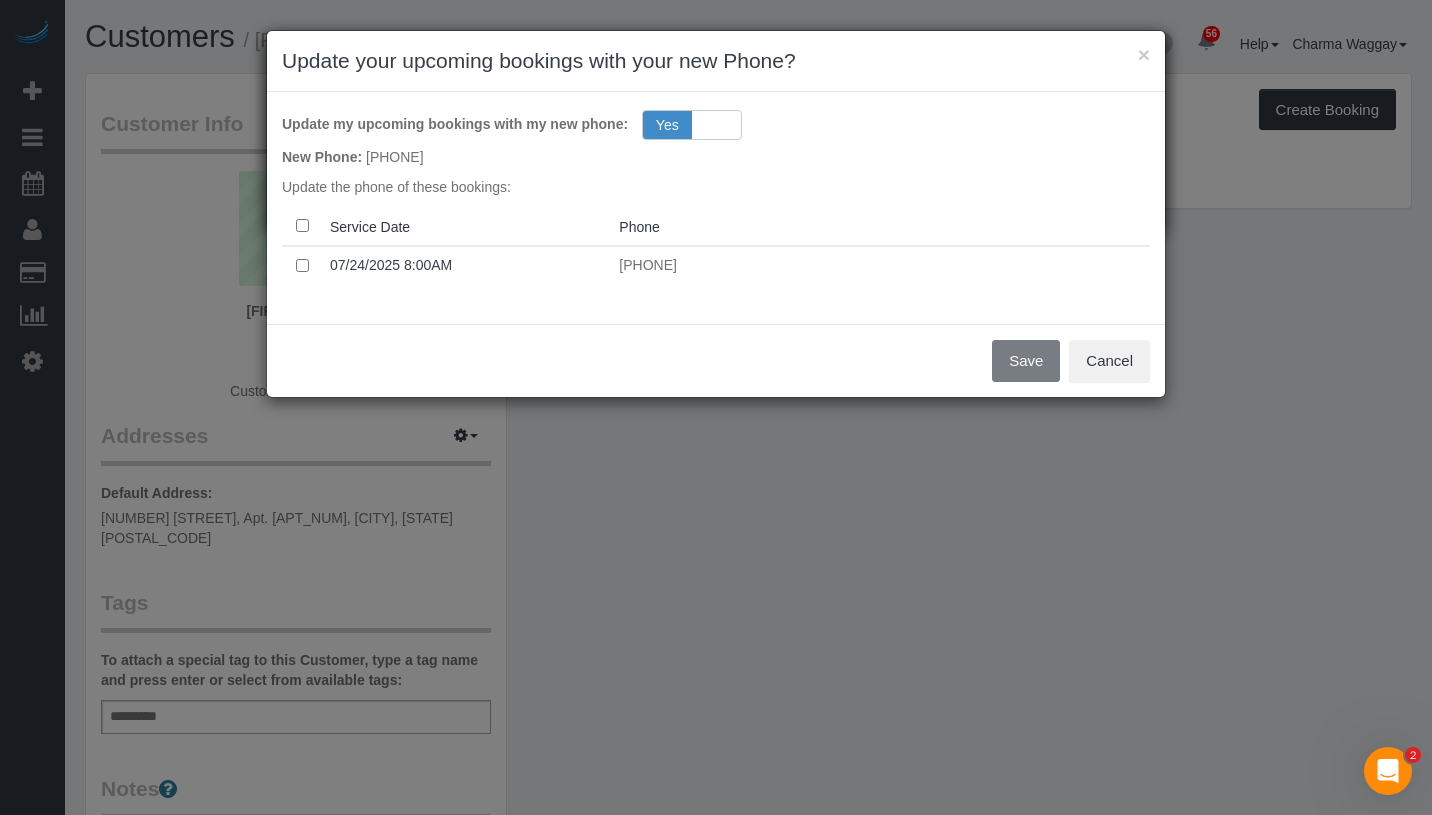 click at bounding box center (302, 226) 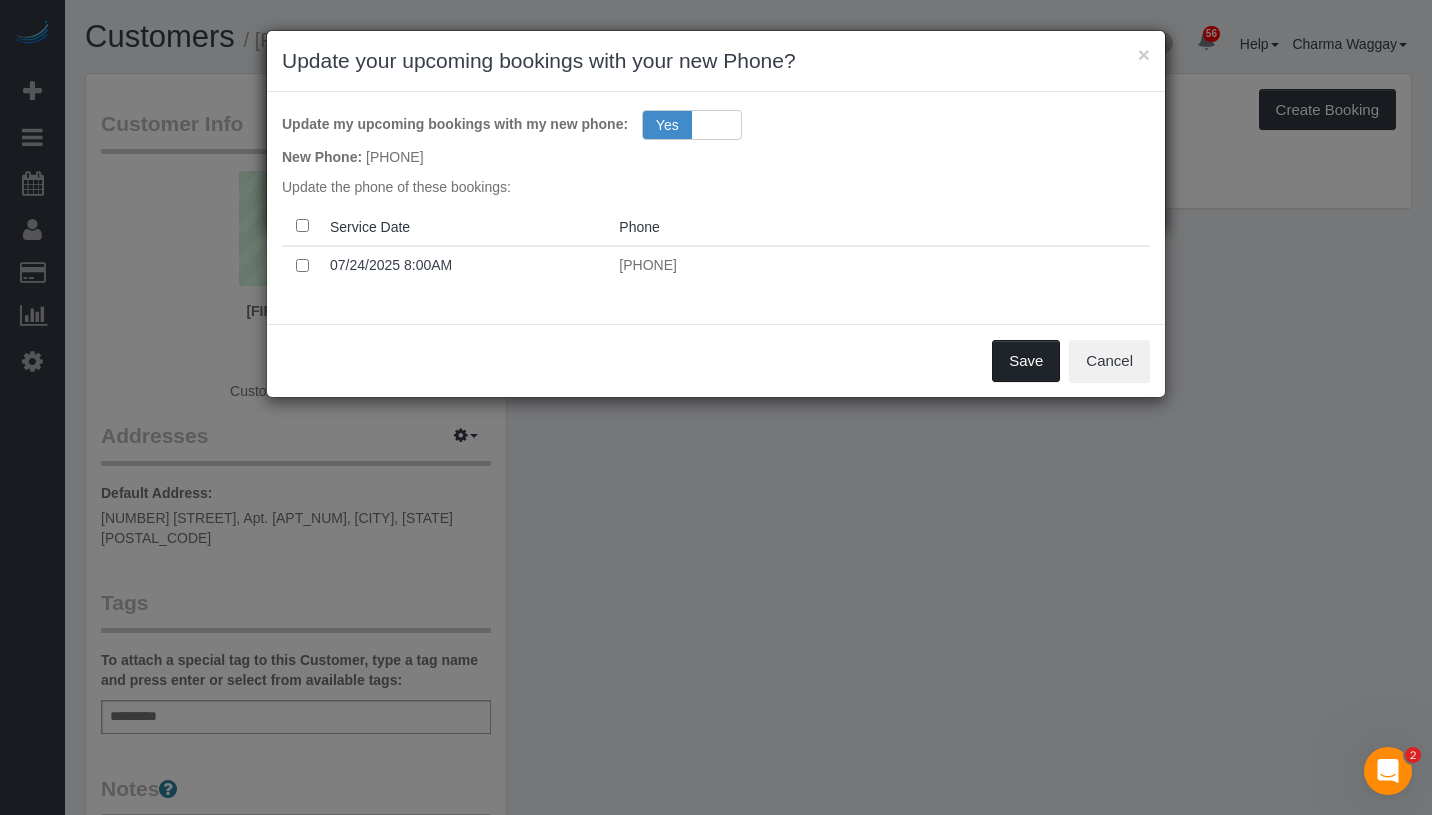 click on "Save" at bounding box center [1026, 361] 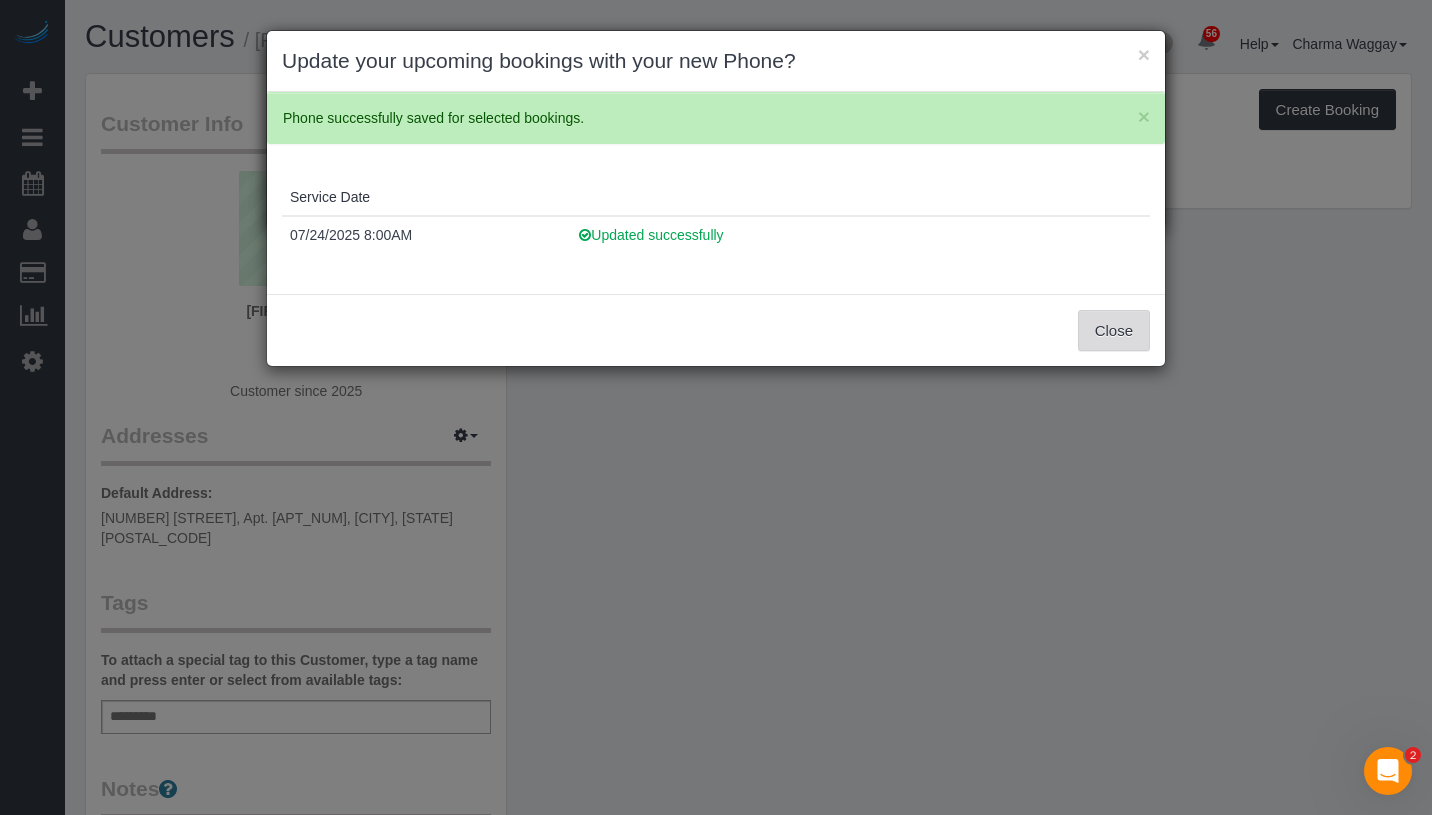 click on "Close" at bounding box center [1114, 331] 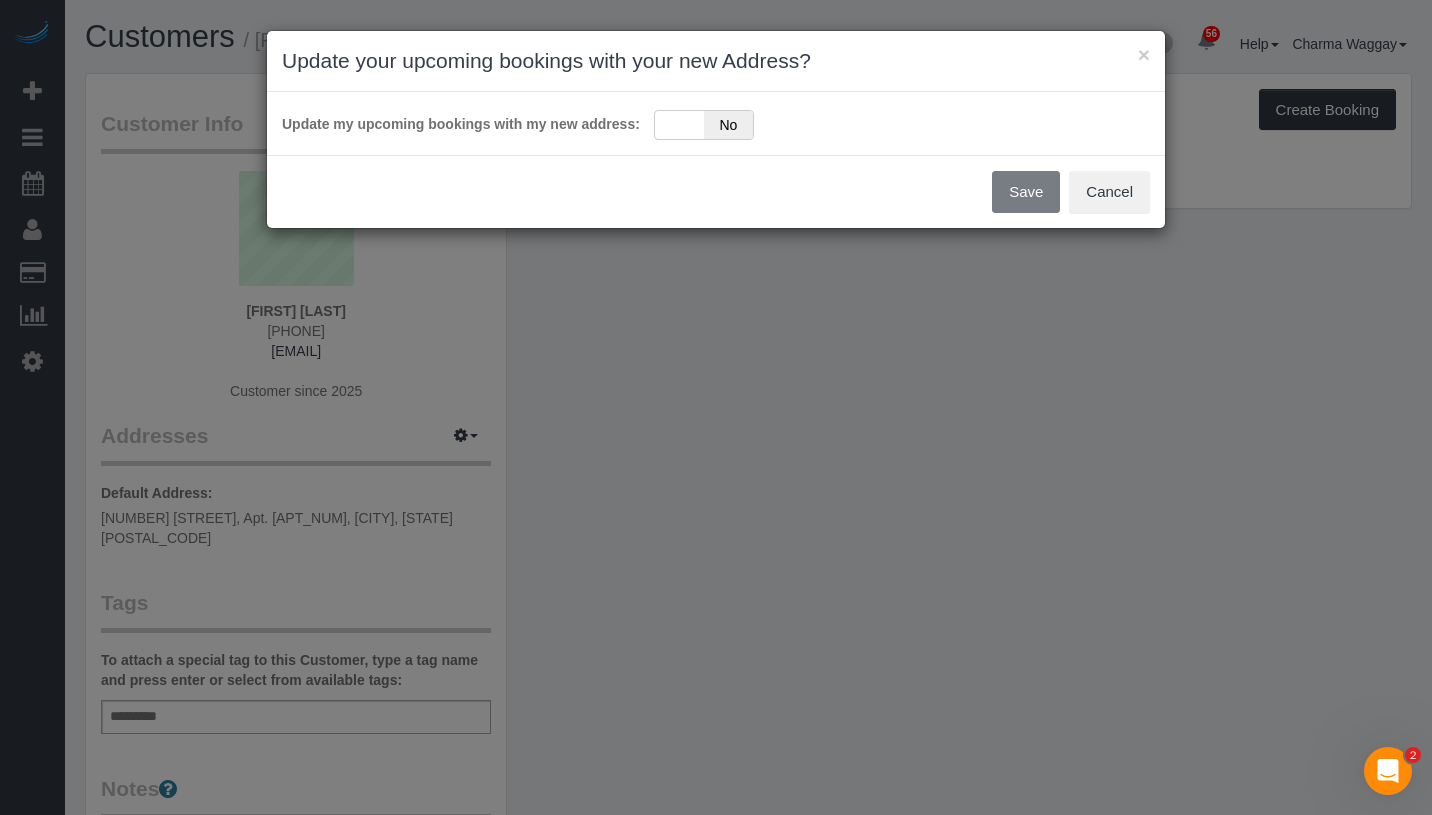 click on "Update my upcoming bookings with my new address:
Yes   No" at bounding box center [716, 123] 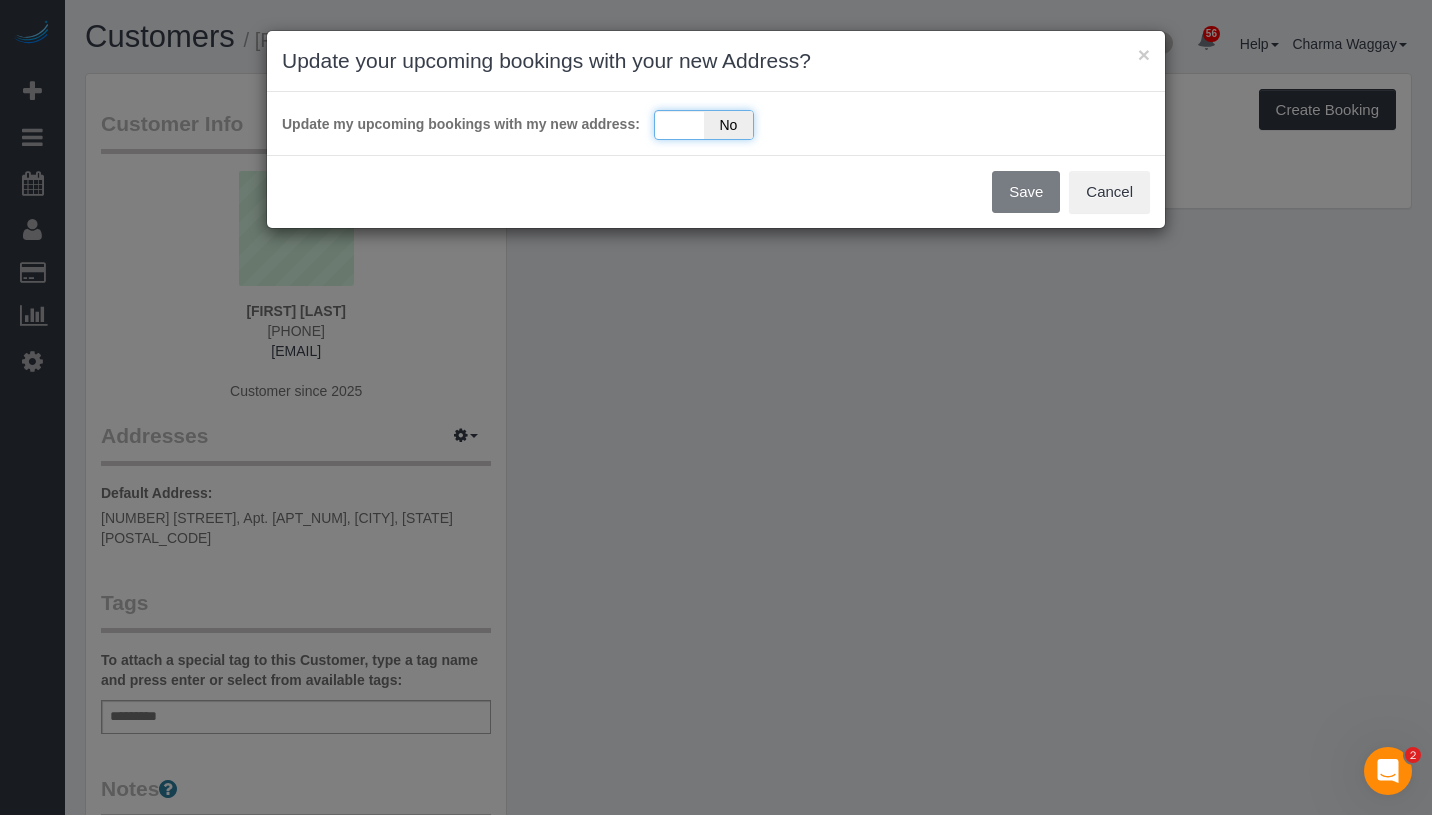 click on "Yes   No" at bounding box center [704, 125] 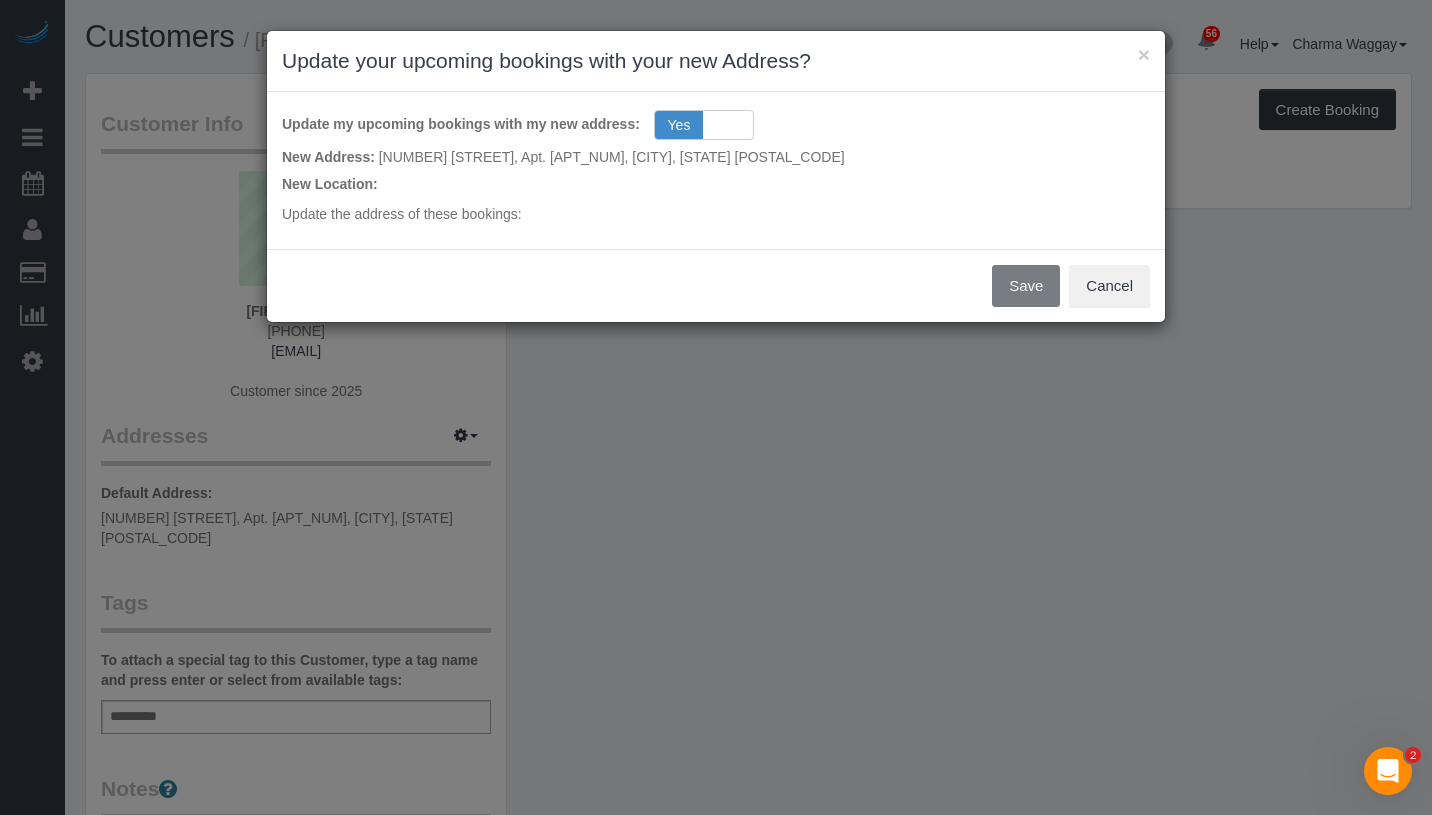 click on "Save
Cancel" at bounding box center (716, 285) 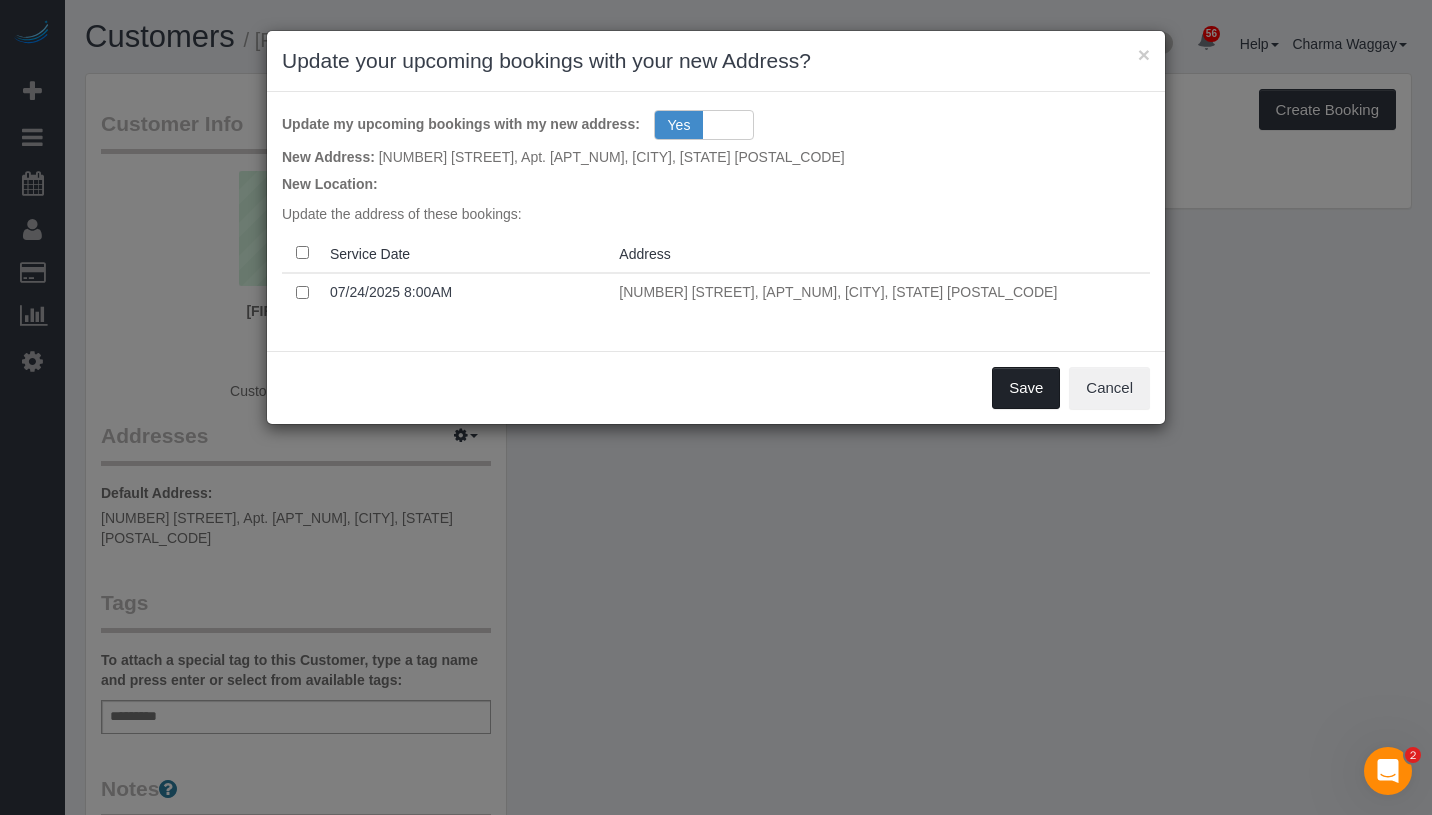 click on "Save" at bounding box center [1026, 388] 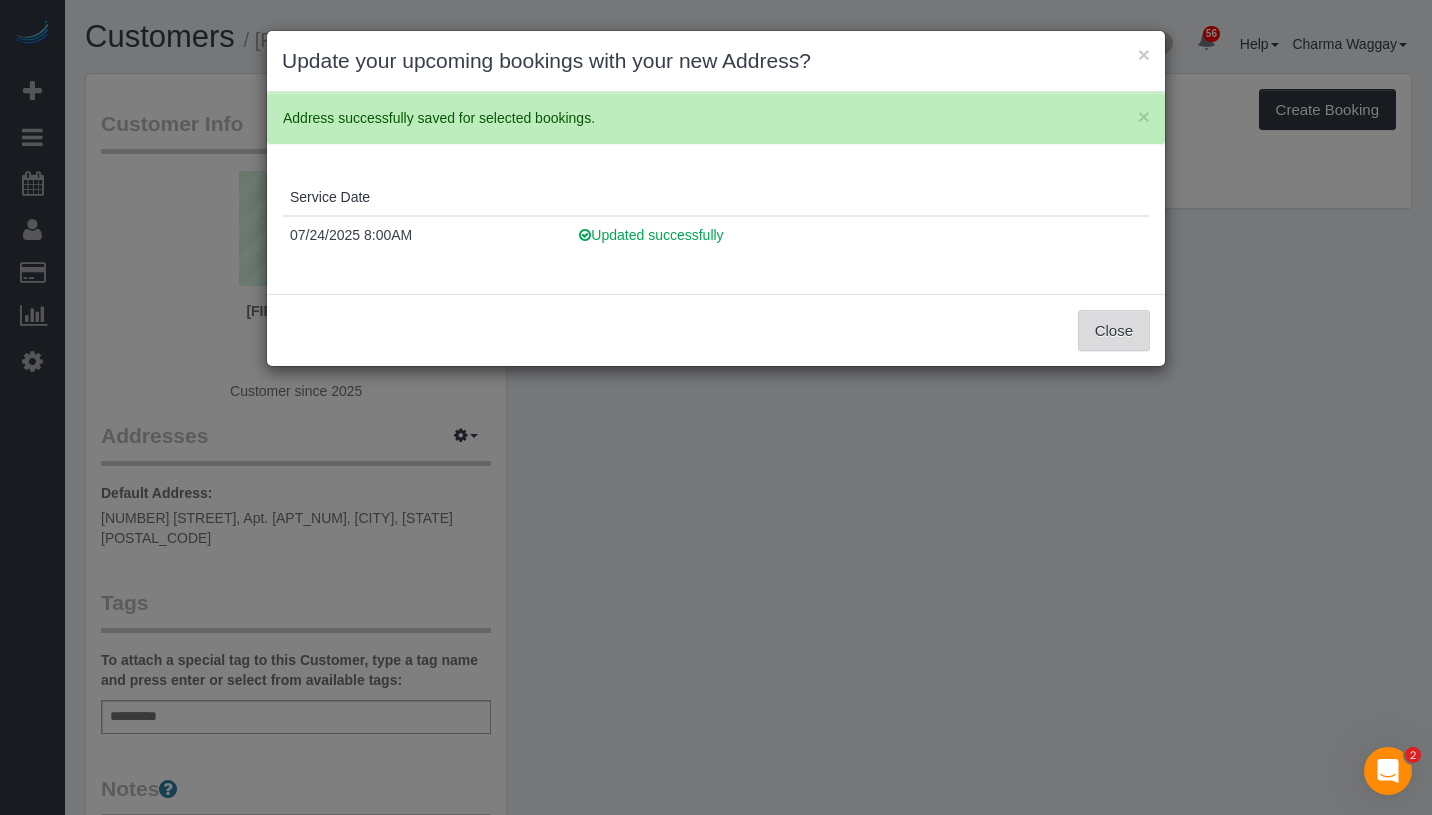 click on "Close" at bounding box center (1114, 331) 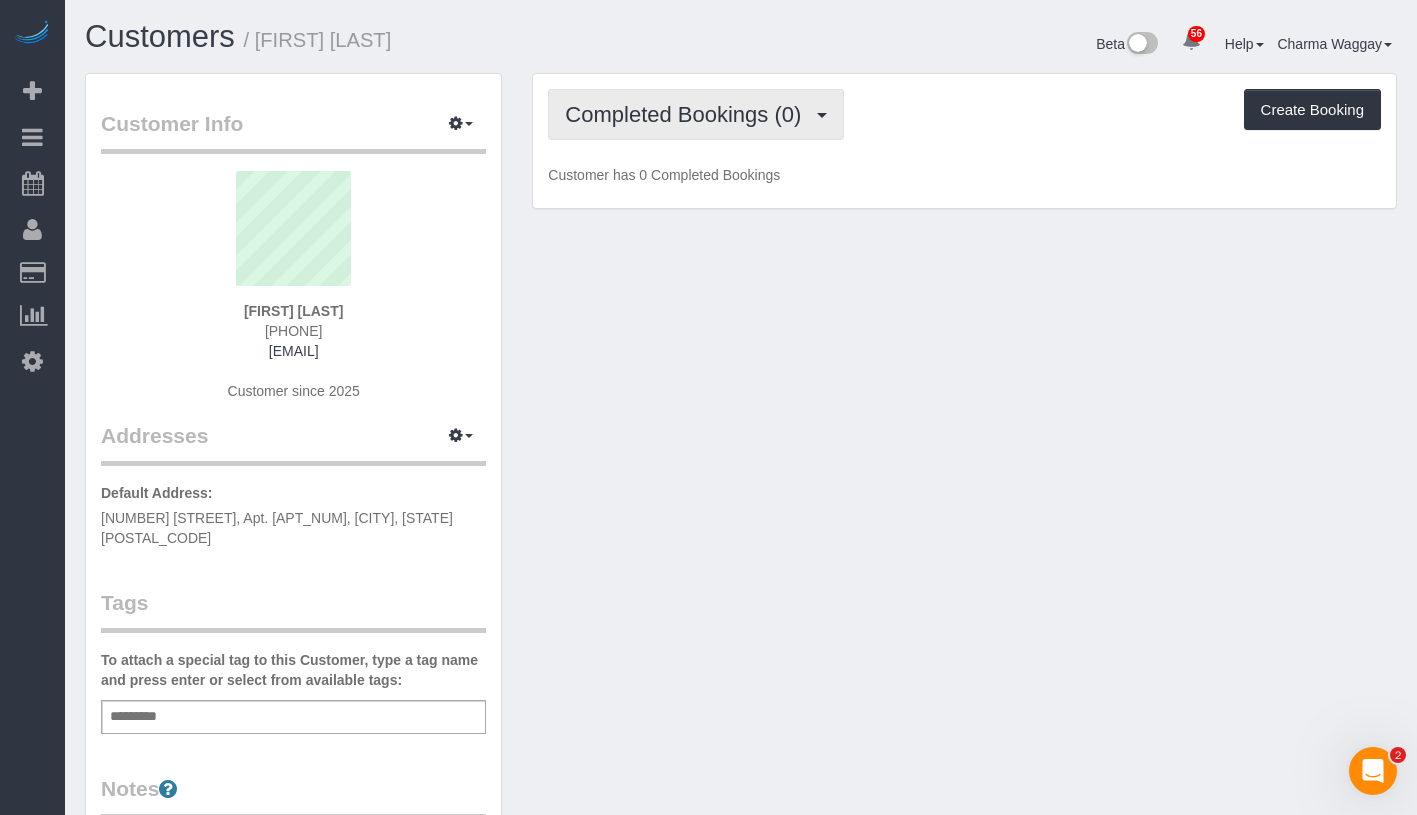 click on "Completed Bookings (0)" at bounding box center [696, 114] 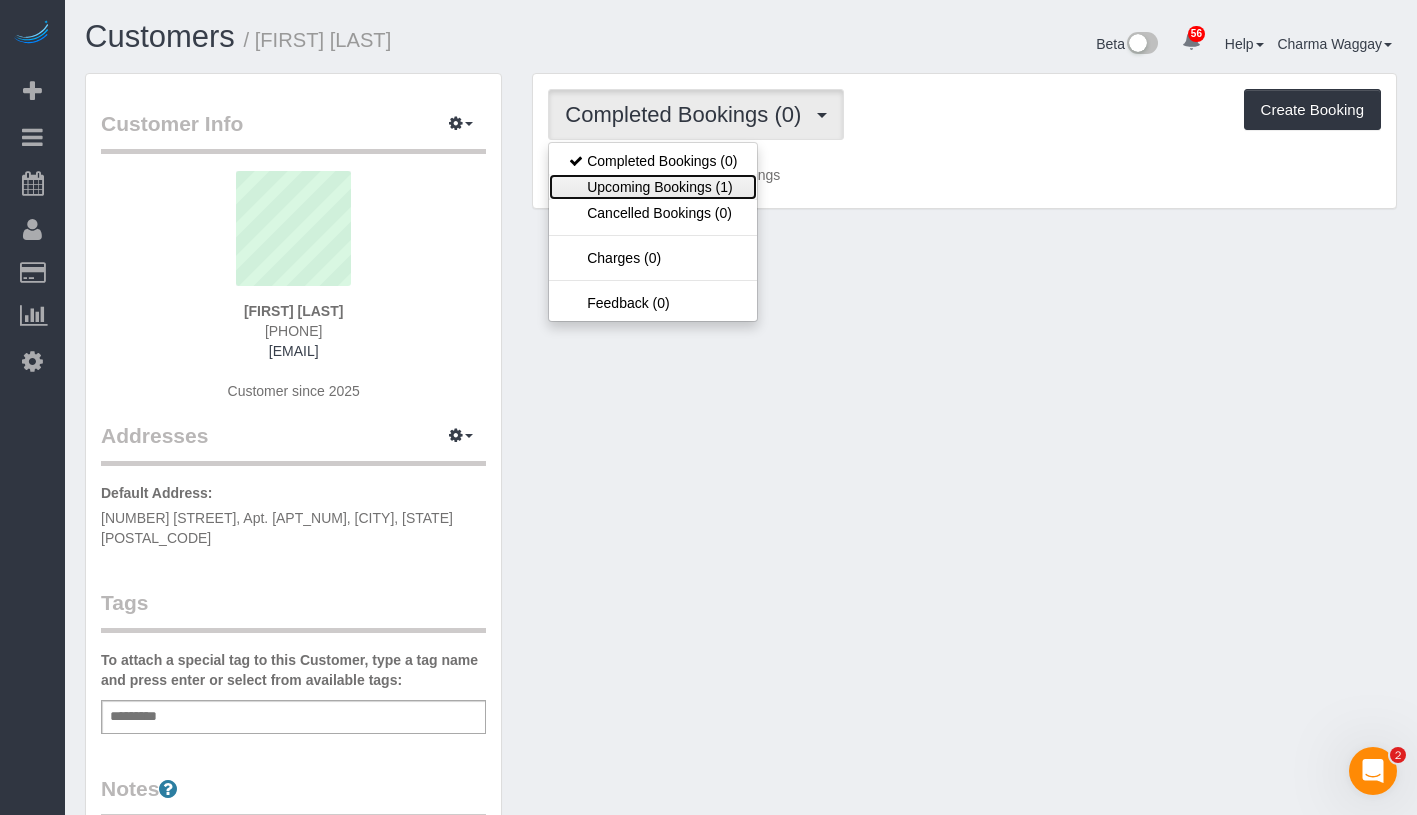 click on "Upcoming Bookings (1)" at bounding box center [653, 187] 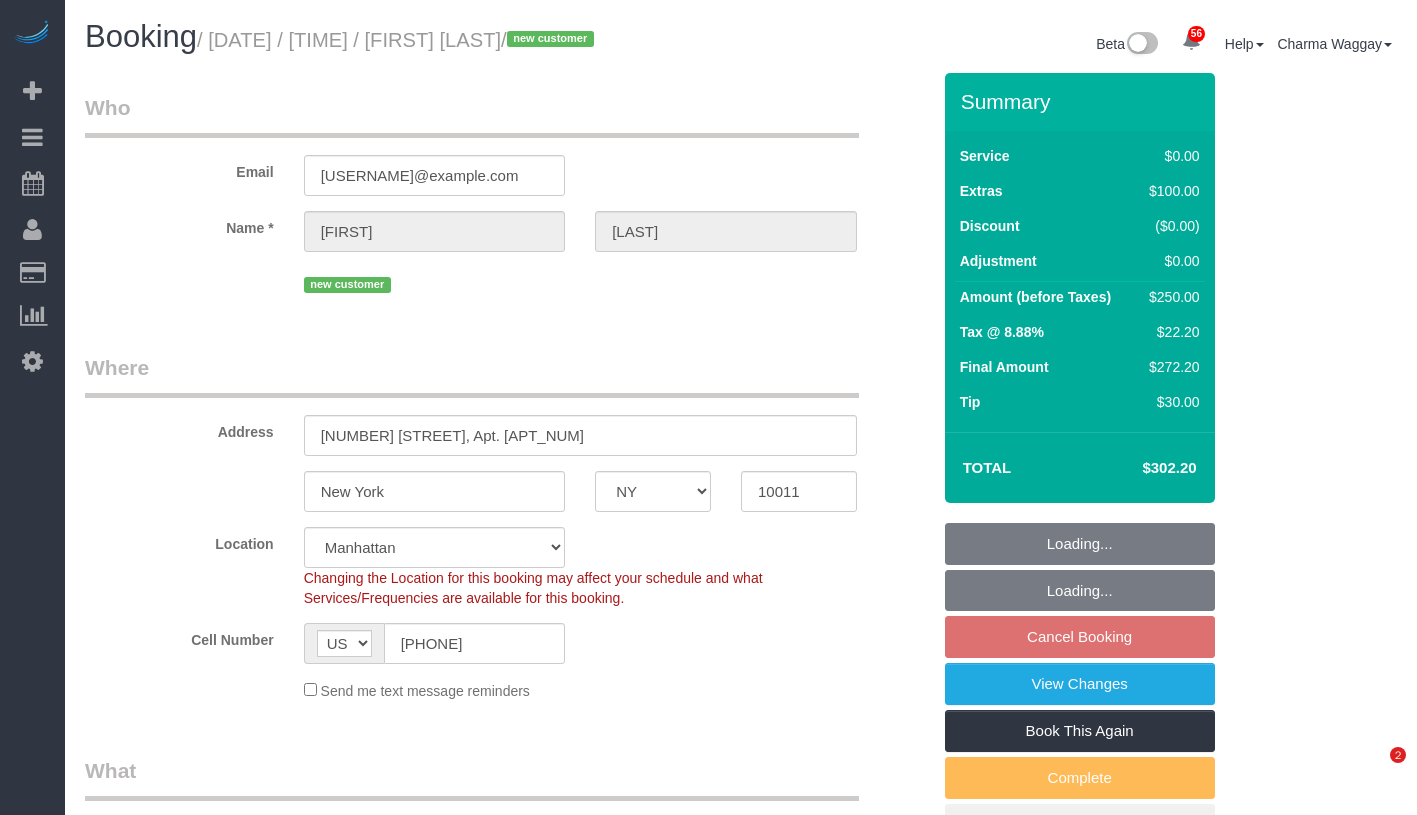 select on "NY" 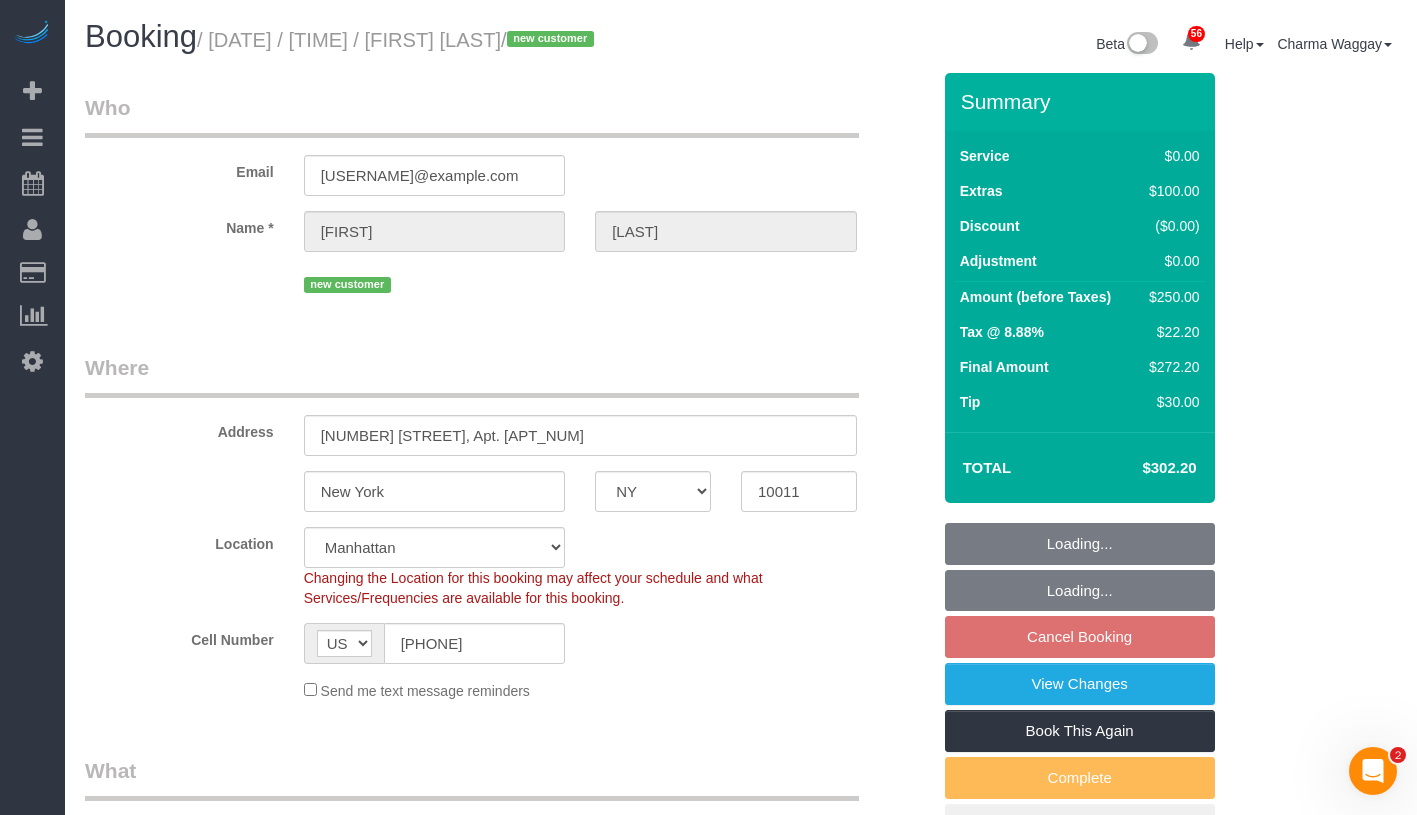 scroll, scrollTop: 0, scrollLeft: 0, axis: both 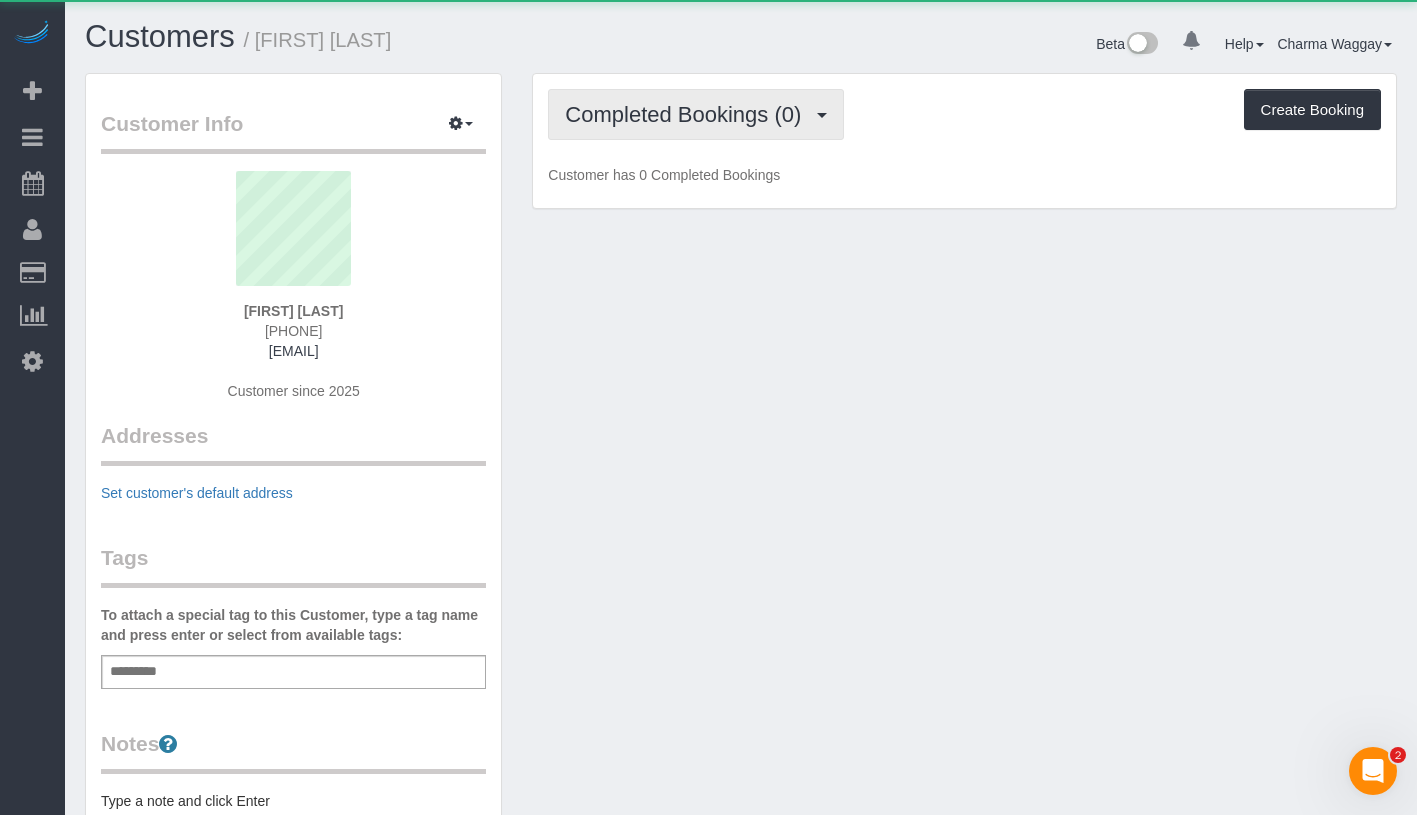click on "Completed Bookings (0)" at bounding box center [688, 114] 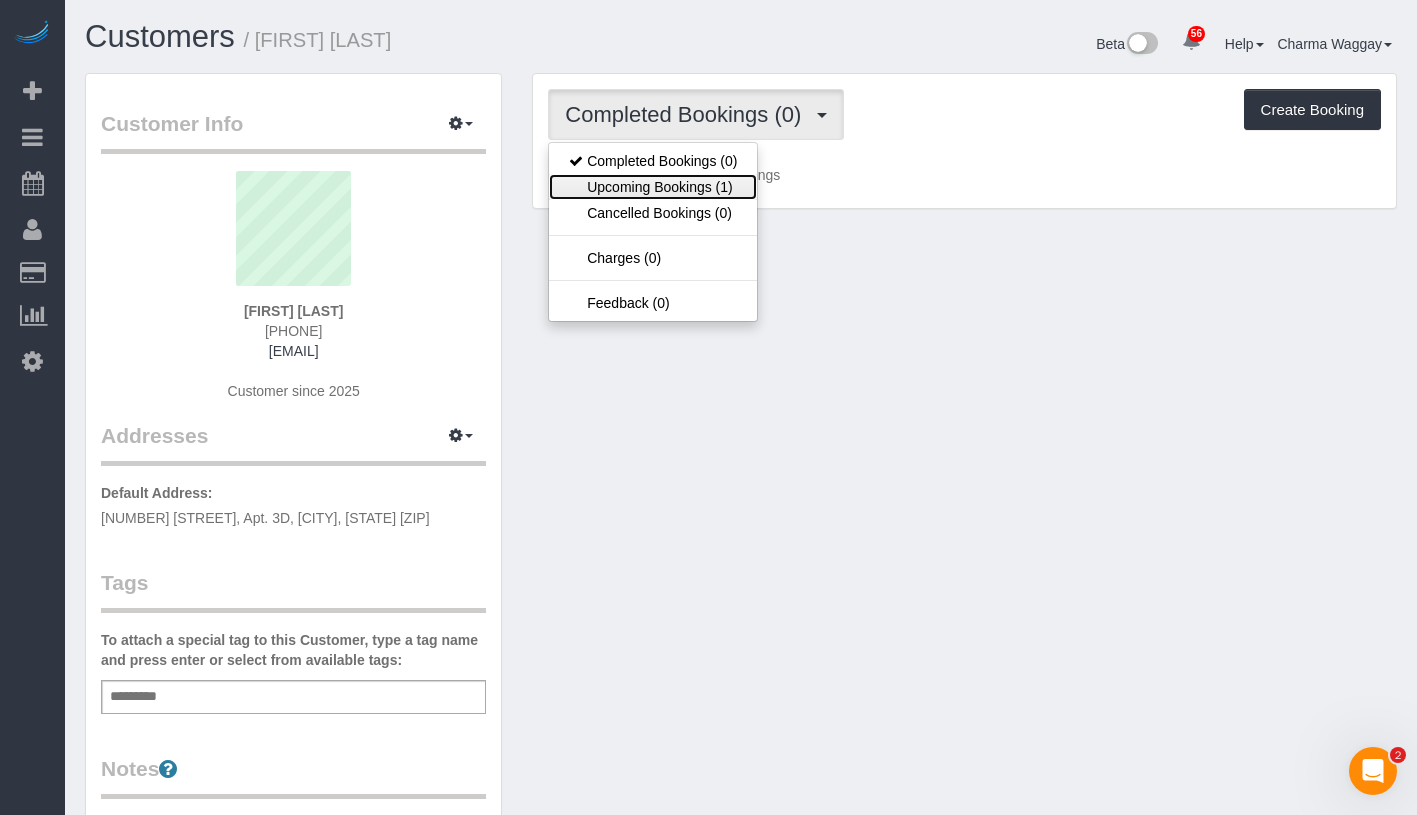 click on "Upcoming Bookings (1)" at bounding box center (653, 187) 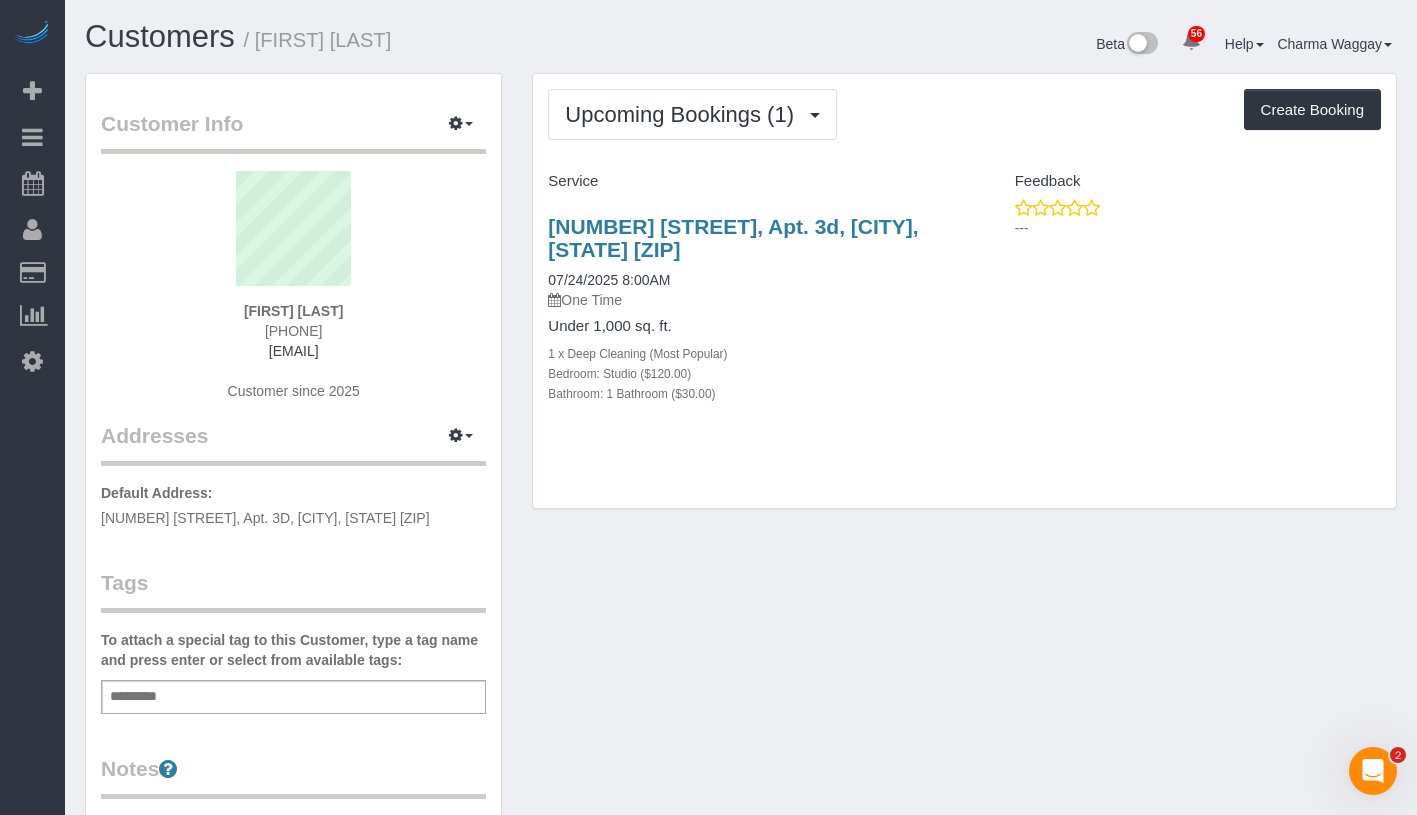 drag, startPoint x: 537, startPoint y: 219, endPoint x: 722, endPoint y: 248, distance: 187.25919 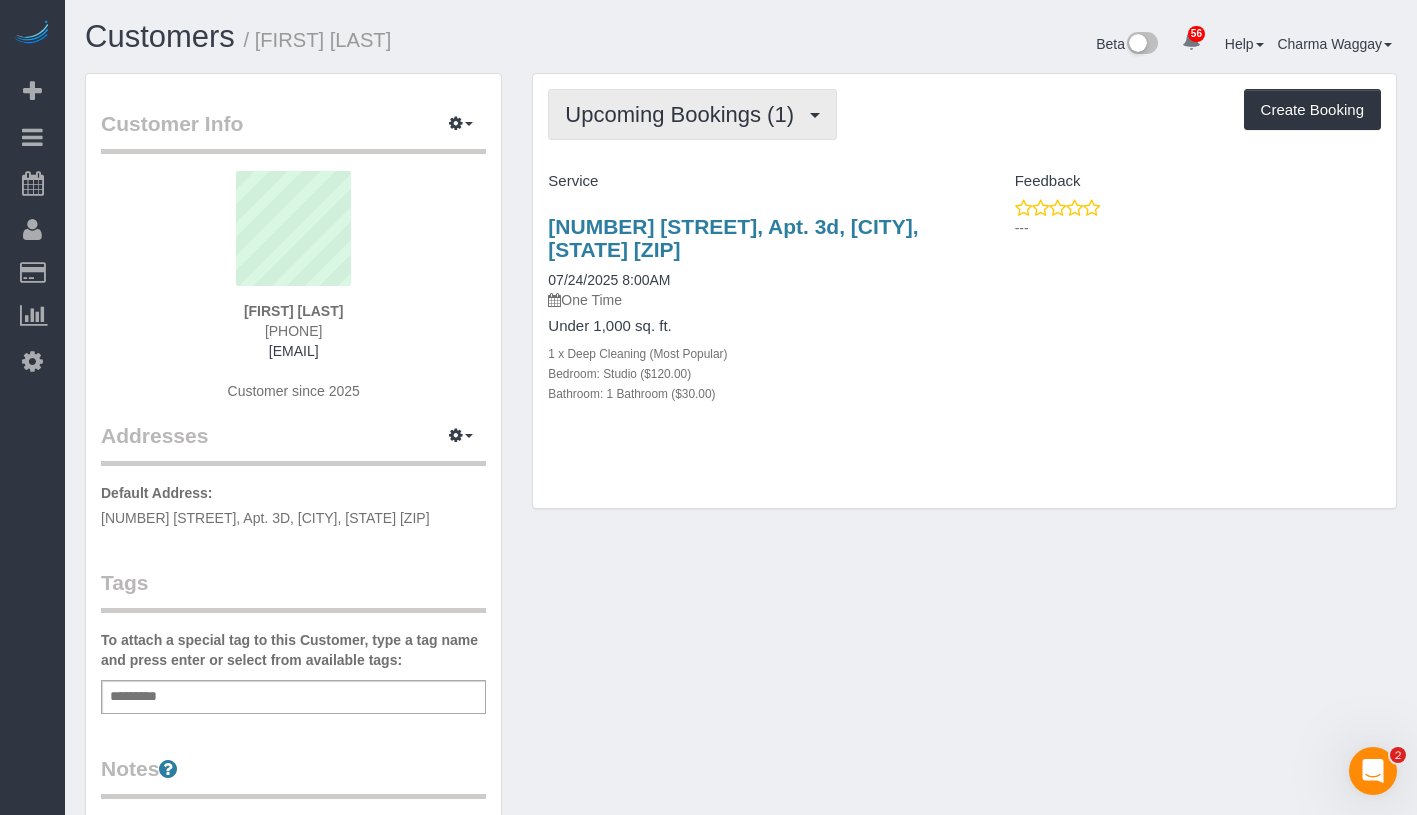 copy on "212 West 22nd Street, Apt. 3d, New York, NY 10011" 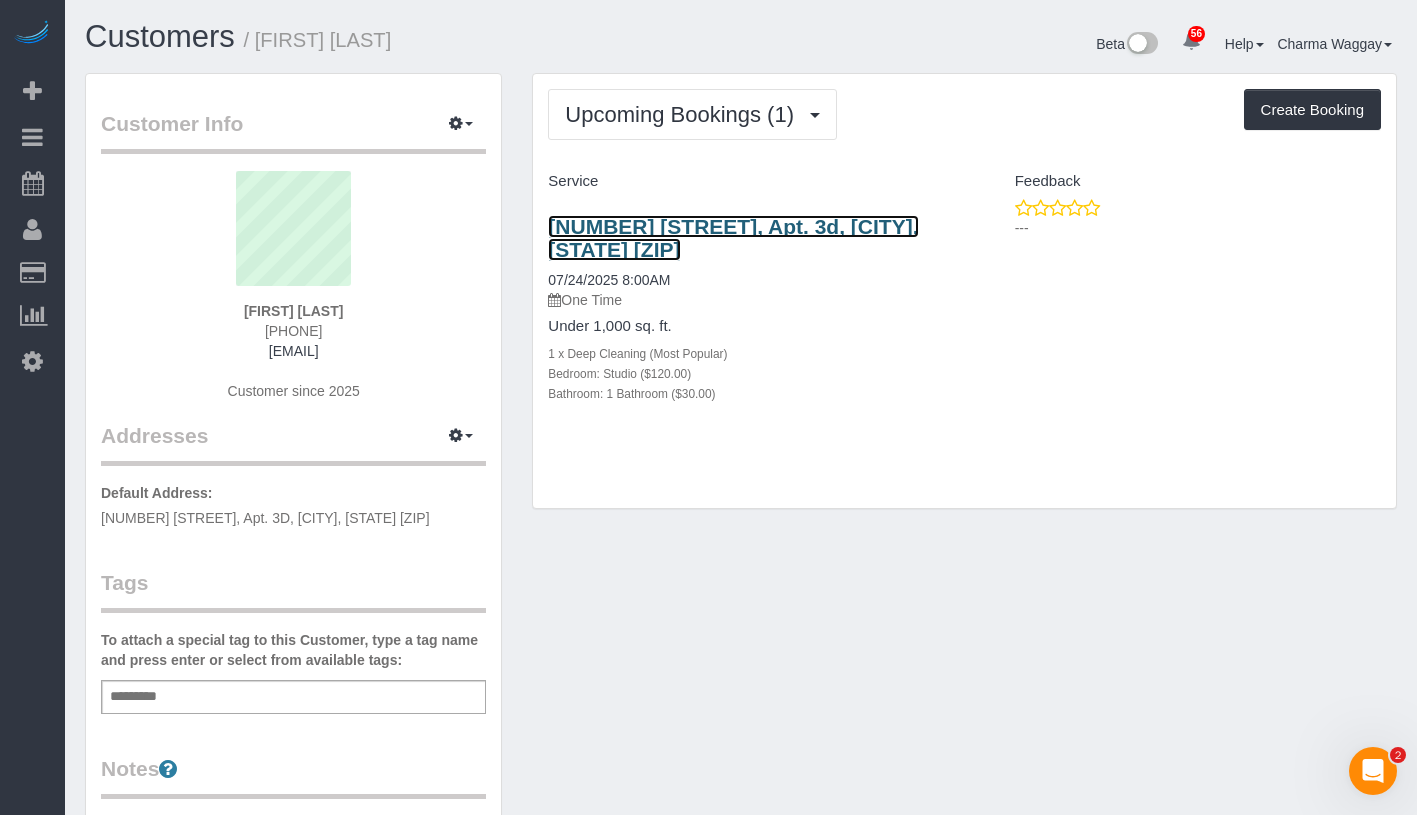 click on "212 West 22nd Street, Apt. 3d, New York, NY 10011" at bounding box center [733, 238] 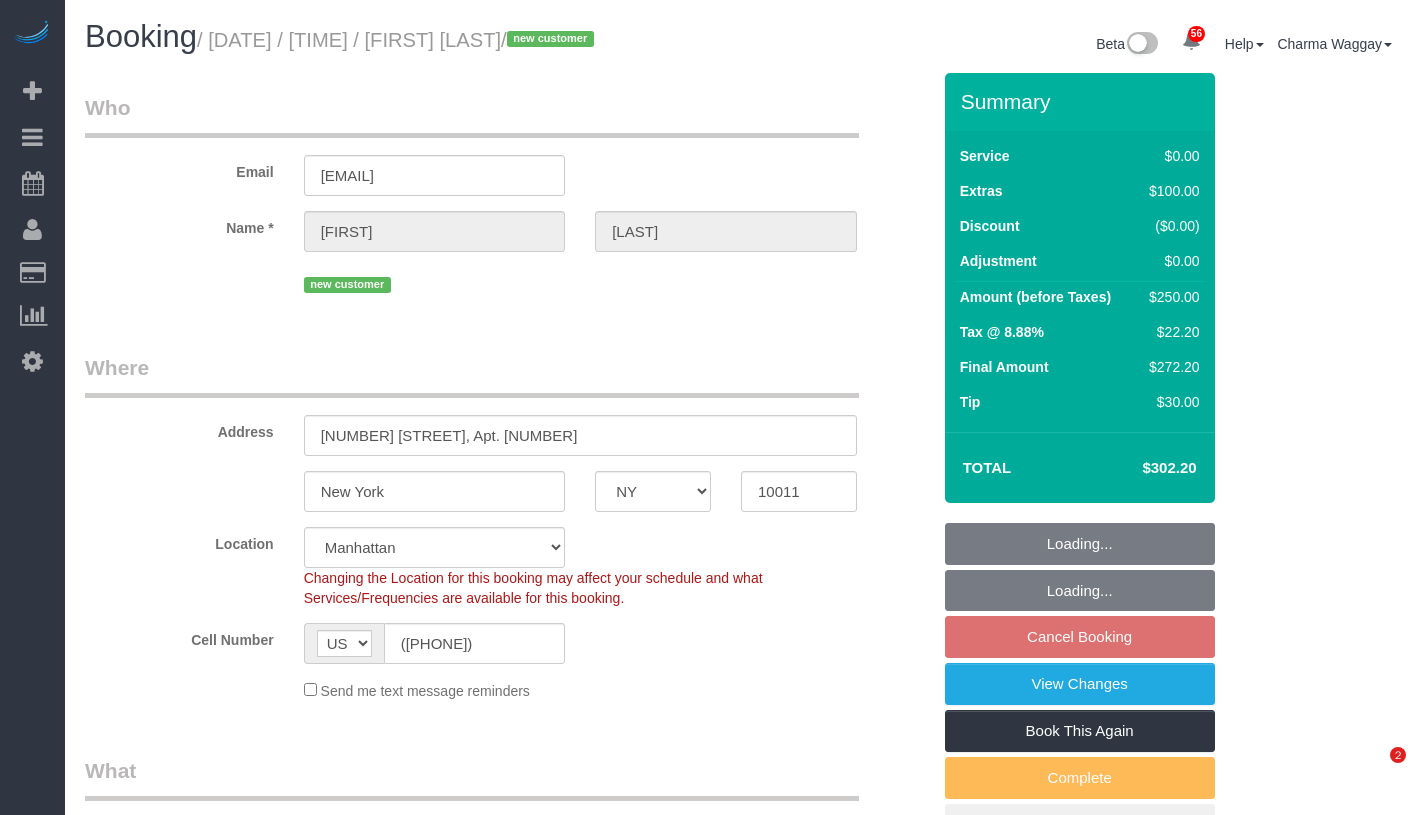 select on "NY" 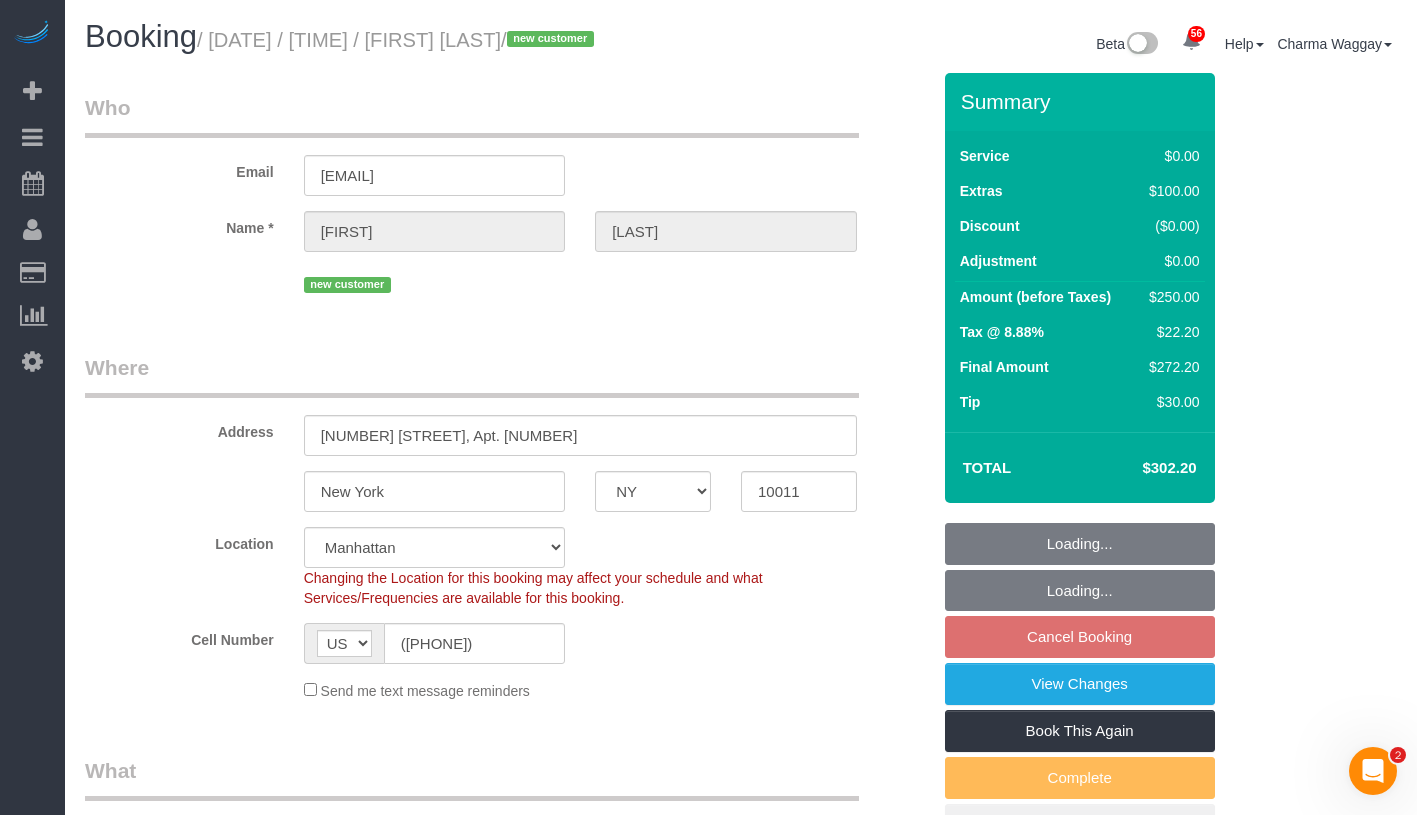 scroll, scrollTop: 0, scrollLeft: 0, axis: both 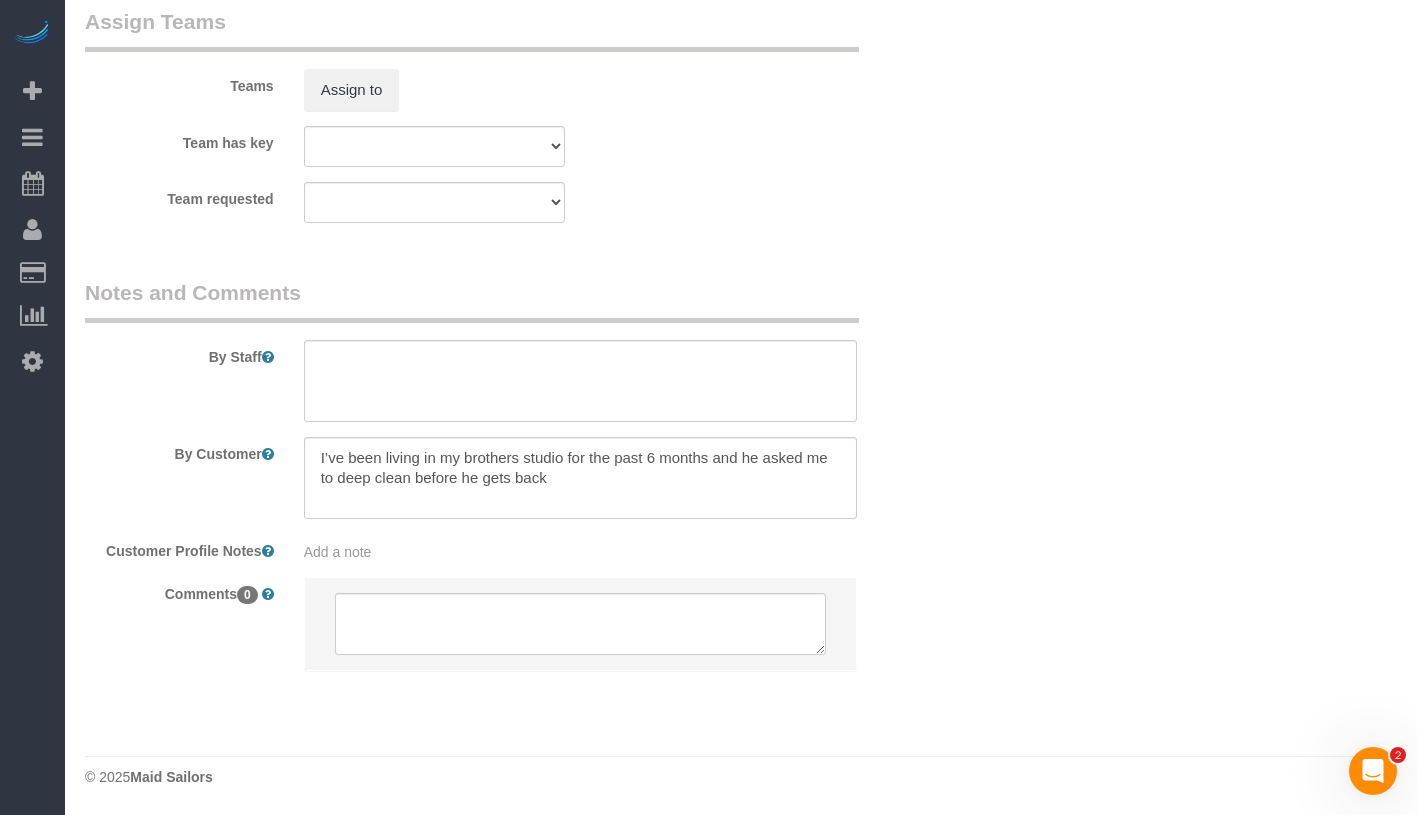 click on "By Staff
By Customer
Customer Profile Notes
Add a note
Comments
0" at bounding box center [507, 484] 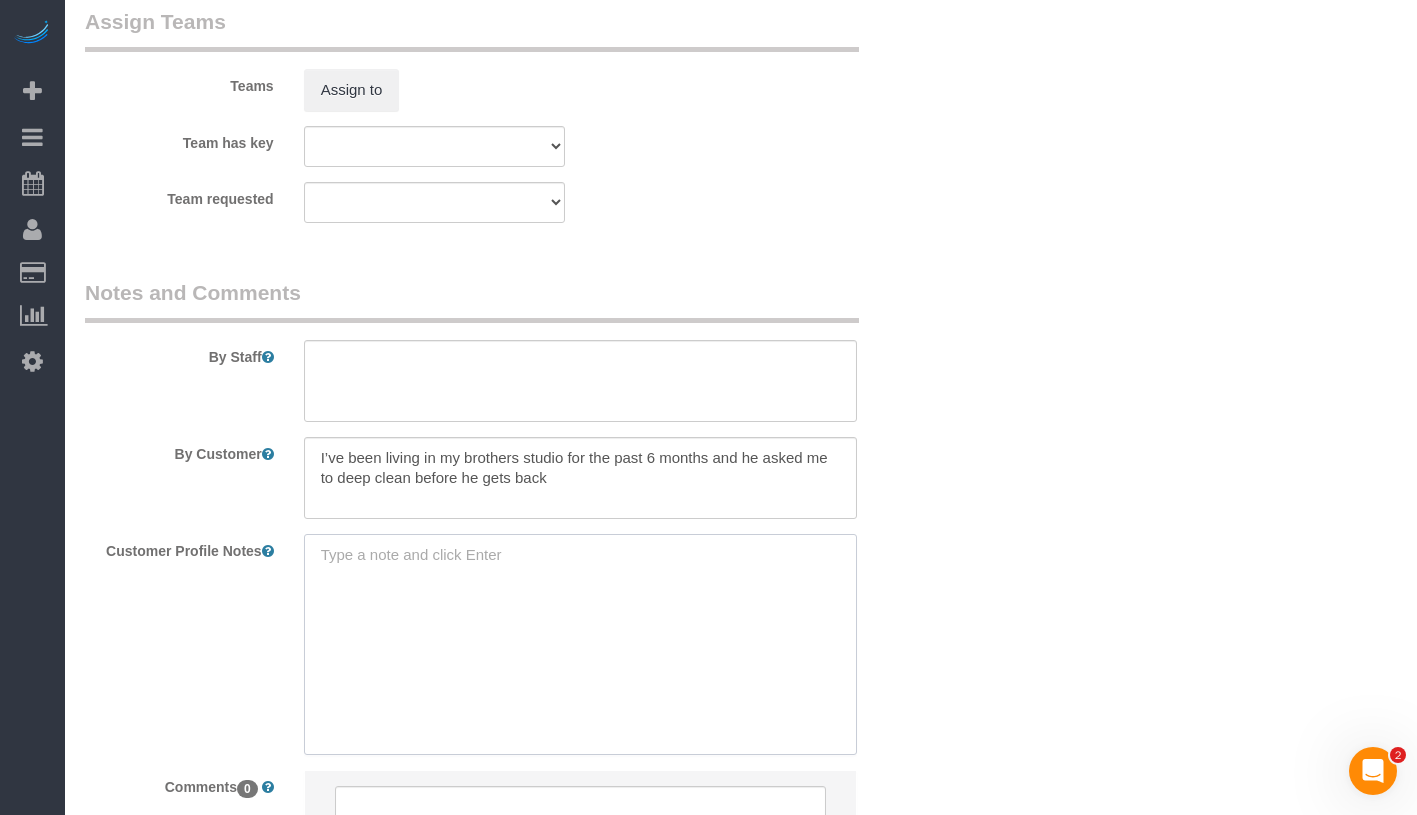 click at bounding box center [580, 644] 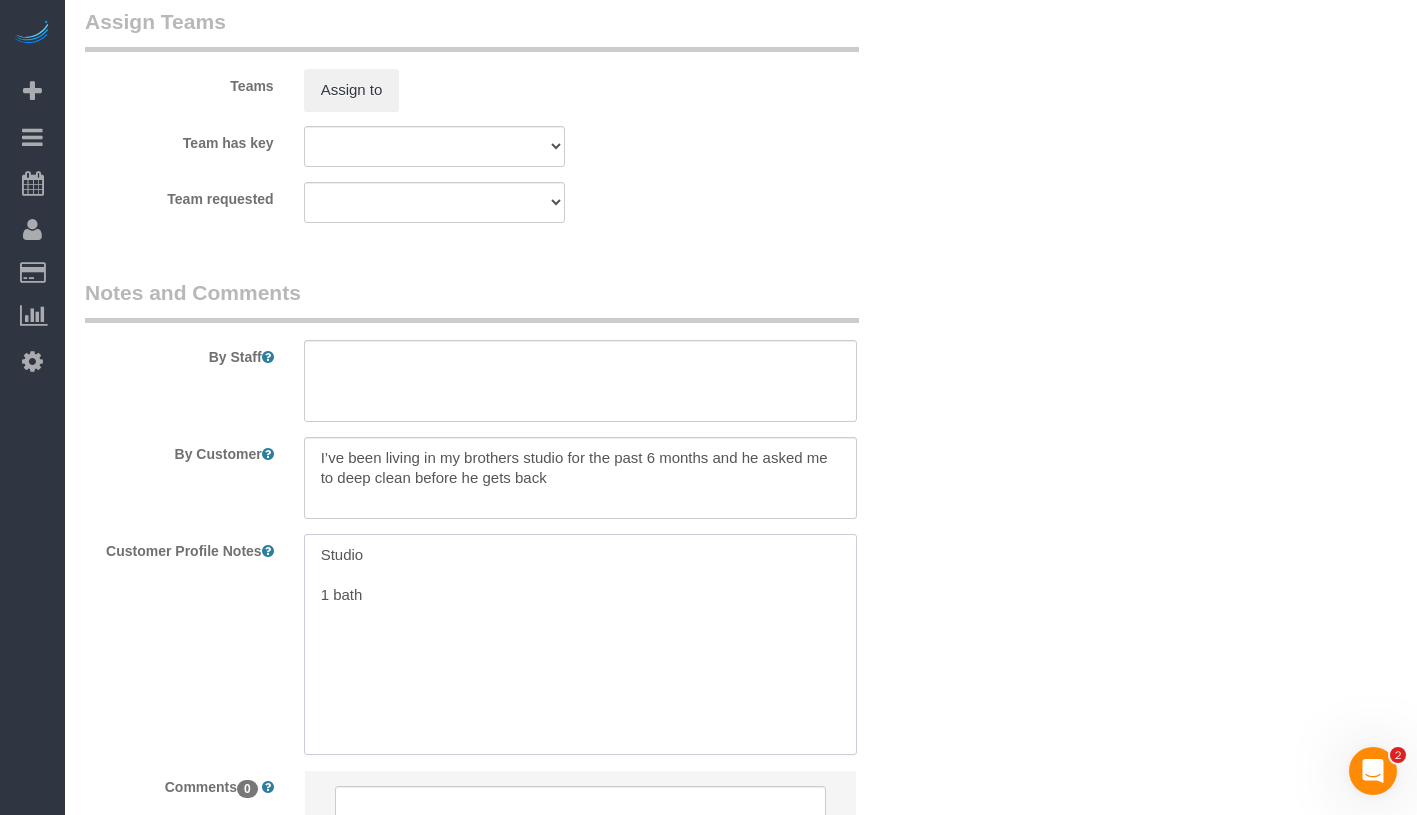 click on "Studio
1 bath" at bounding box center [580, 644] 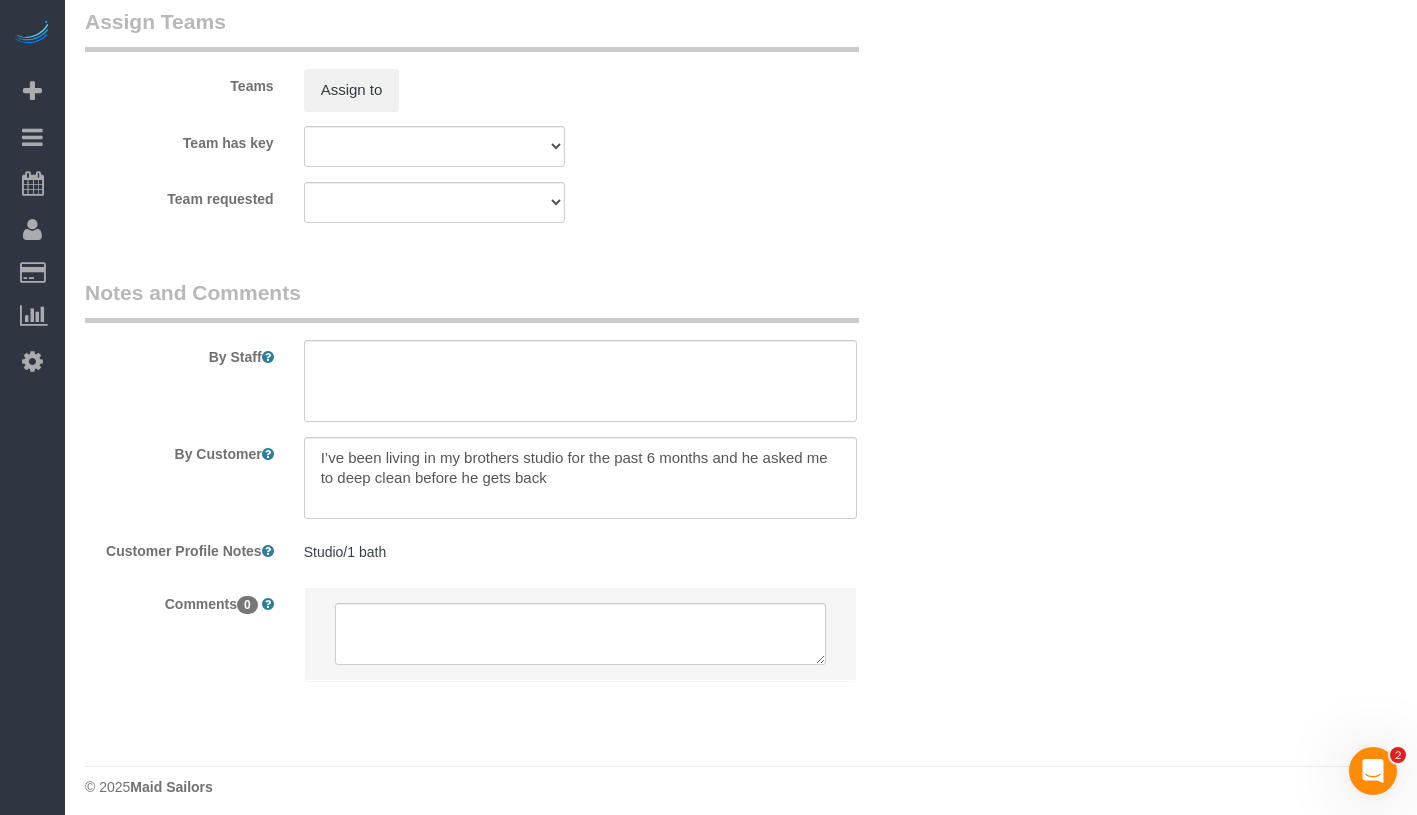 click on "Studio/1 bath" at bounding box center [580, 552] 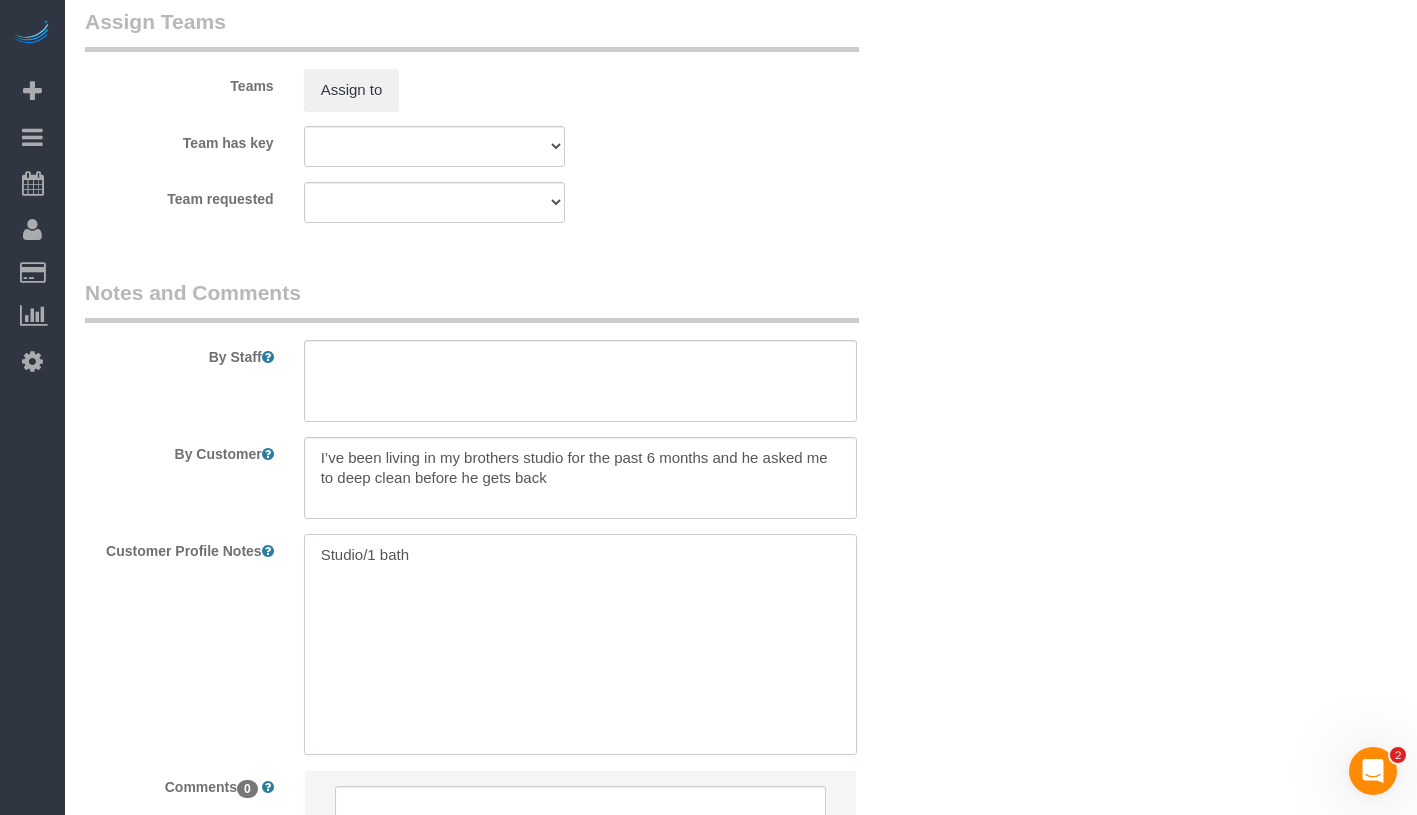click on "Studio/1 bath" at bounding box center [580, 644] 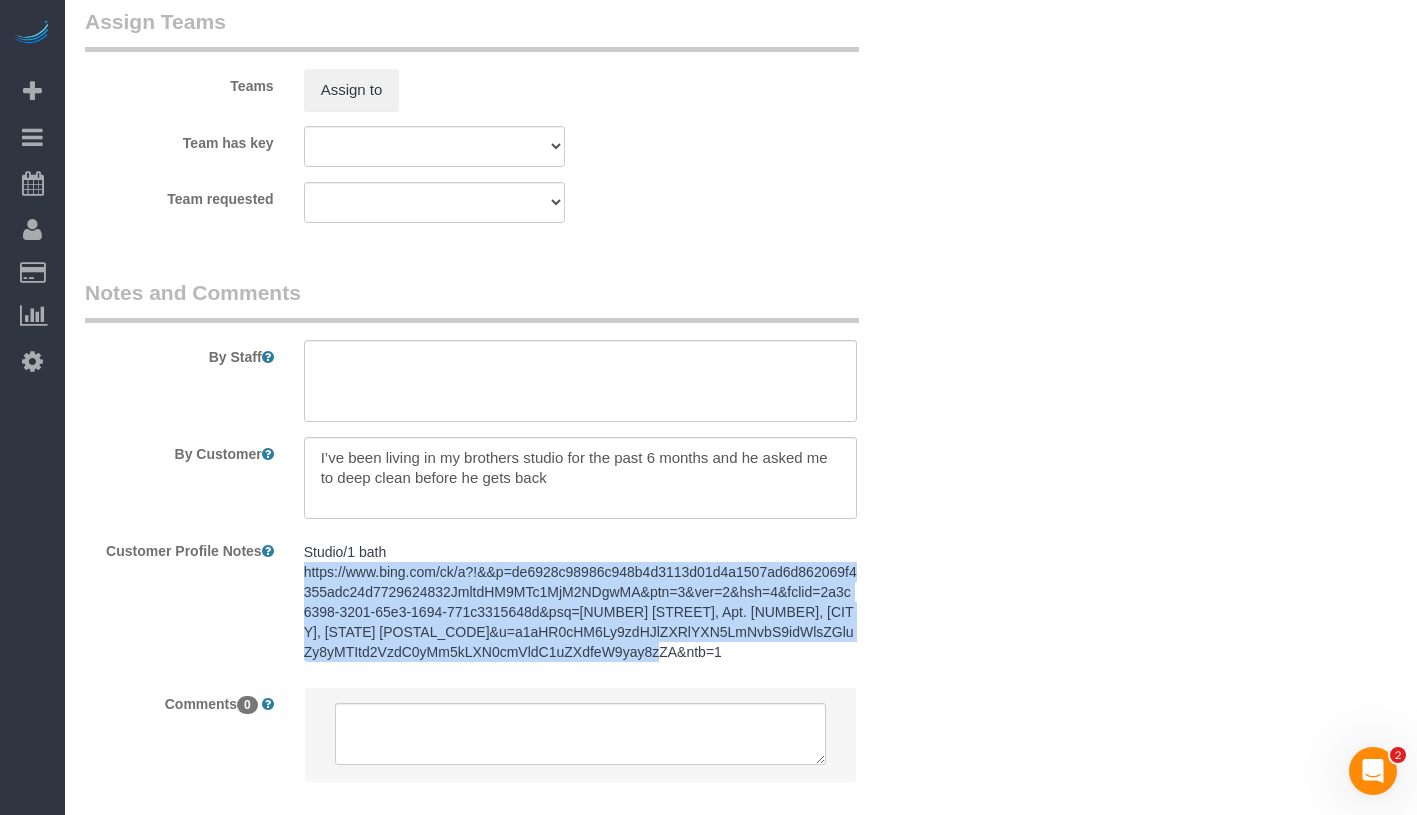 drag, startPoint x: 719, startPoint y: 646, endPoint x: 301, endPoint y: 576, distance: 423.8207 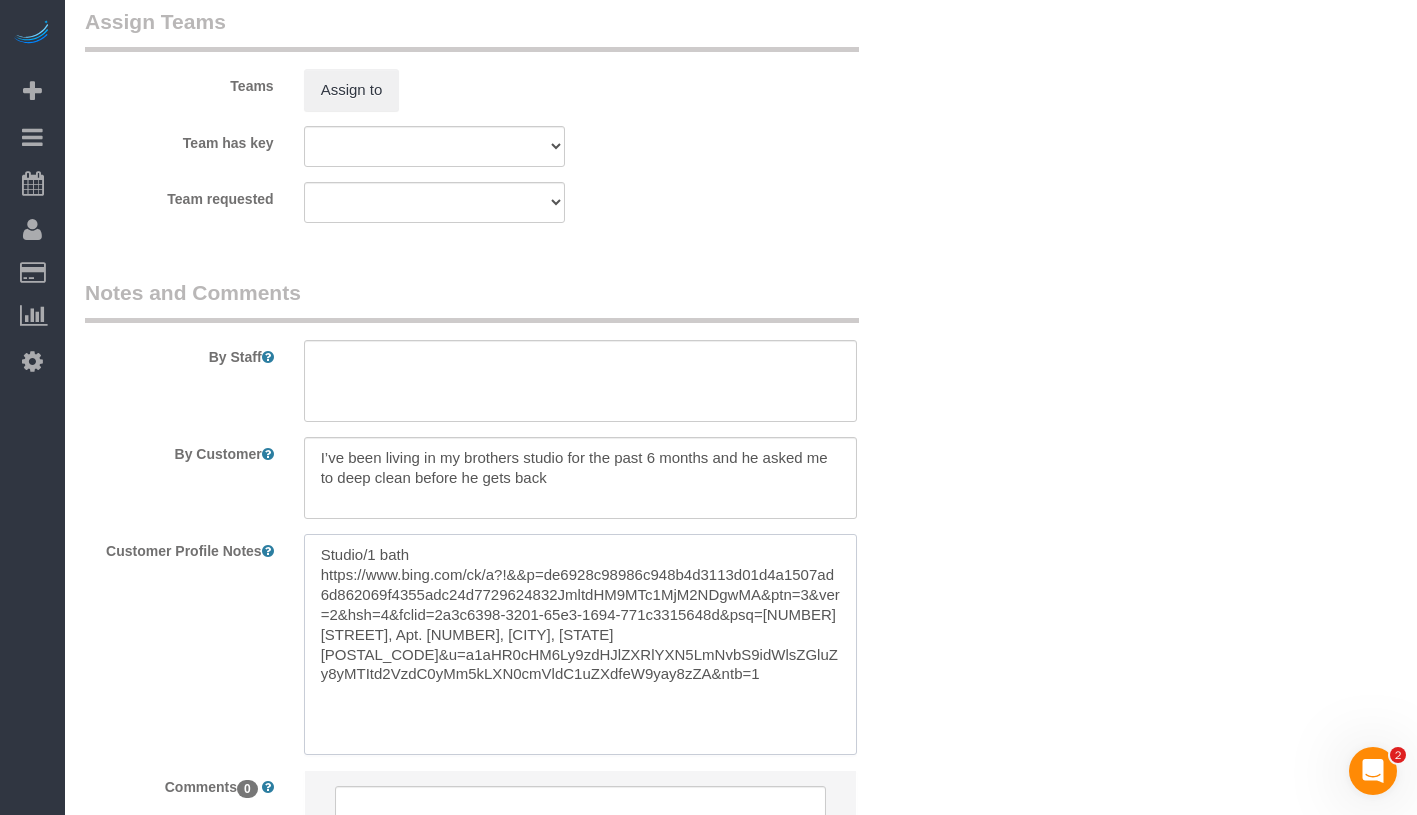 drag, startPoint x: 320, startPoint y: 576, endPoint x: 729, endPoint y: 692, distance: 425.13174 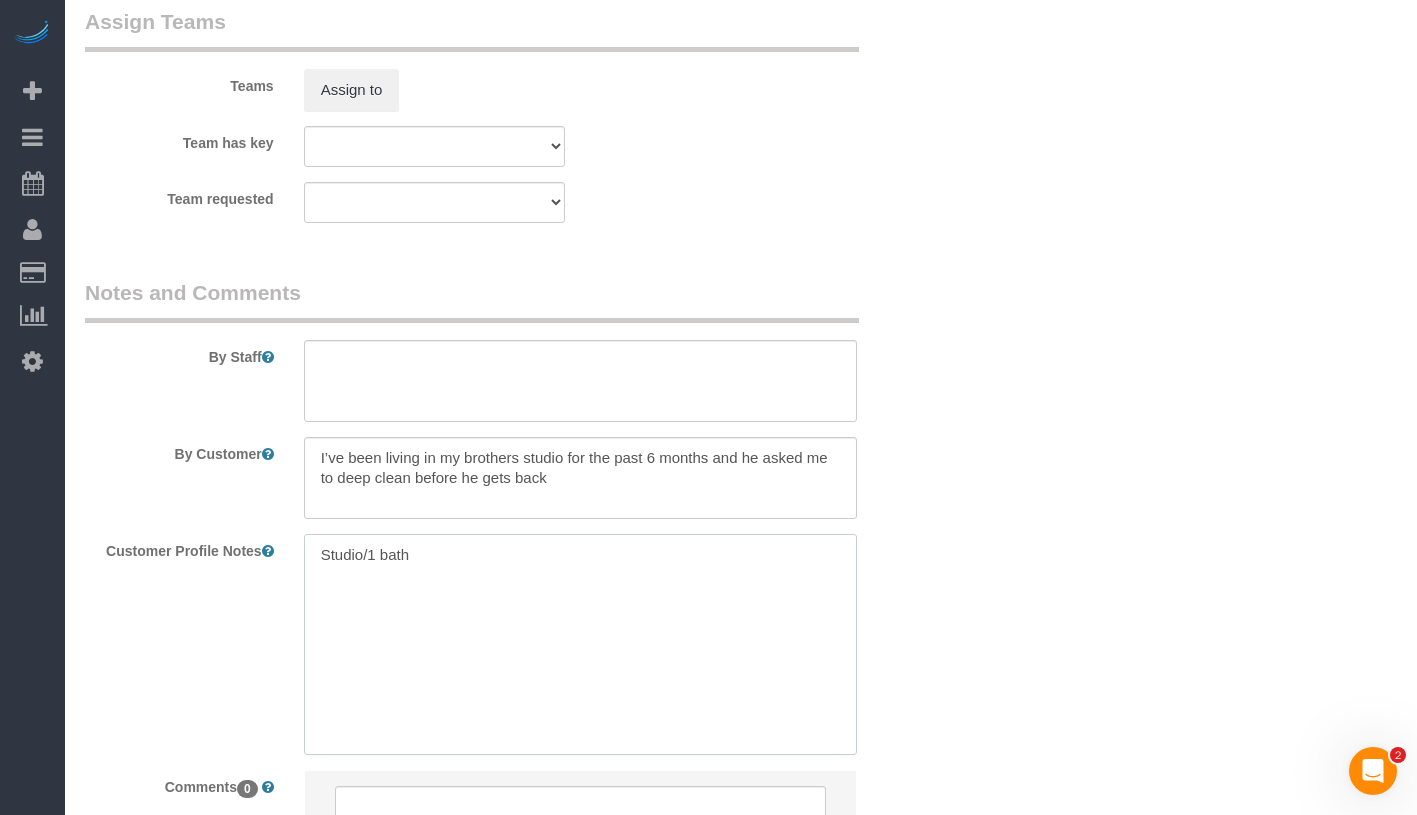paste on "https://www.bing.com/ck/a?!&&p=de6928c98986c948b4d3113d01d4a1507ad6d862069f4355adc24d7729624832JmltdHM9MTc1MjM2NDgwMA&ptn=3&ver=2&hsh=4&fclid=2a3c6398-3201-65e3-1694-771c3315648d&psq=212+West+22nd+Street%2c+Apt.+3d%2c+New+York%2c+NY+10011&u=a1aHR0cHM6Ly9zdHJlZXRlYXN5LmNvbS9idWlsZGluZy8yMTItd2VzdC0yMm5kLXN0cmVldC1uZXdfeW9yay8zZA&ntb=1" 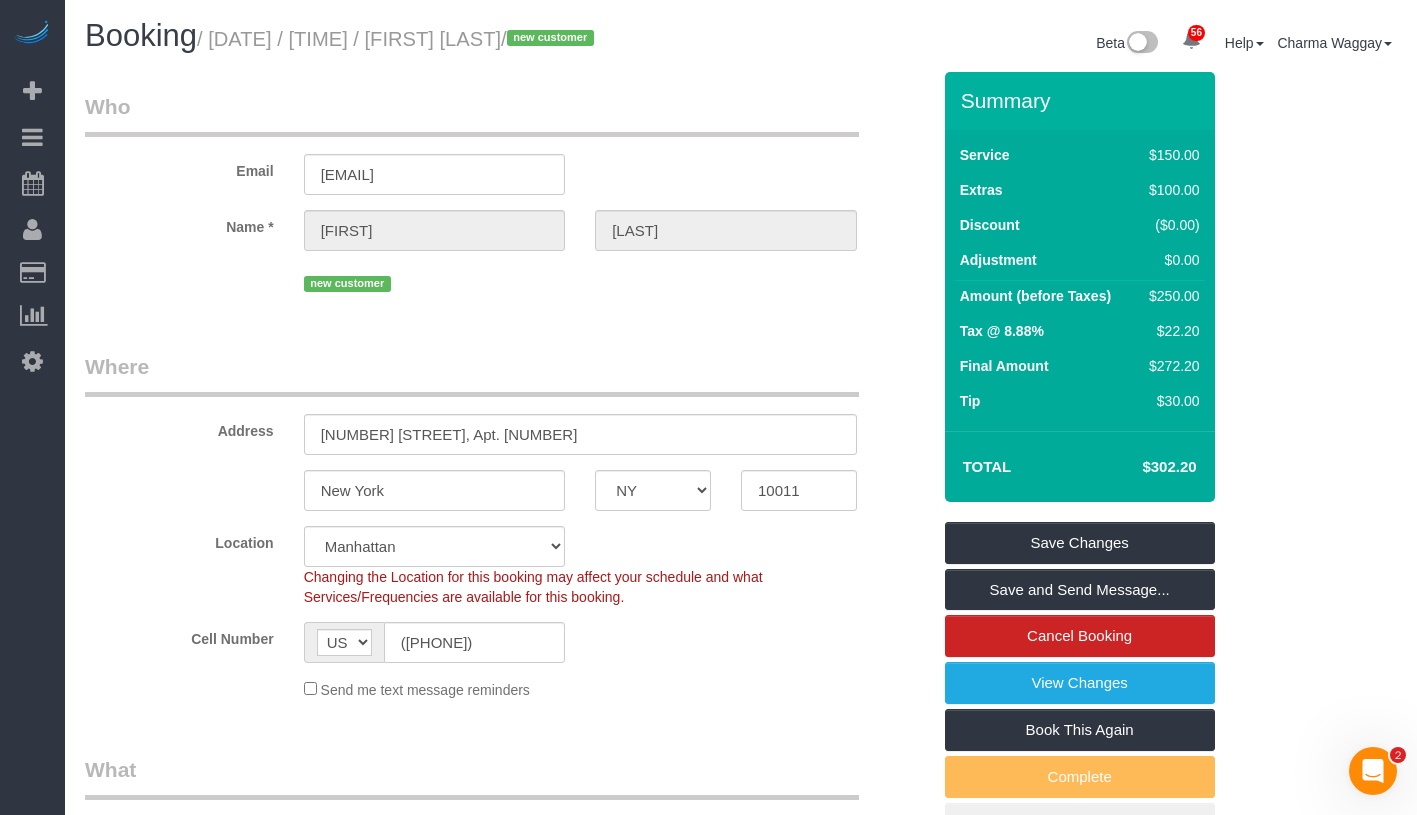 scroll, scrollTop: 0, scrollLeft: 0, axis: both 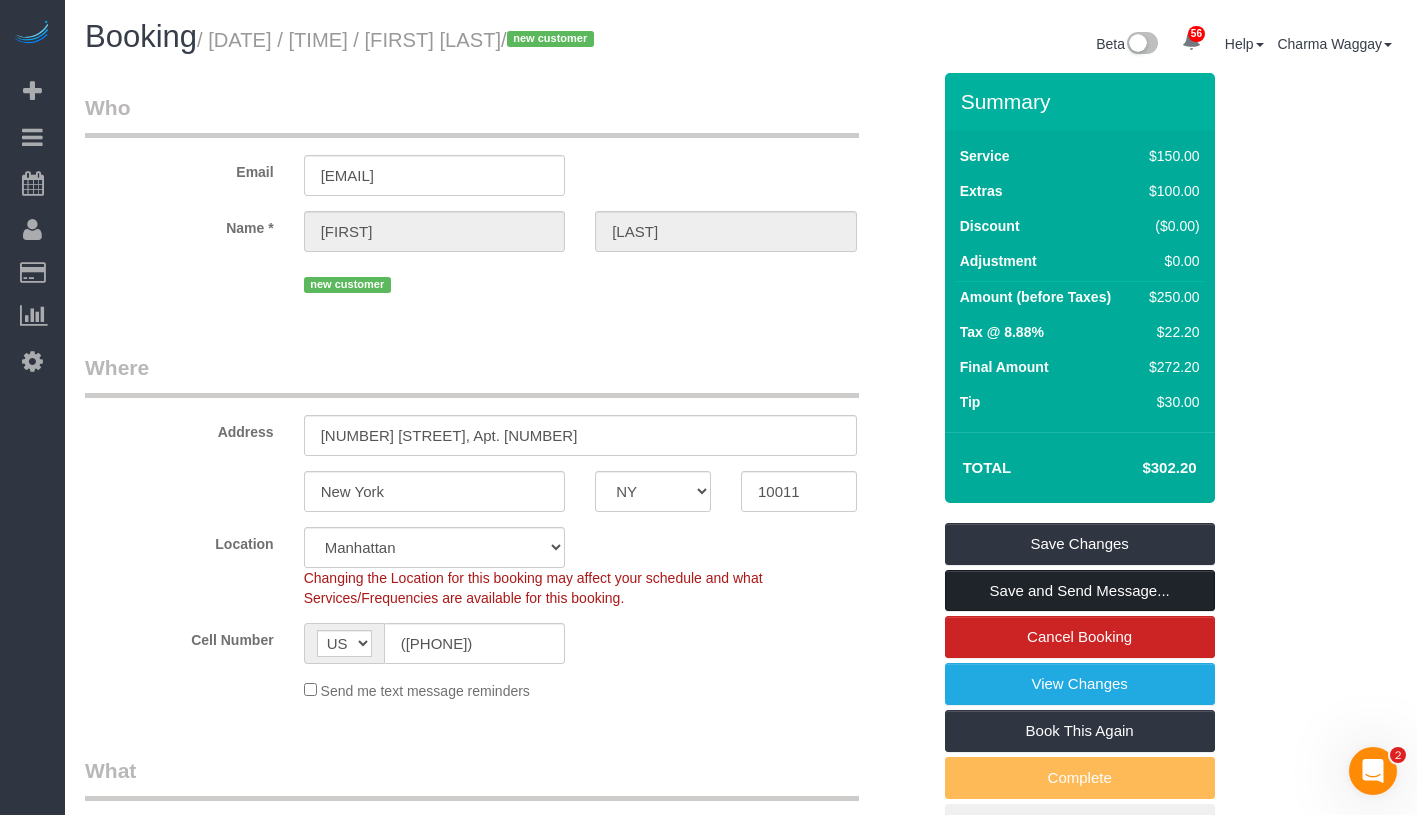 click on "Save and Send Message..." at bounding box center (1080, 591) 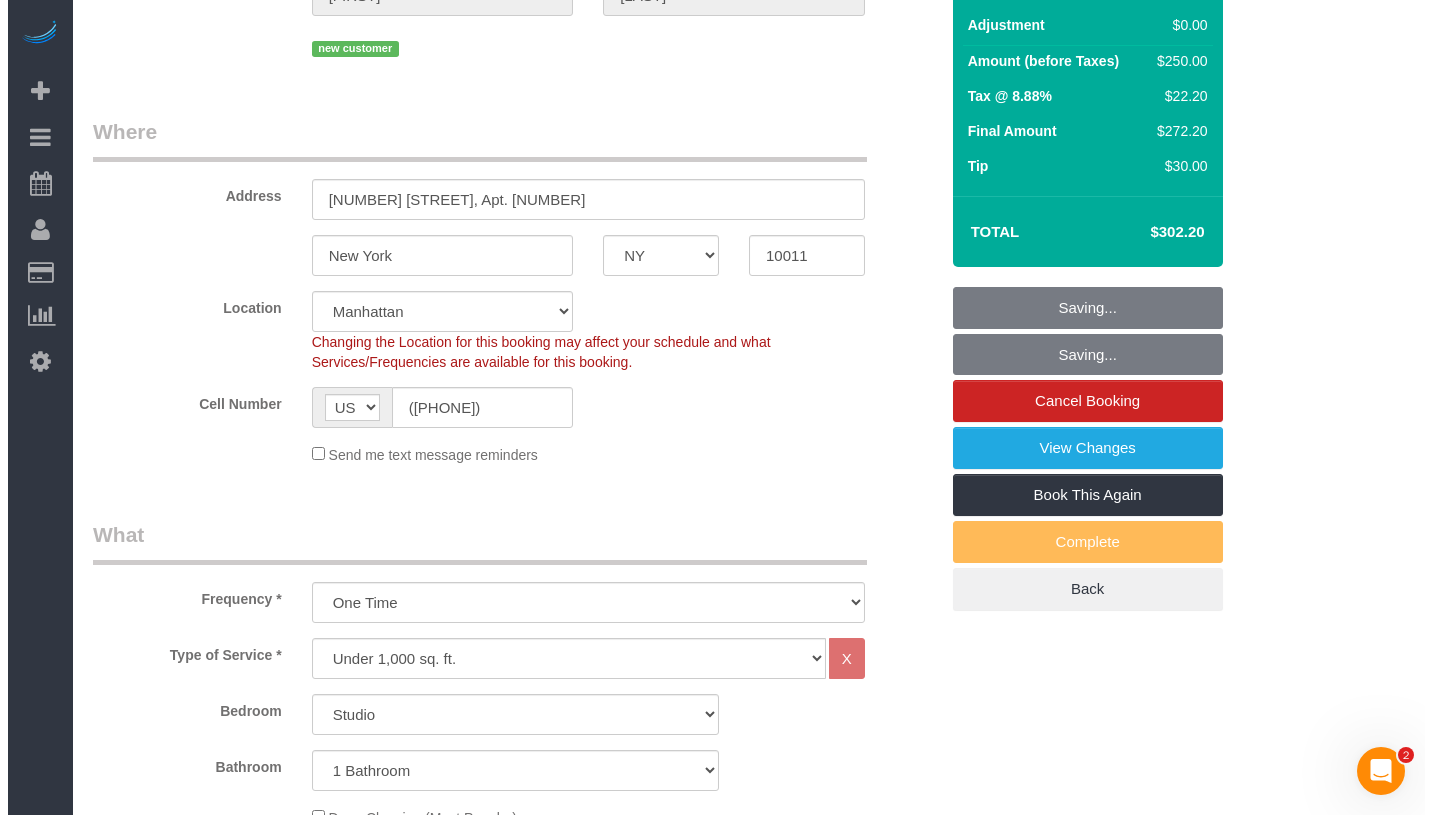 scroll, scrollTop: 365, scrollLeft: 0, axis: vertical 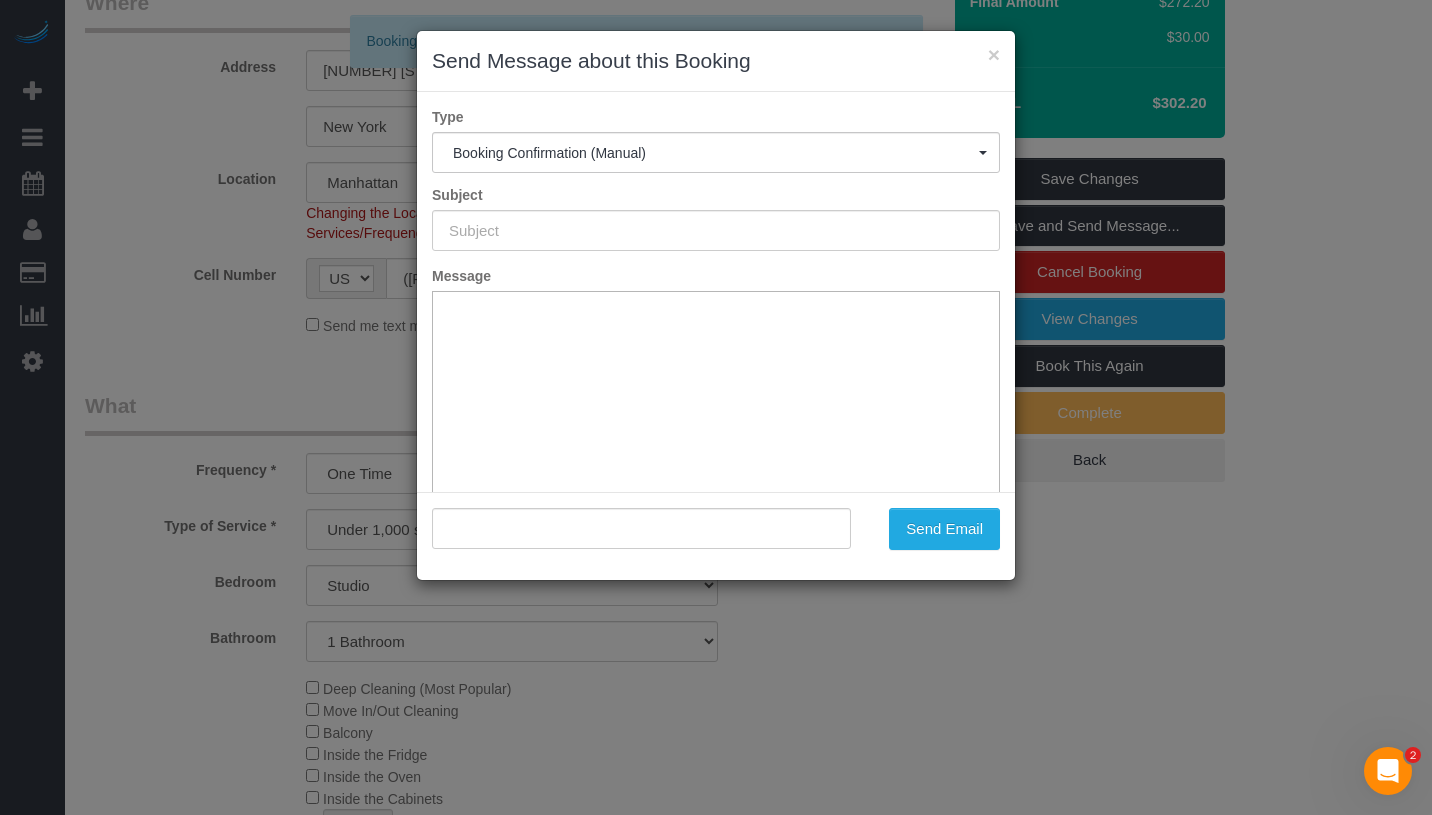 type on "Cleaning Confirmed for 07/24/2025 at 8:00am" 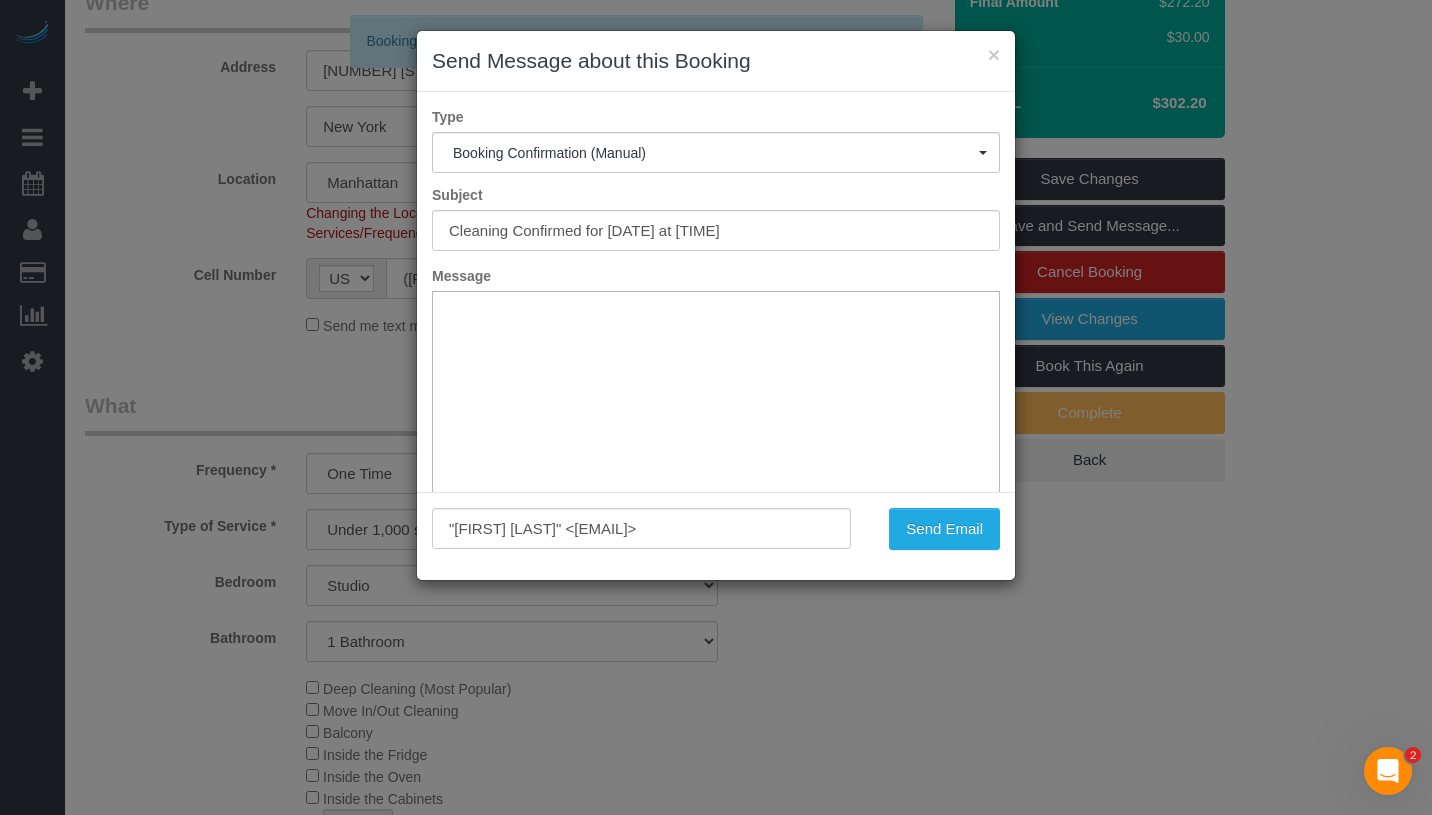 scroll, scrollTop: 0, scrollLeft: 0, axis: both 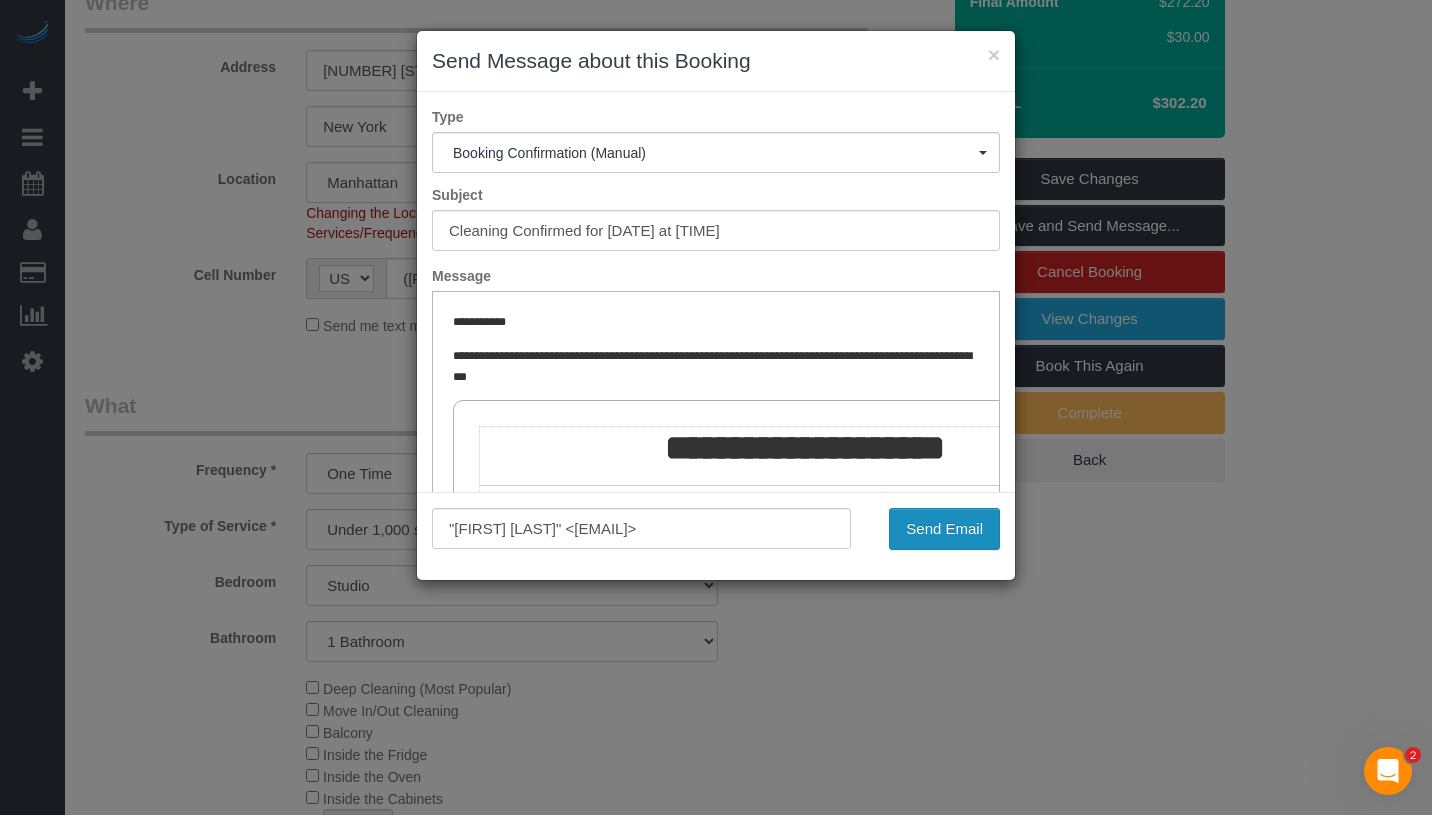 click on "Send Email" at bounding box center (944, 529) 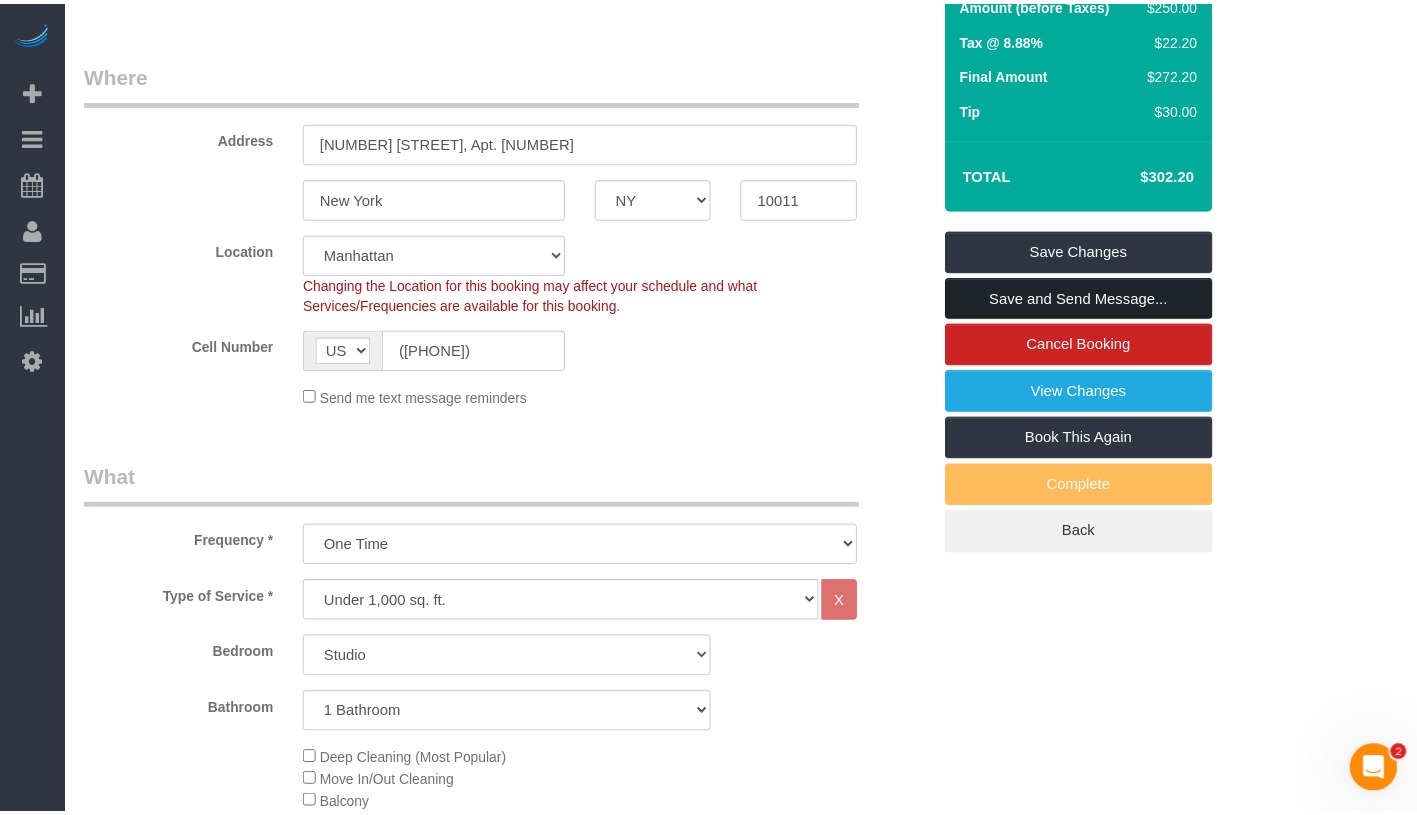 scroll, scrollTop: 437, scrollLeft: 0, axis: vertical 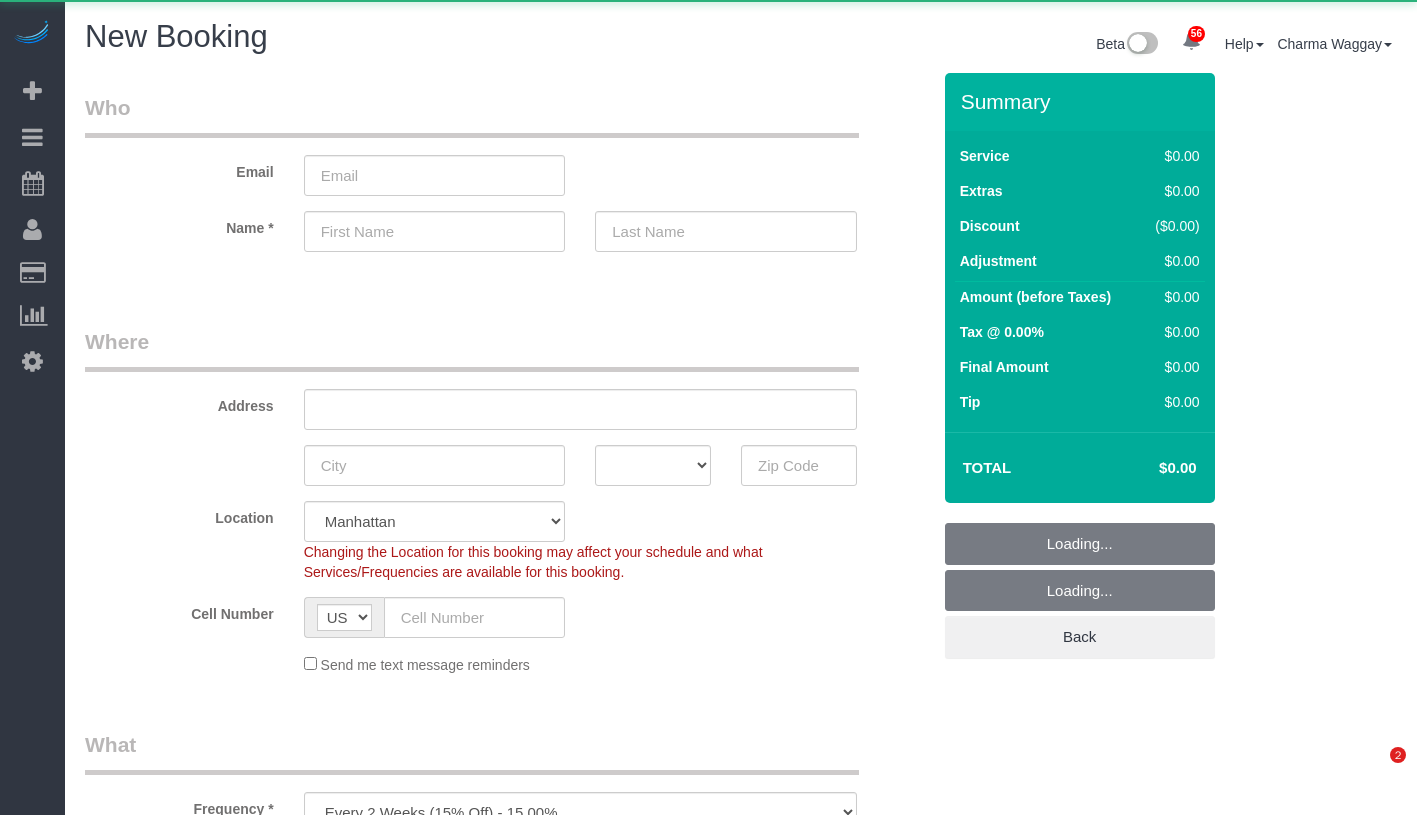 select on "number:89" 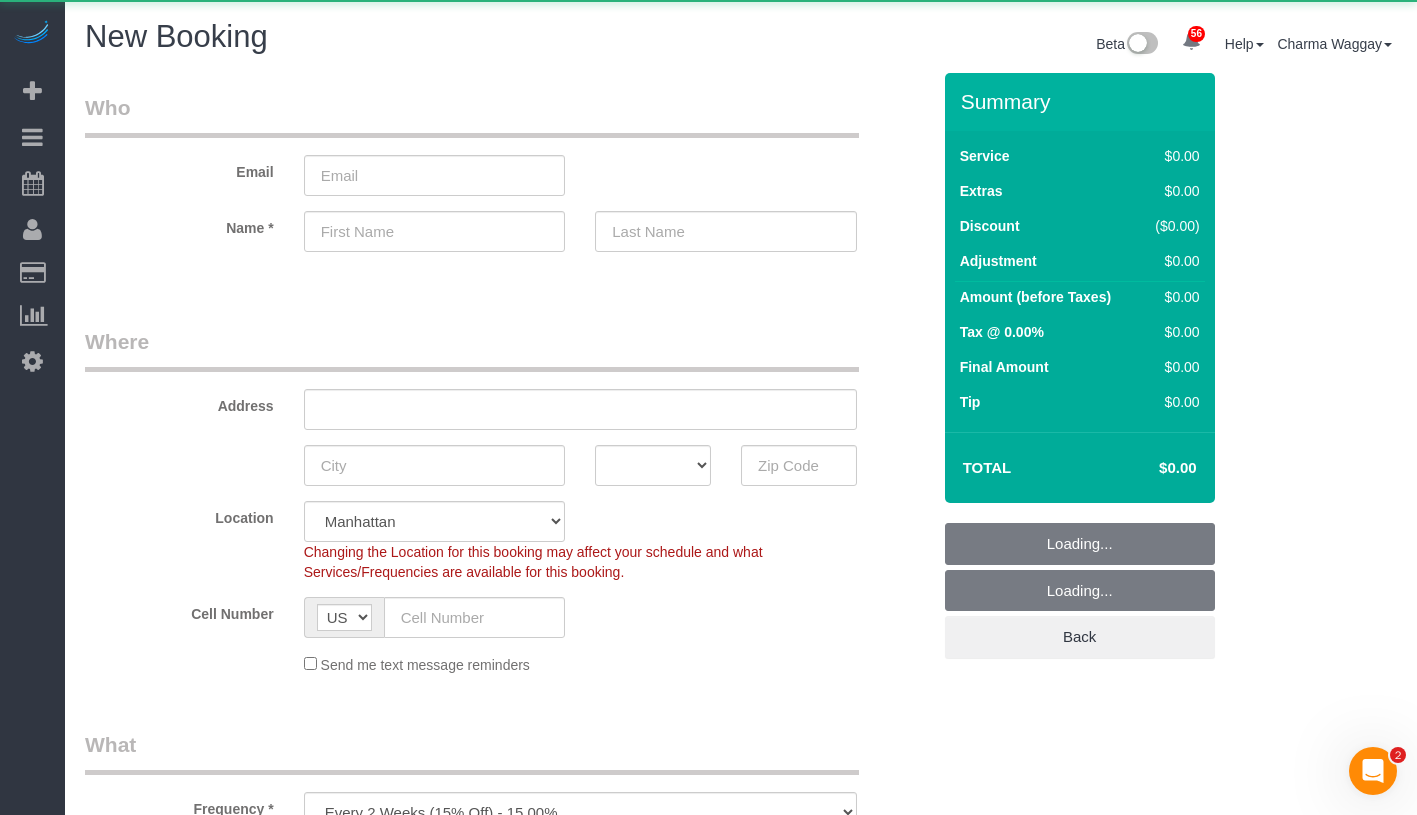 scroll, scrollTop: 0, scrollLeft: 0, axis: both 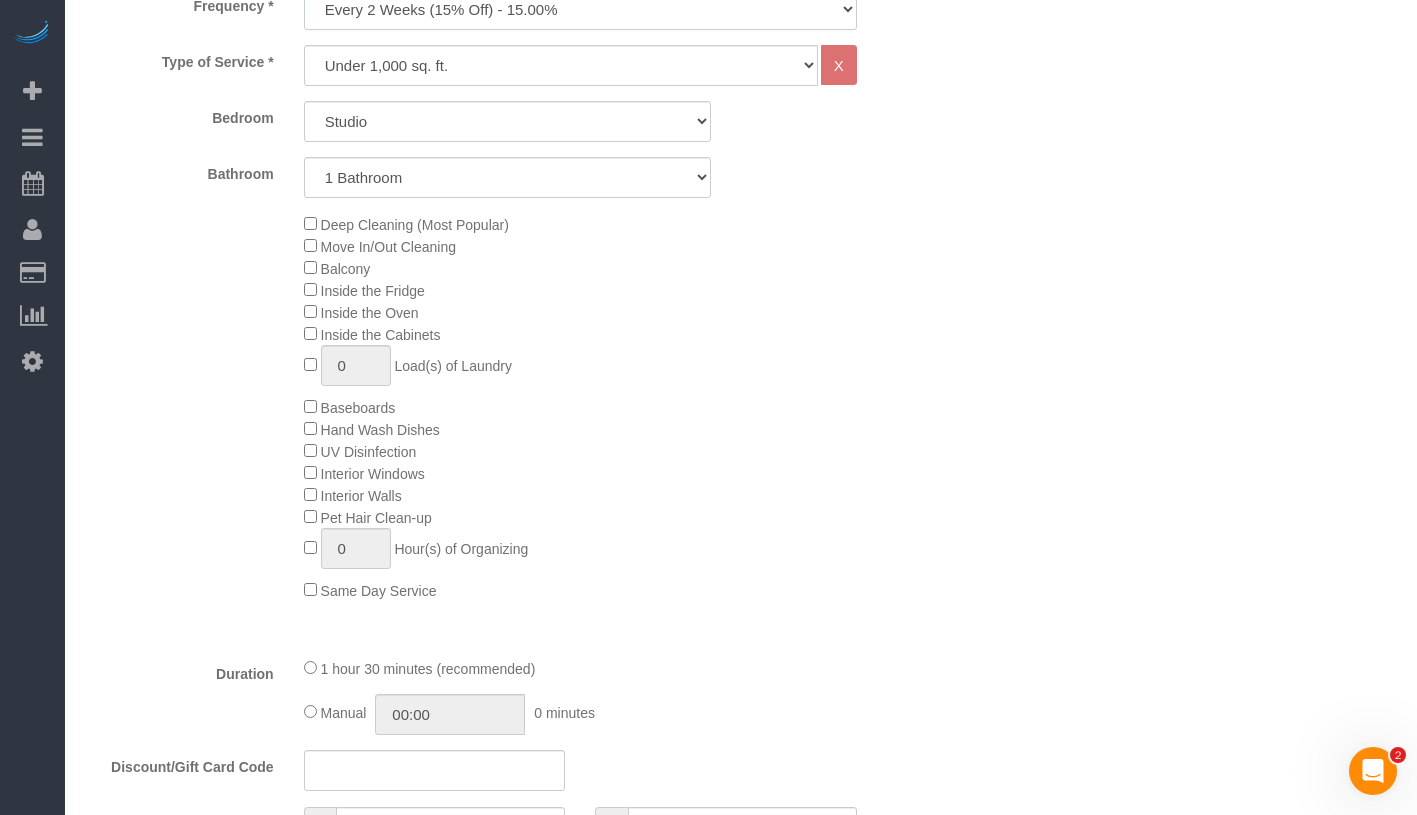 click on "One Time Weekly (20% Off) - 20.00% Every 2 Weeks (15% Off) - 15.00% Every 4 Weeks (10% Off) - 10.00%" at bounding box center [580, 9] 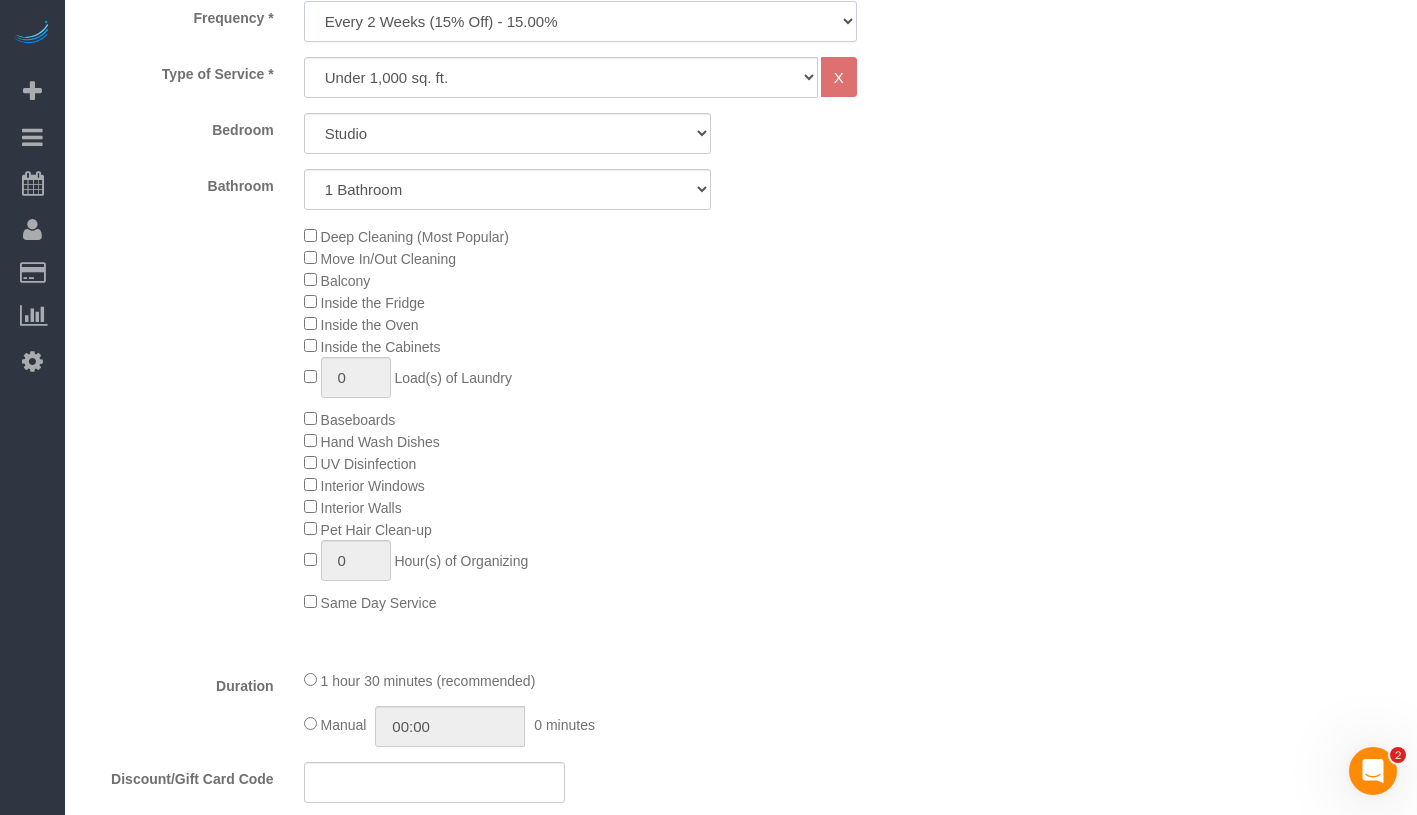 select on "object:1217" 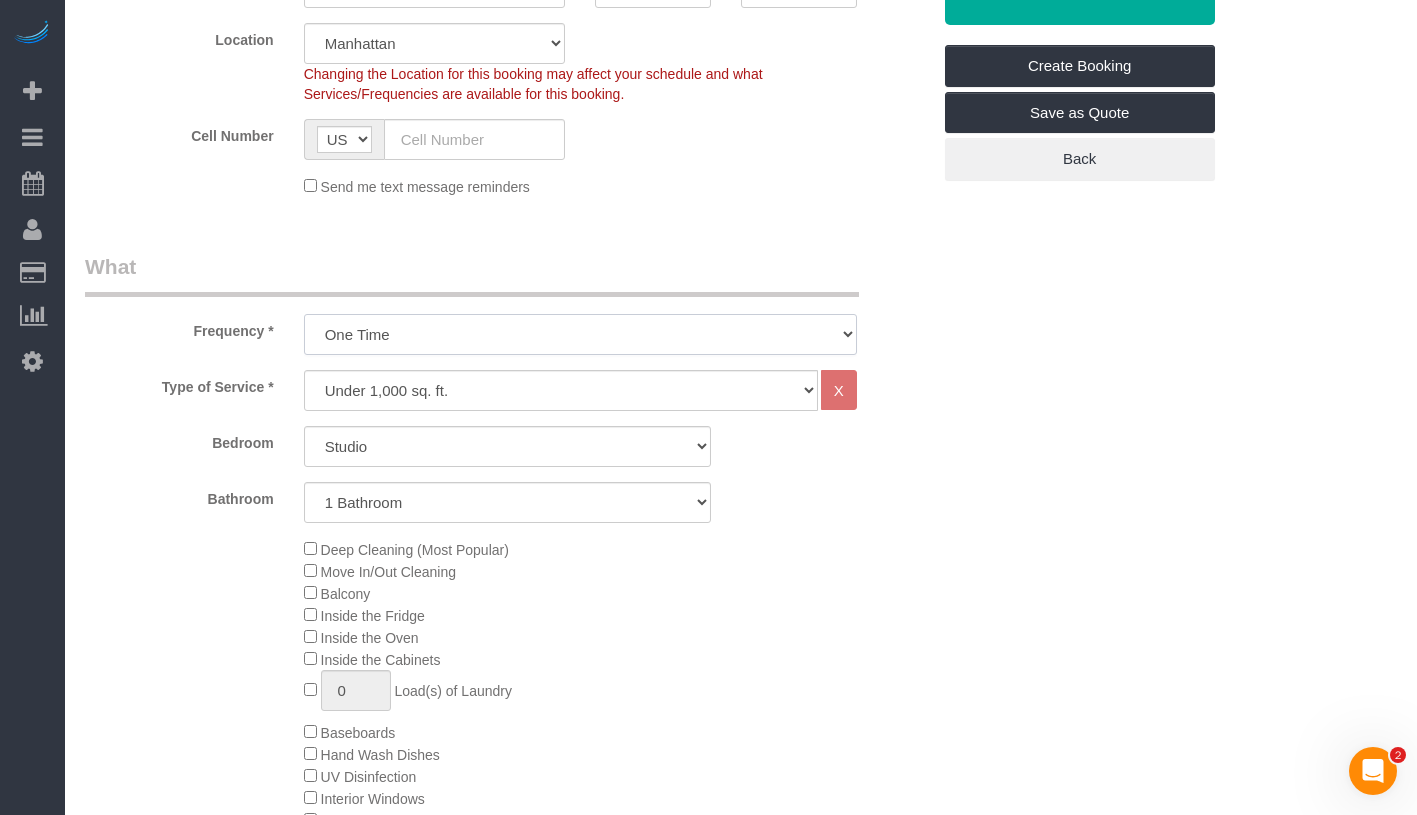 scroll, scrollTop: 465, scrollLeft: 0, axis: vertical 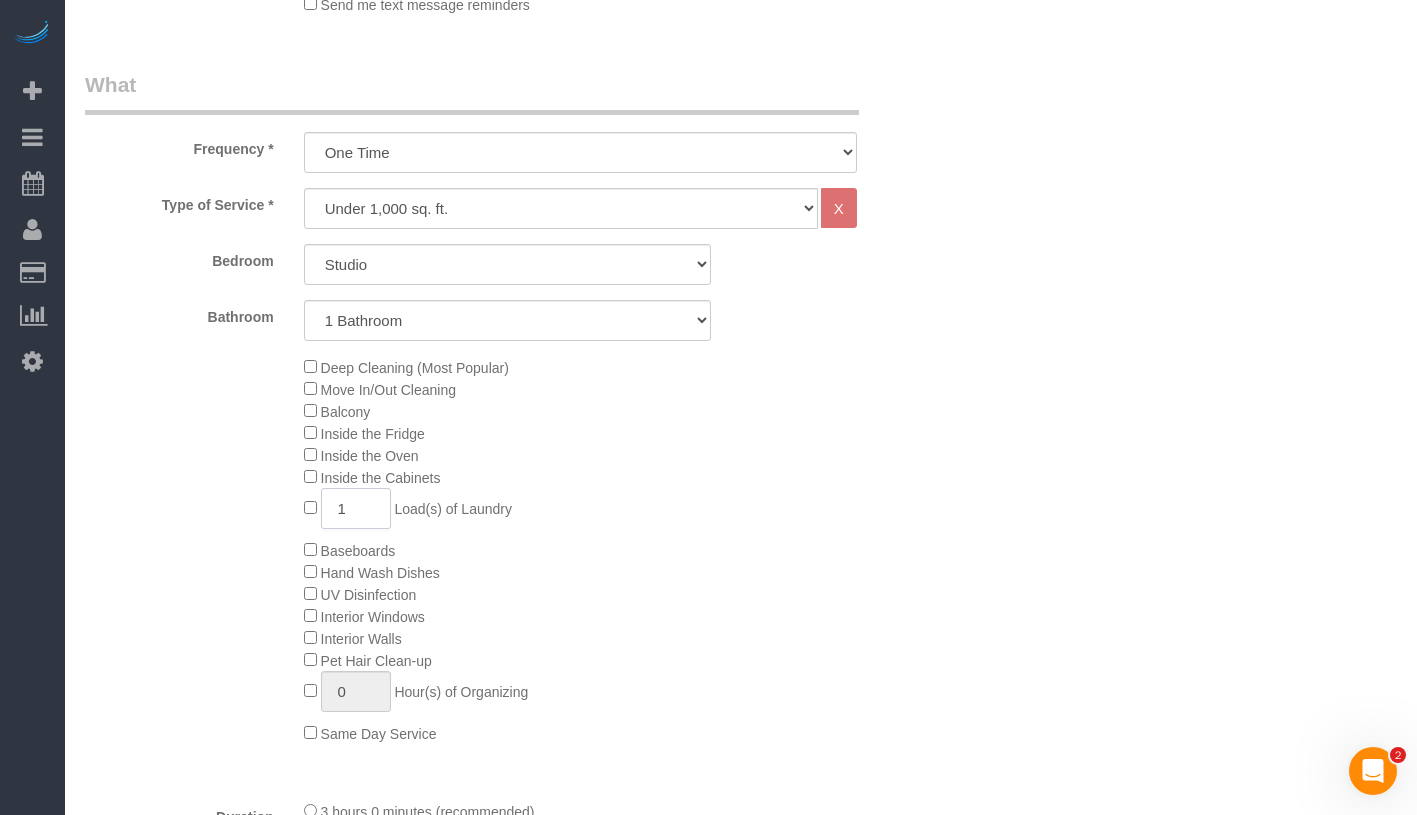 click on "1" 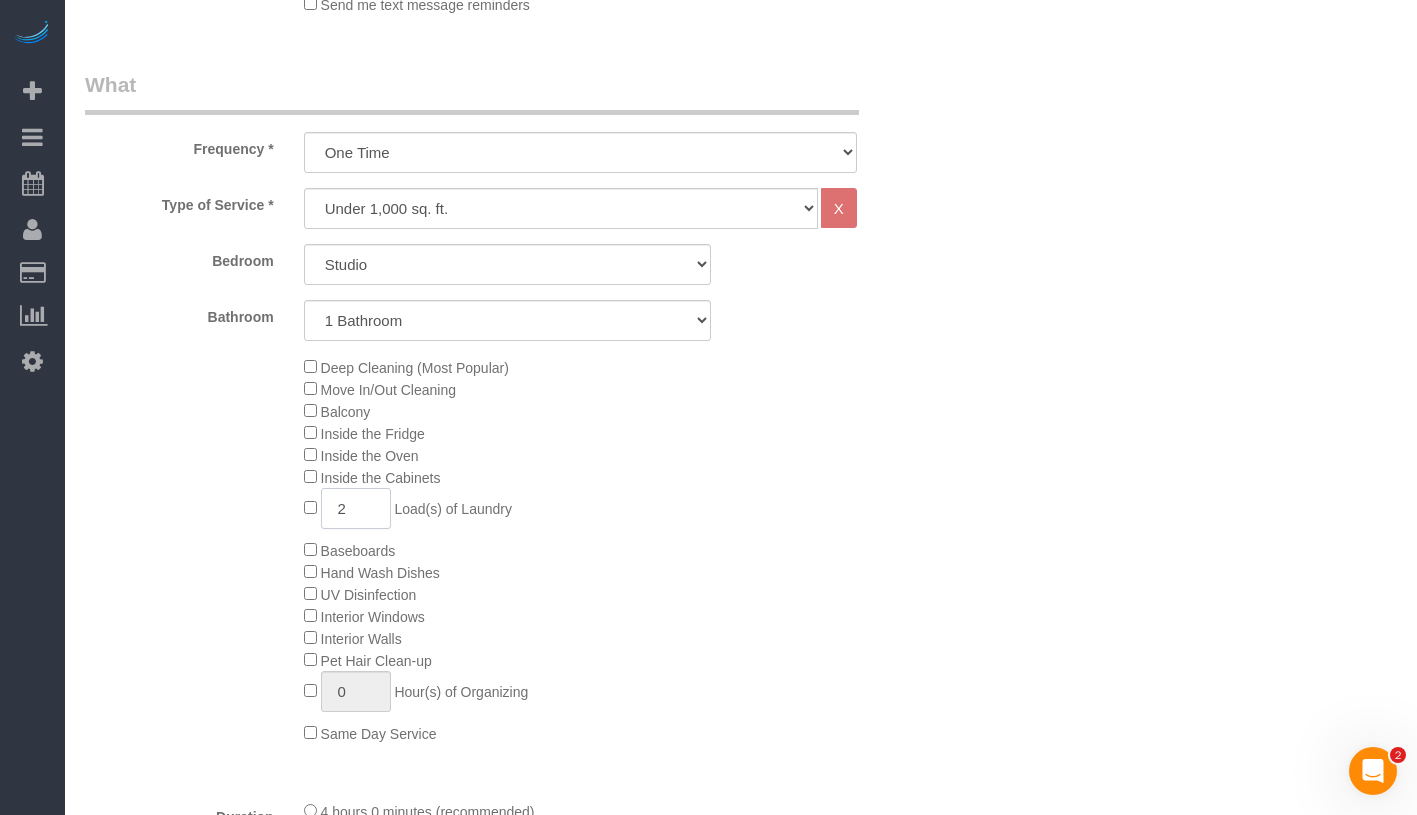 type on "2" 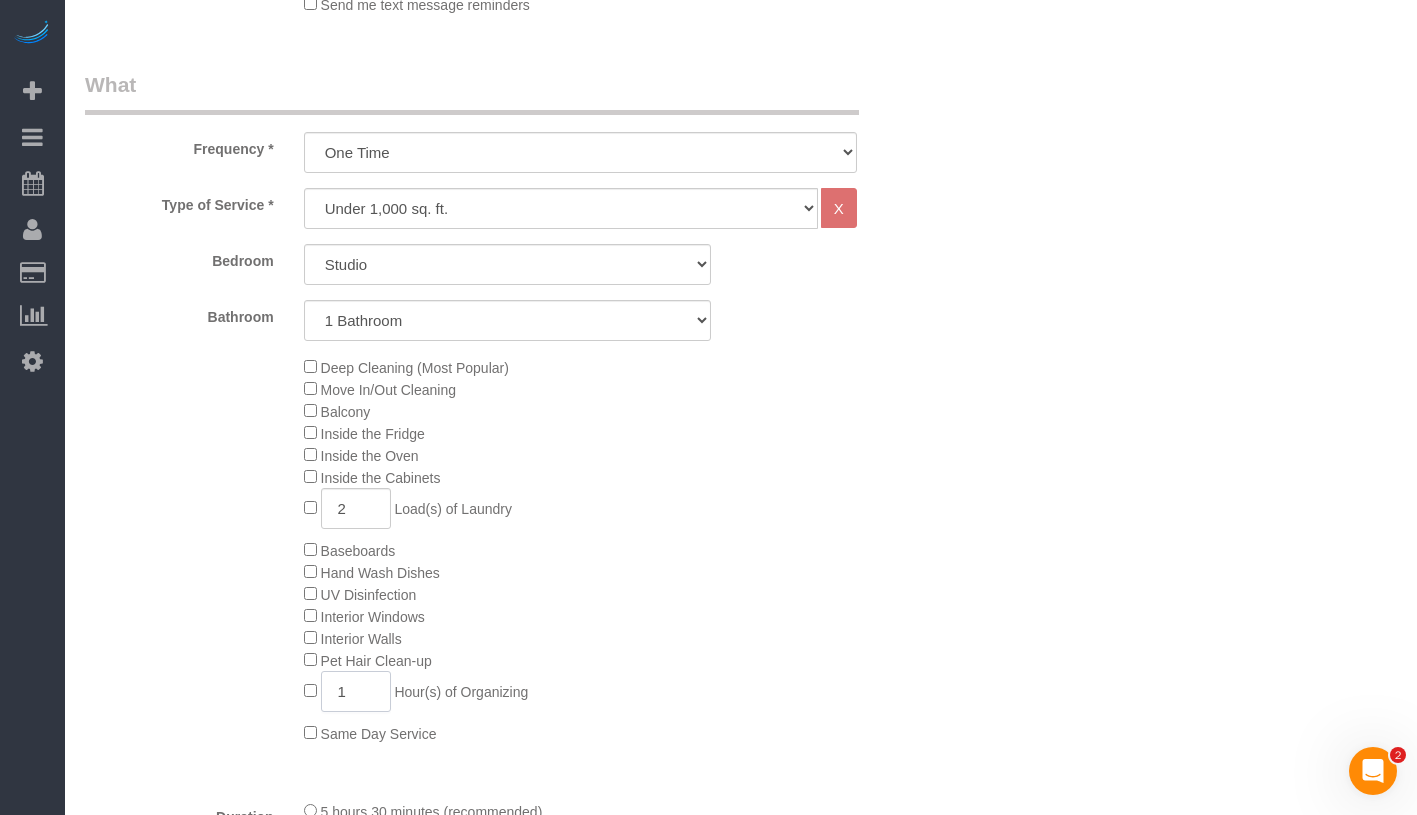 click on "1" 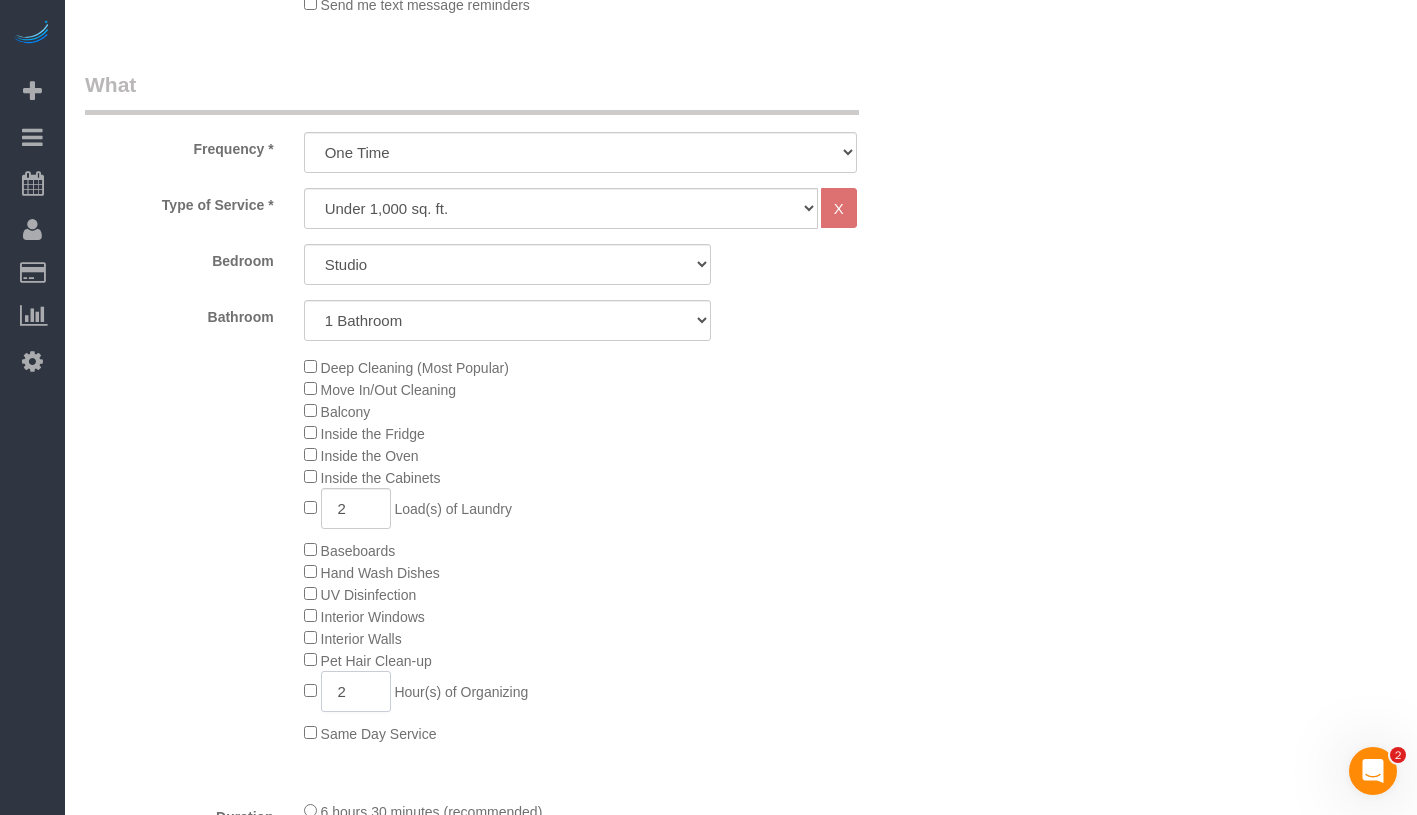 type on "2" 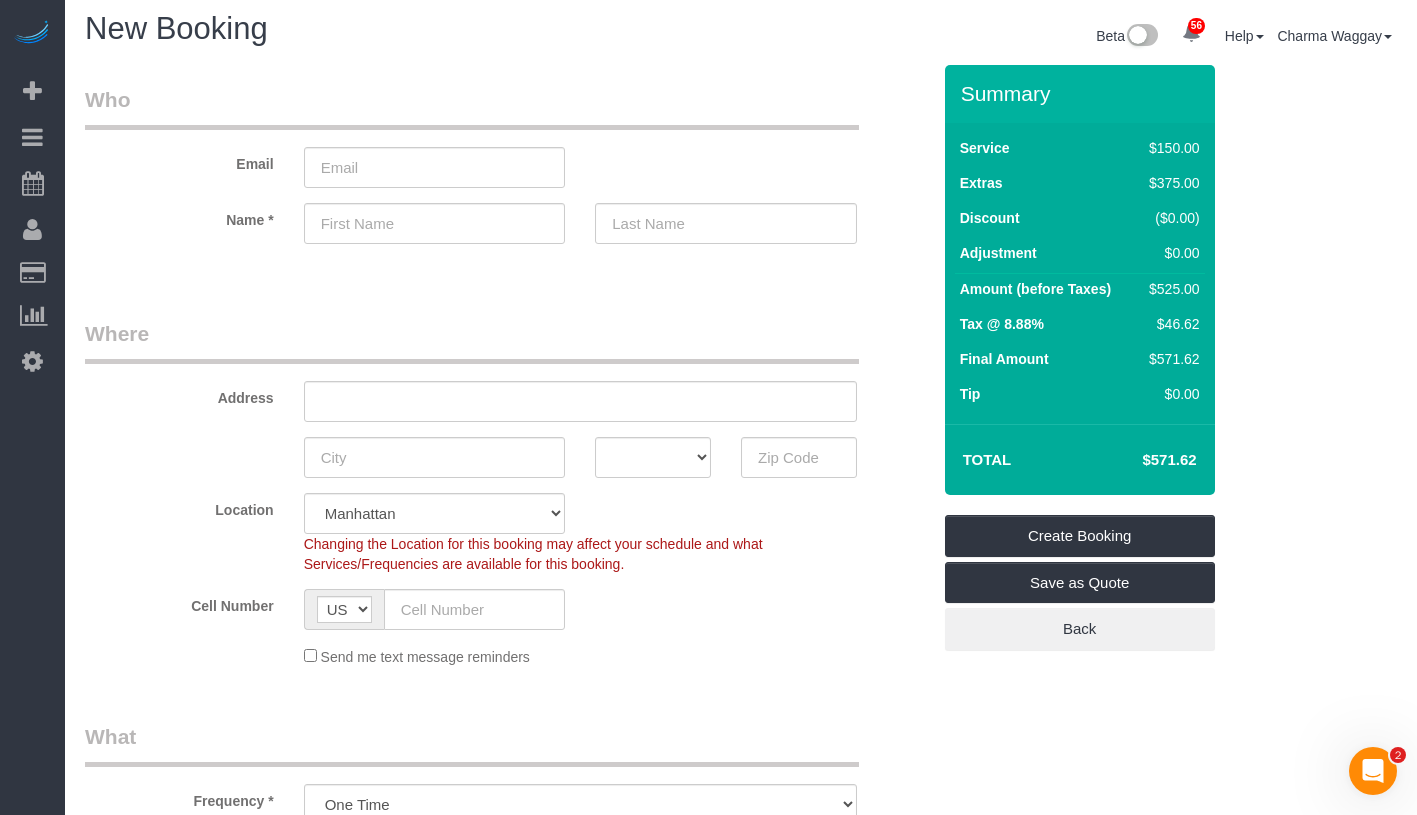 scroll, scrollTop: 0, scrollLeft: 0, axis: both 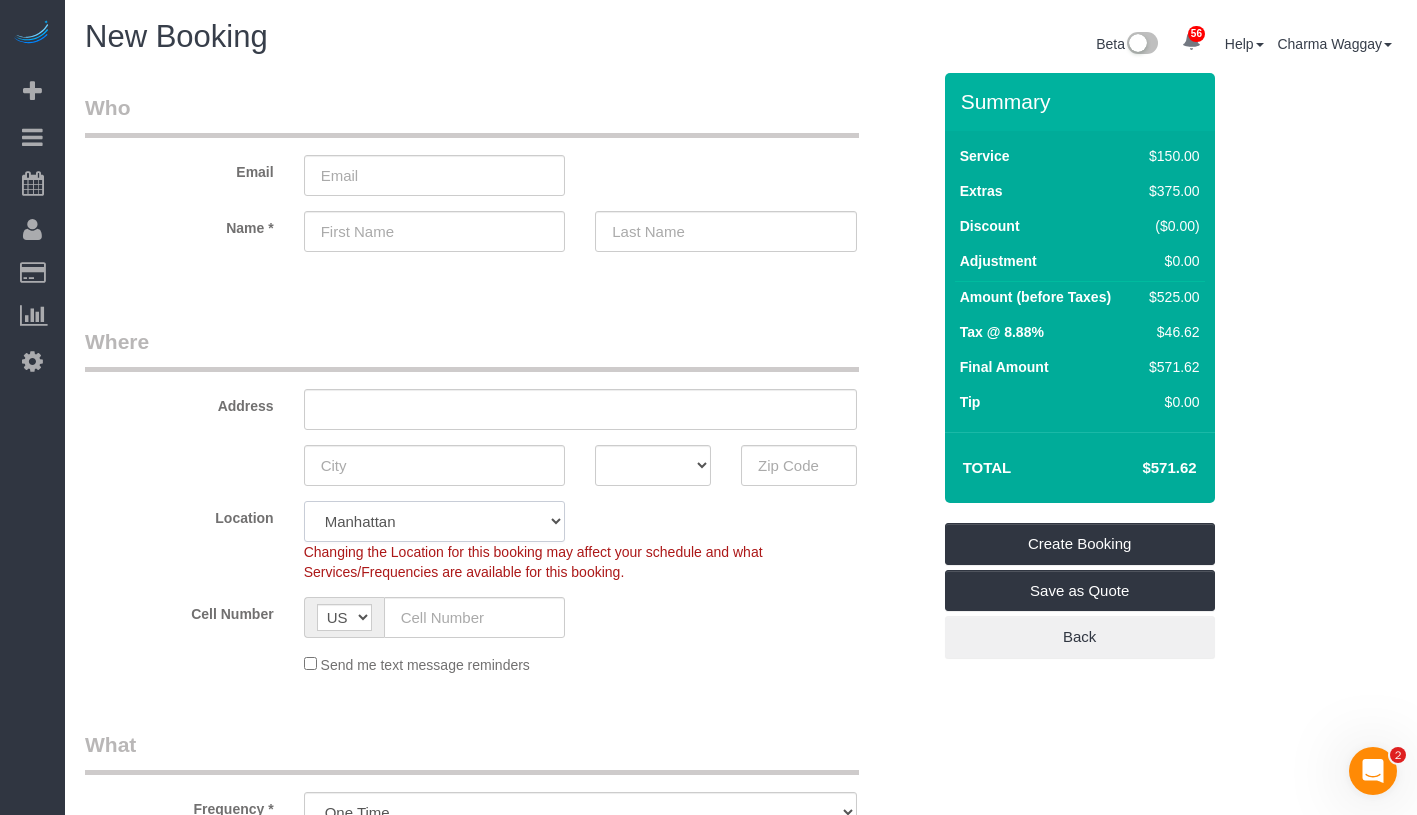 click on "Manhattan Austin Boston Bronx Brooklyn Charlotte Denver New Jersey Portland Queens Seattle Staten Island" 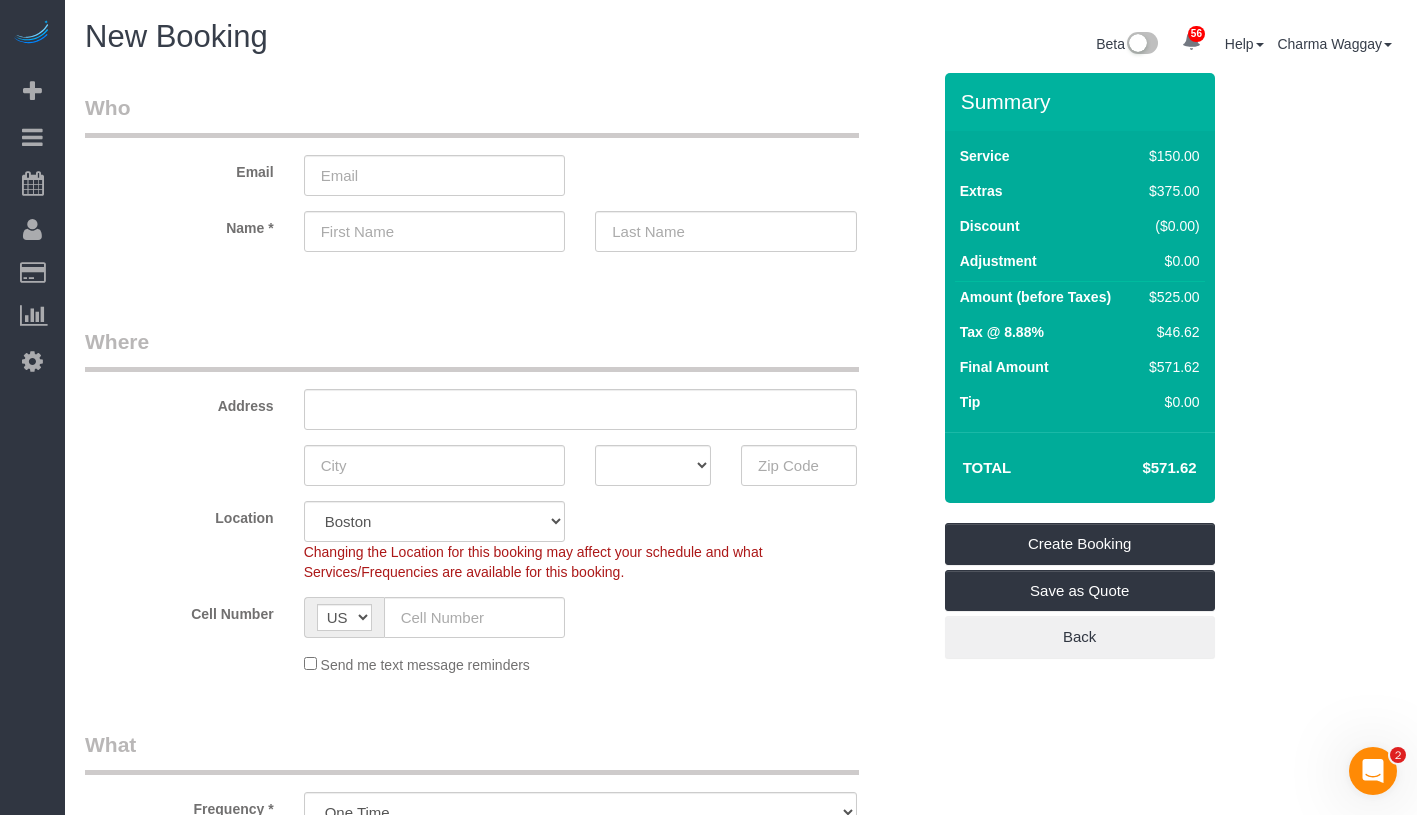 select on "object:1596" 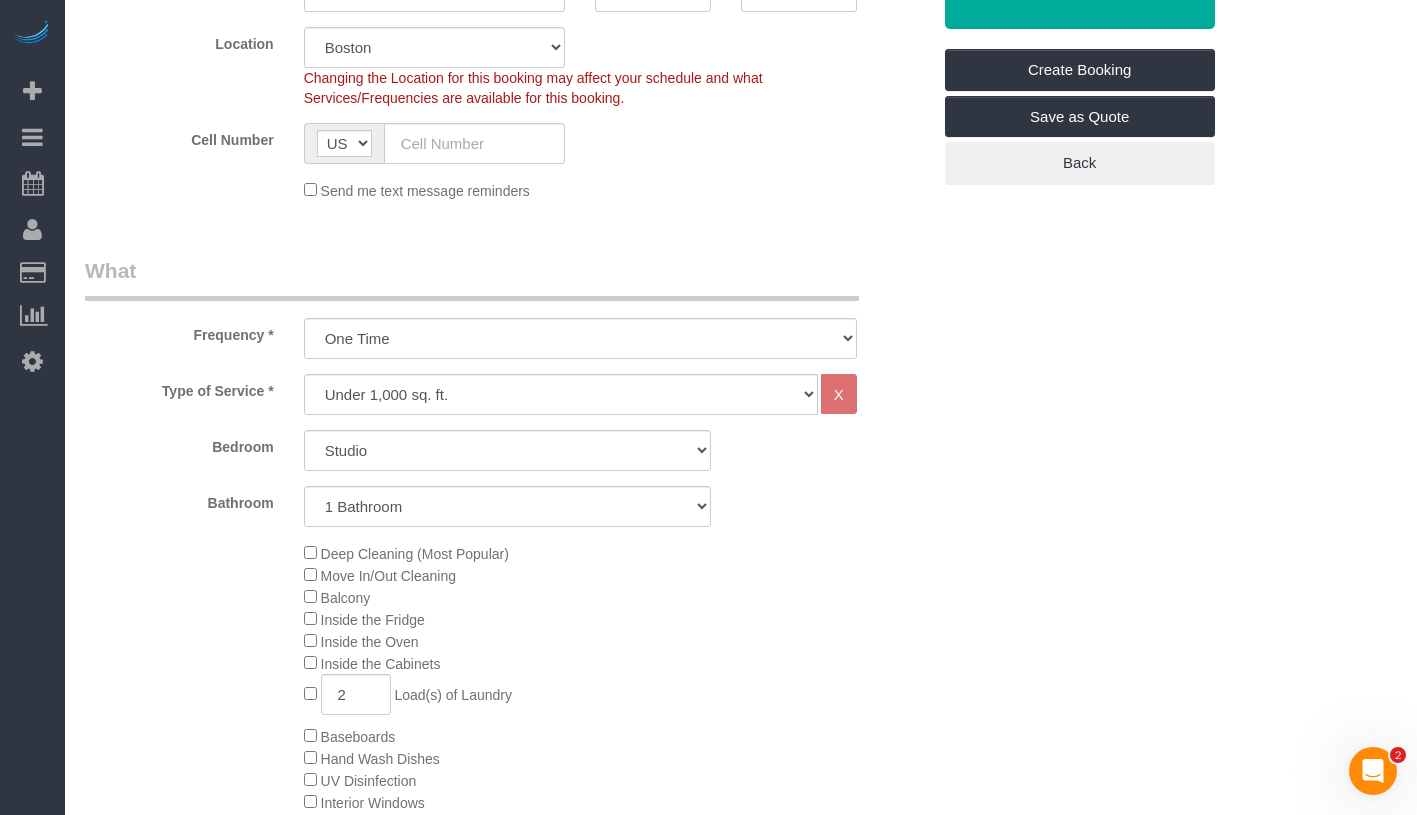 scroll, scrollTop: 0, scrollLeft: 0, axis: both 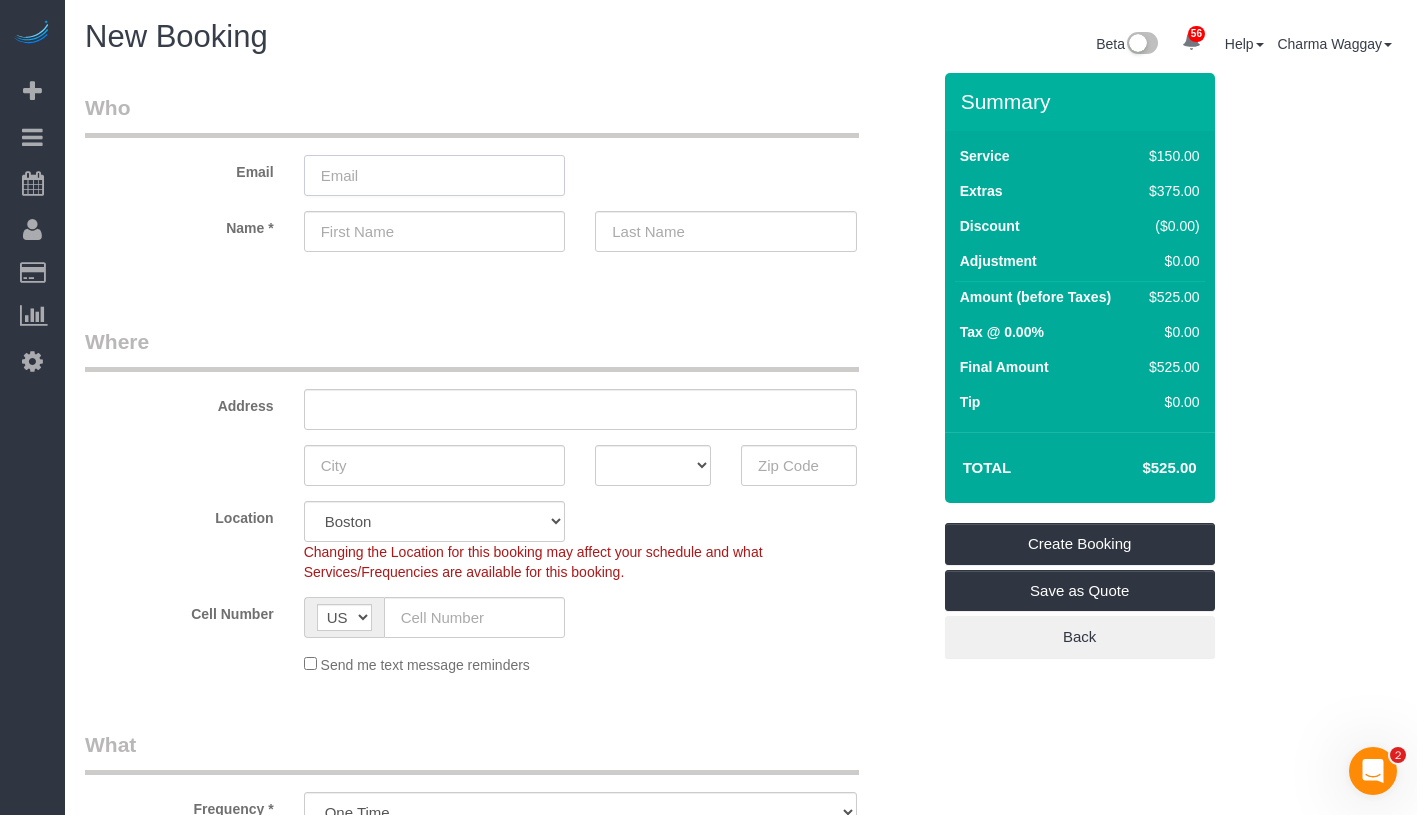 click at bounding box center [435, 175] 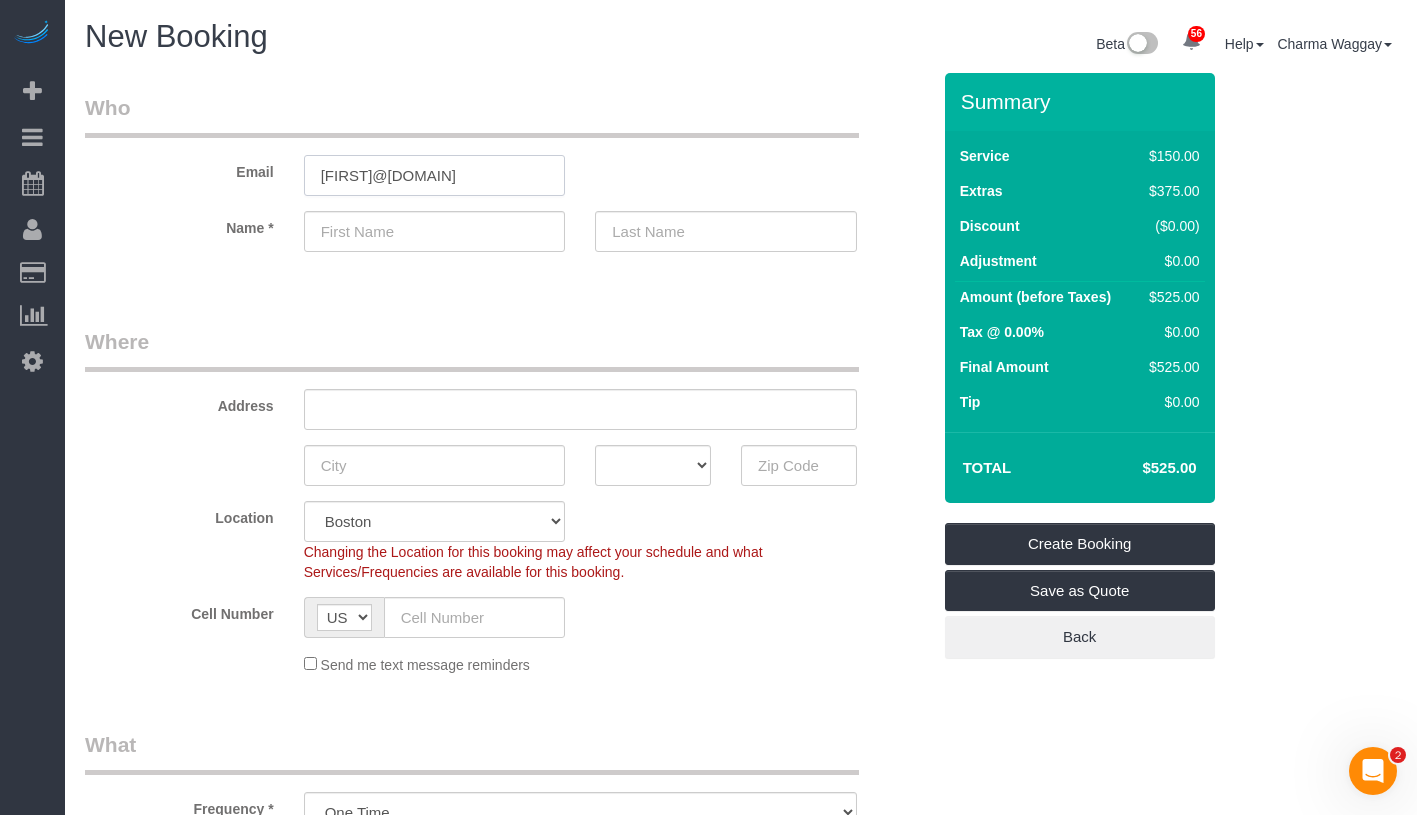 click on "daniahricketts@gmail.com" at bounding box center [435, 175] 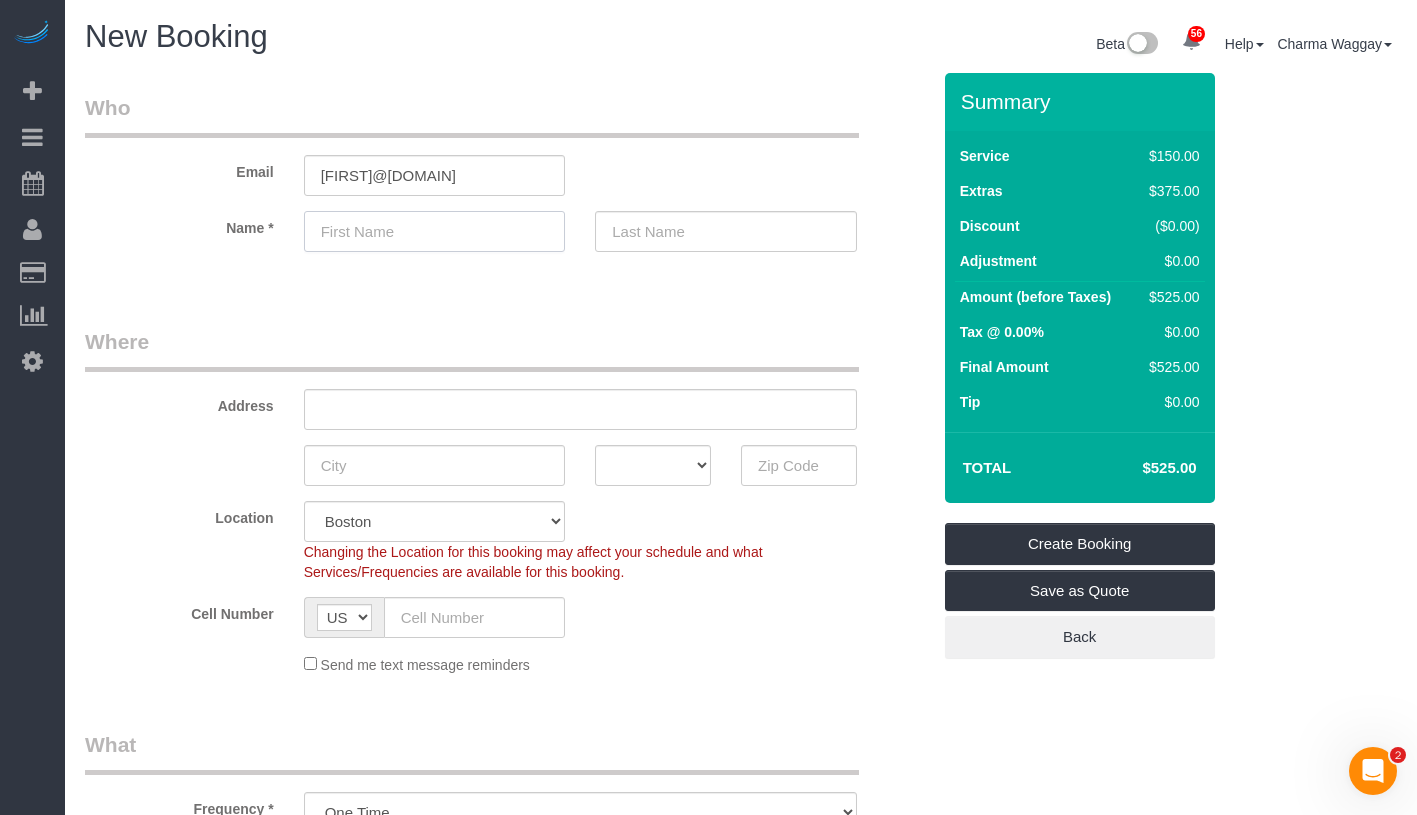 click at bounding box center [435, 231] 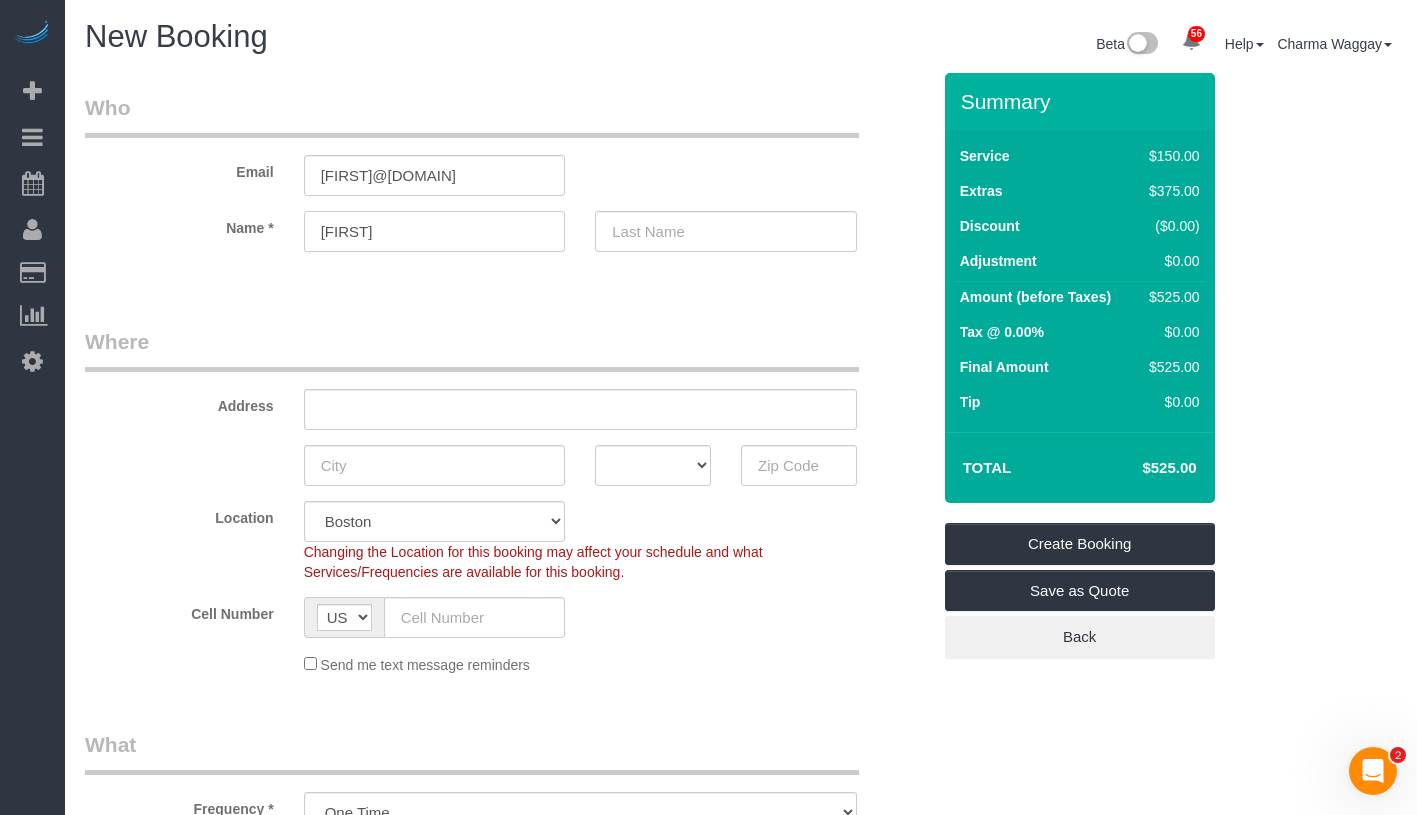 type on "[FIRST]" 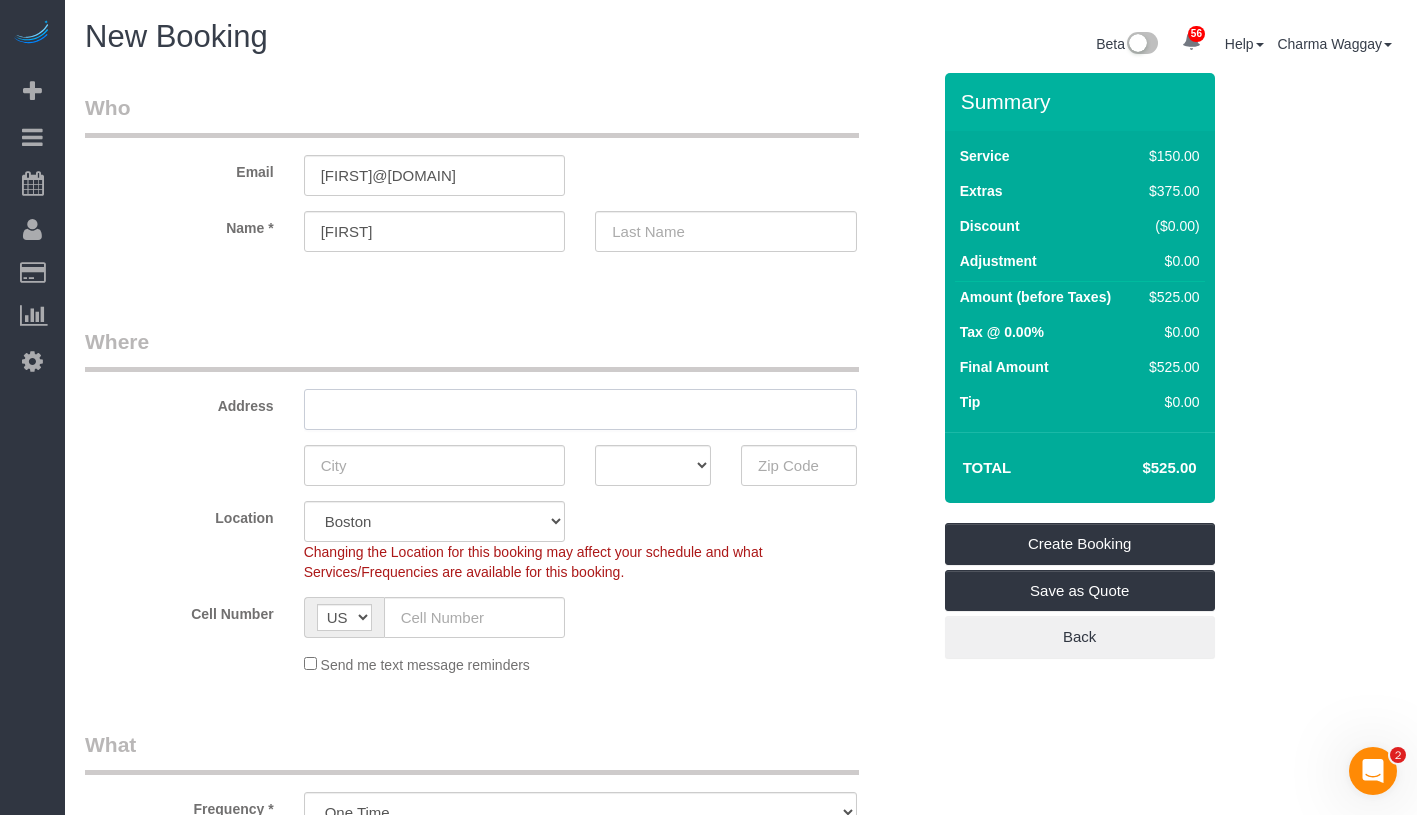 click at bounding box center [580, 409] 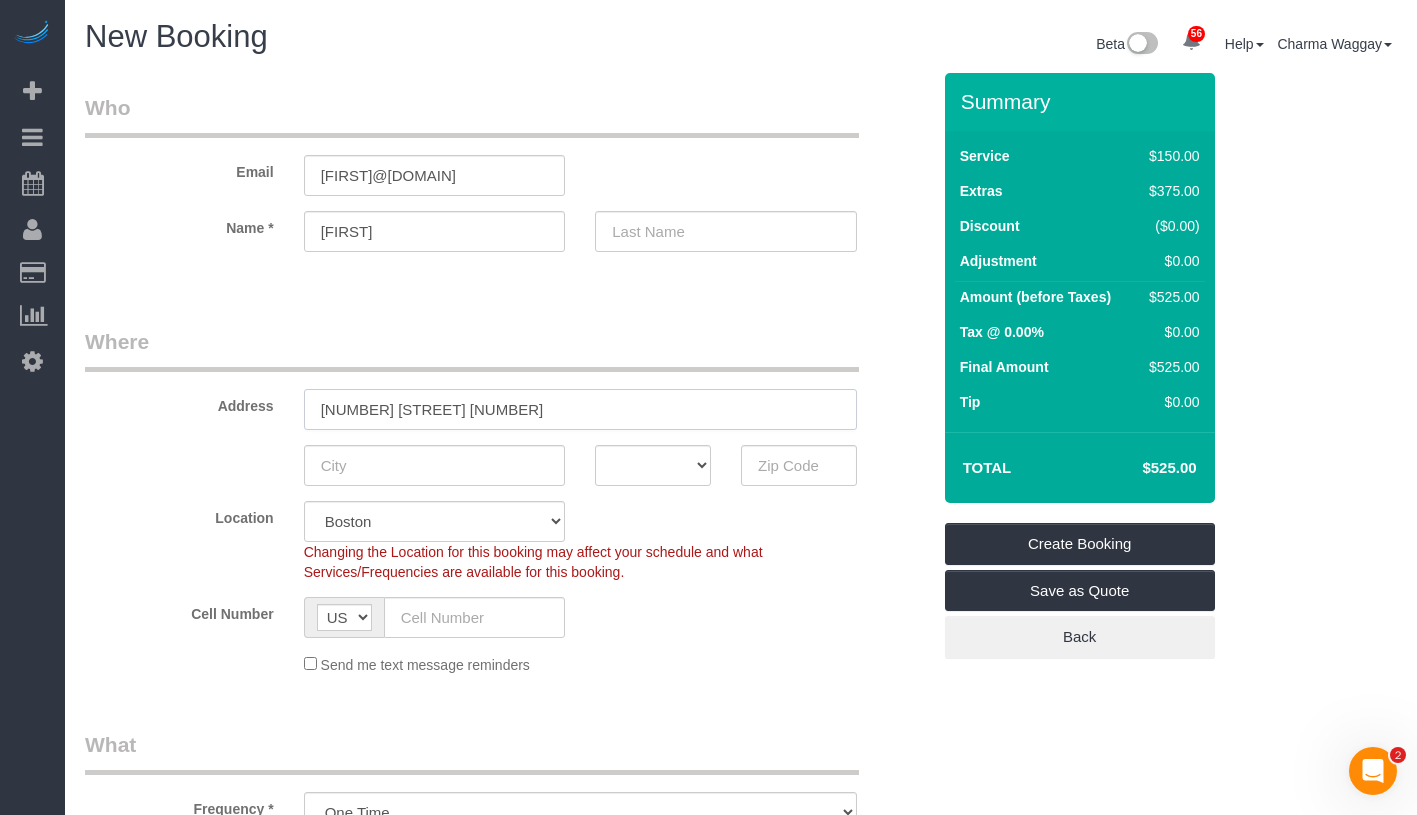 type on "200 Presidential Way 1304" 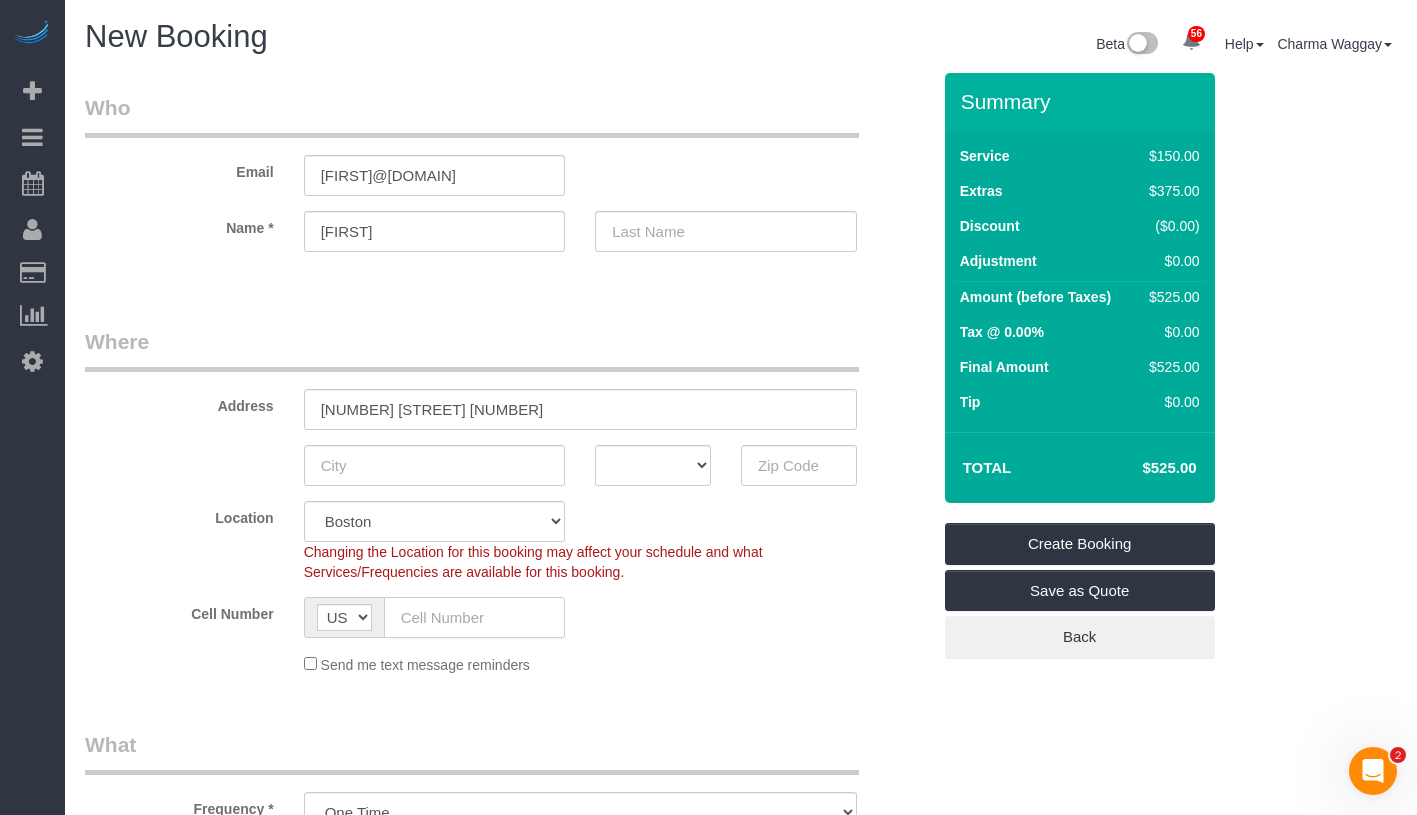 click 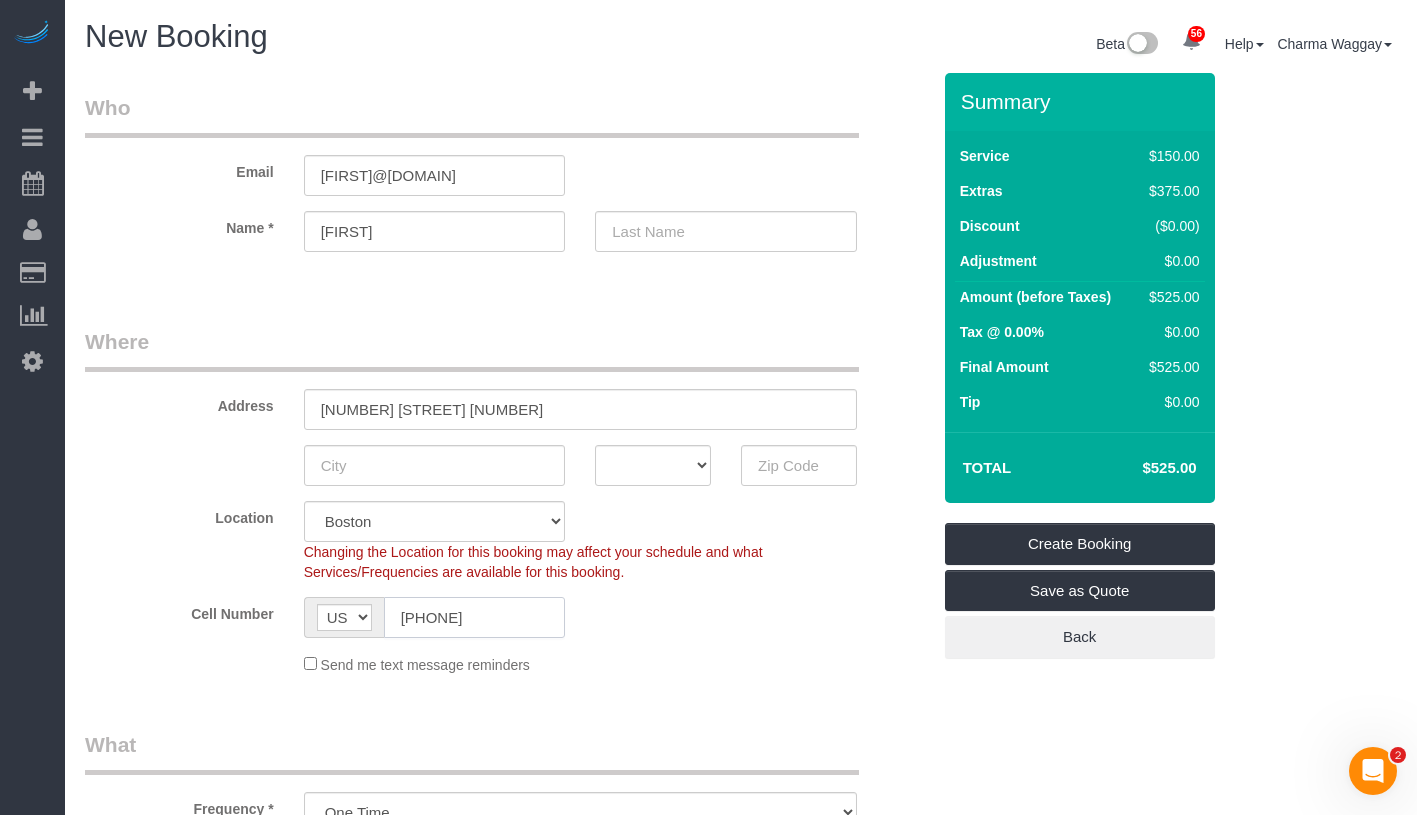 click on "1 (401) 678-1658" 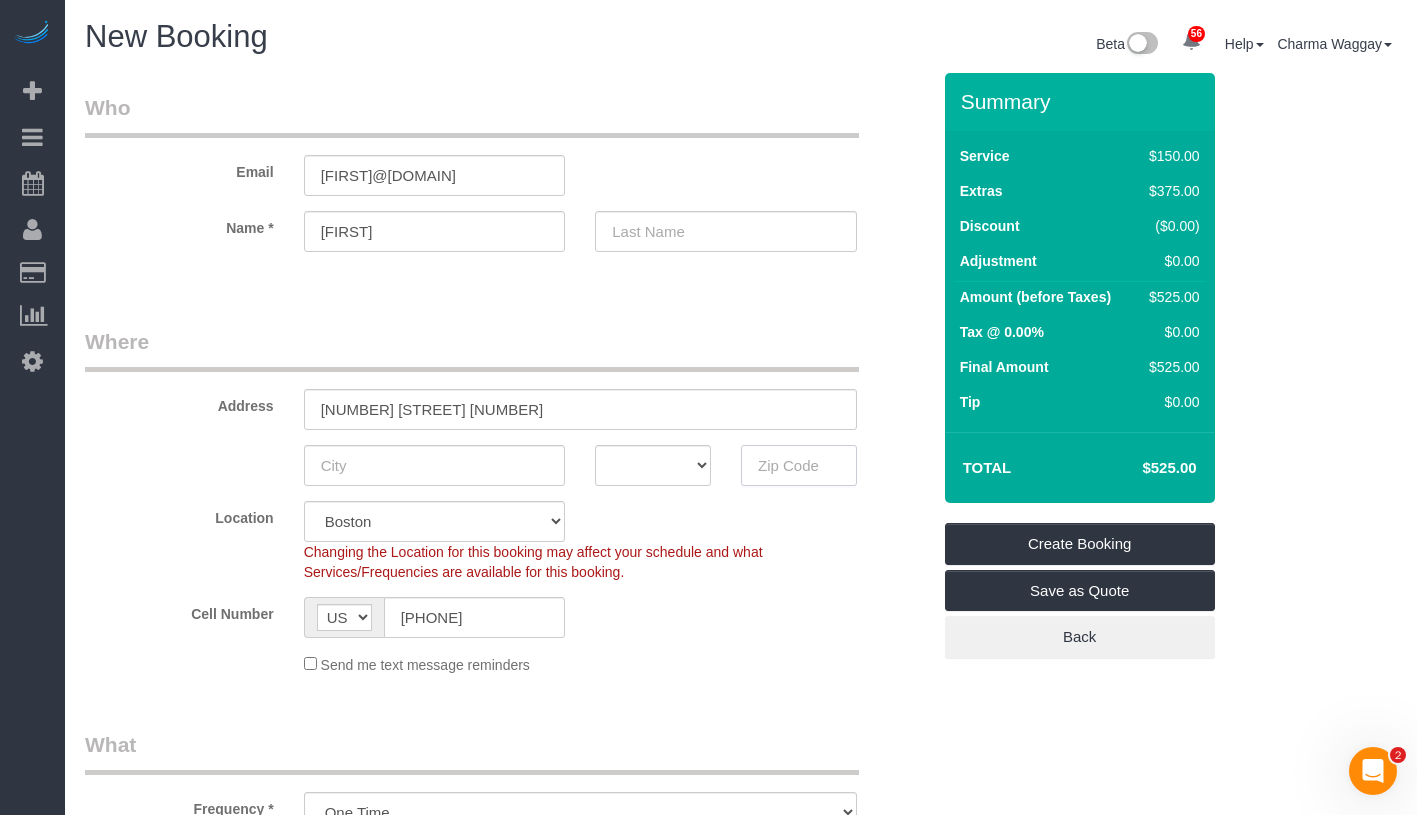 click at bounding box center [799, 465] 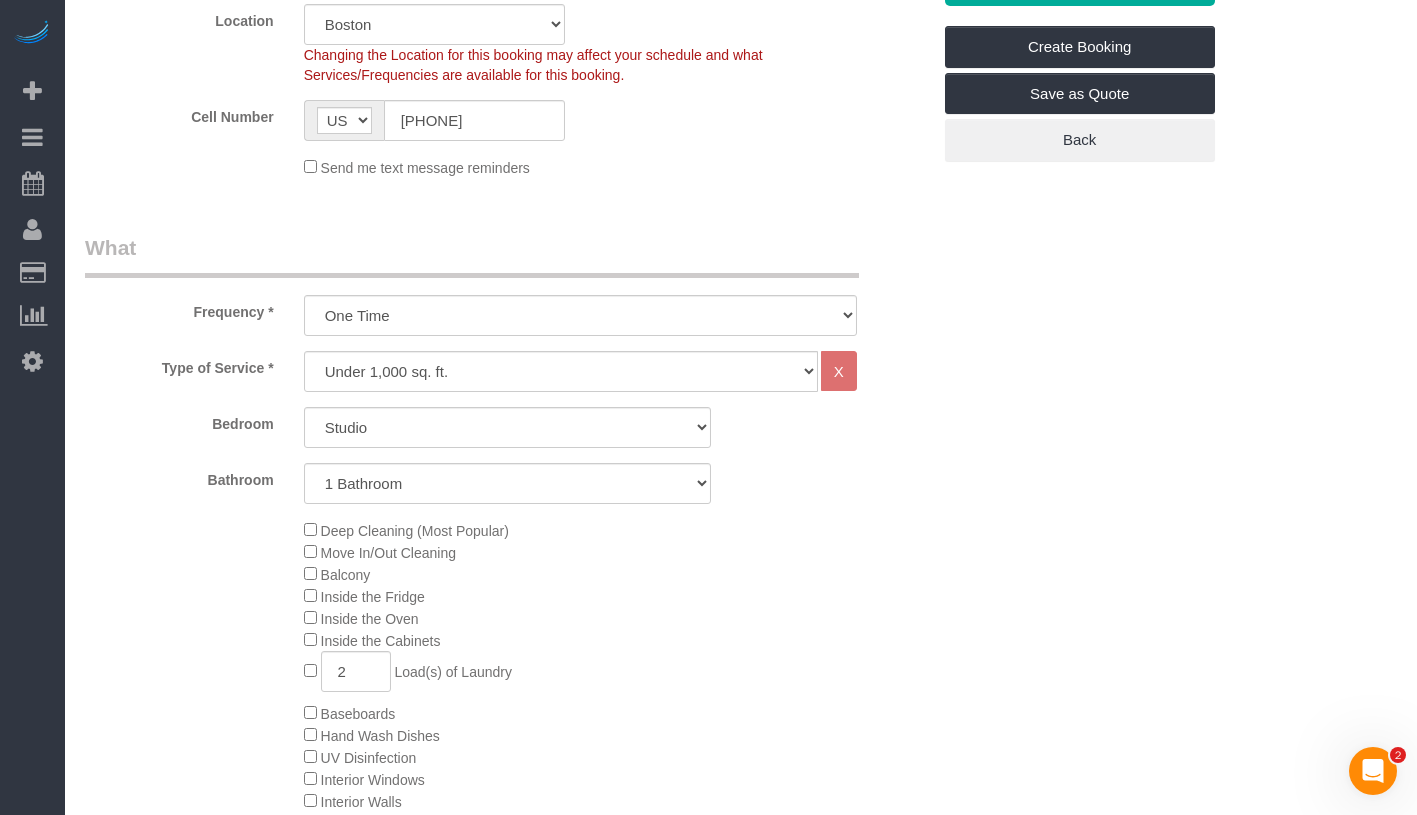 scroll, scrollTop: 478, scrollLeft: 0, axis: vertical 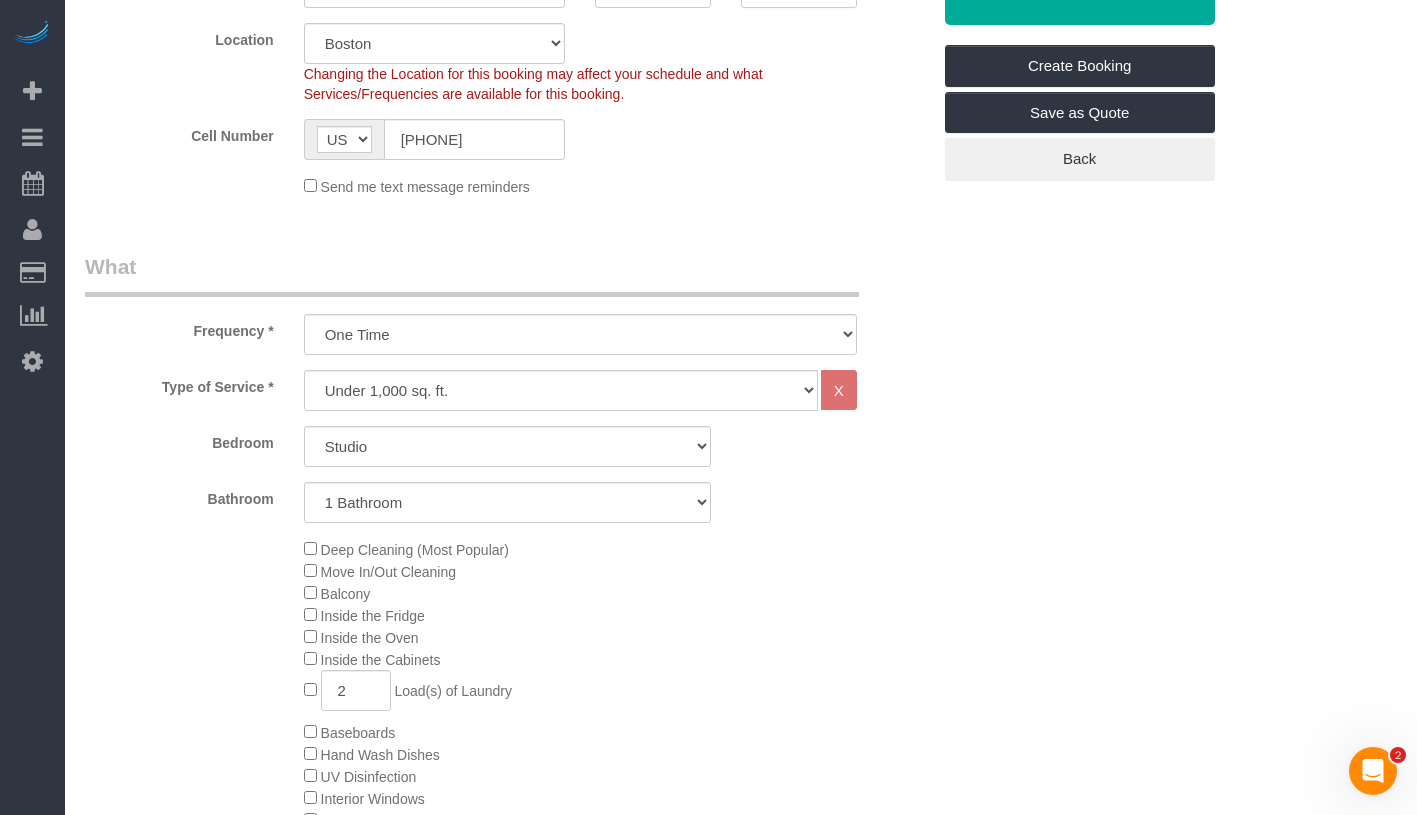 type on "[POSTAL_CODE]" 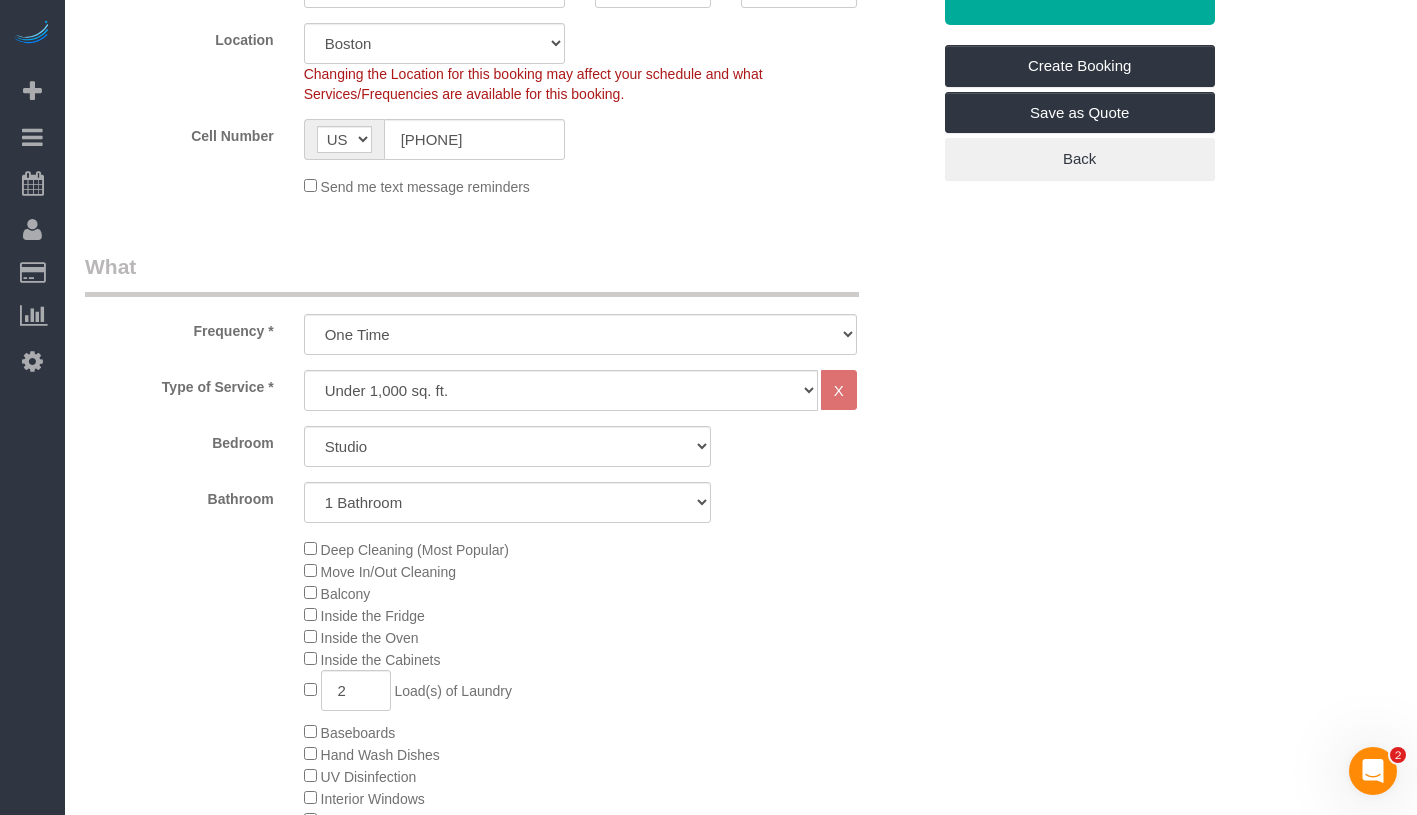 select on "2" 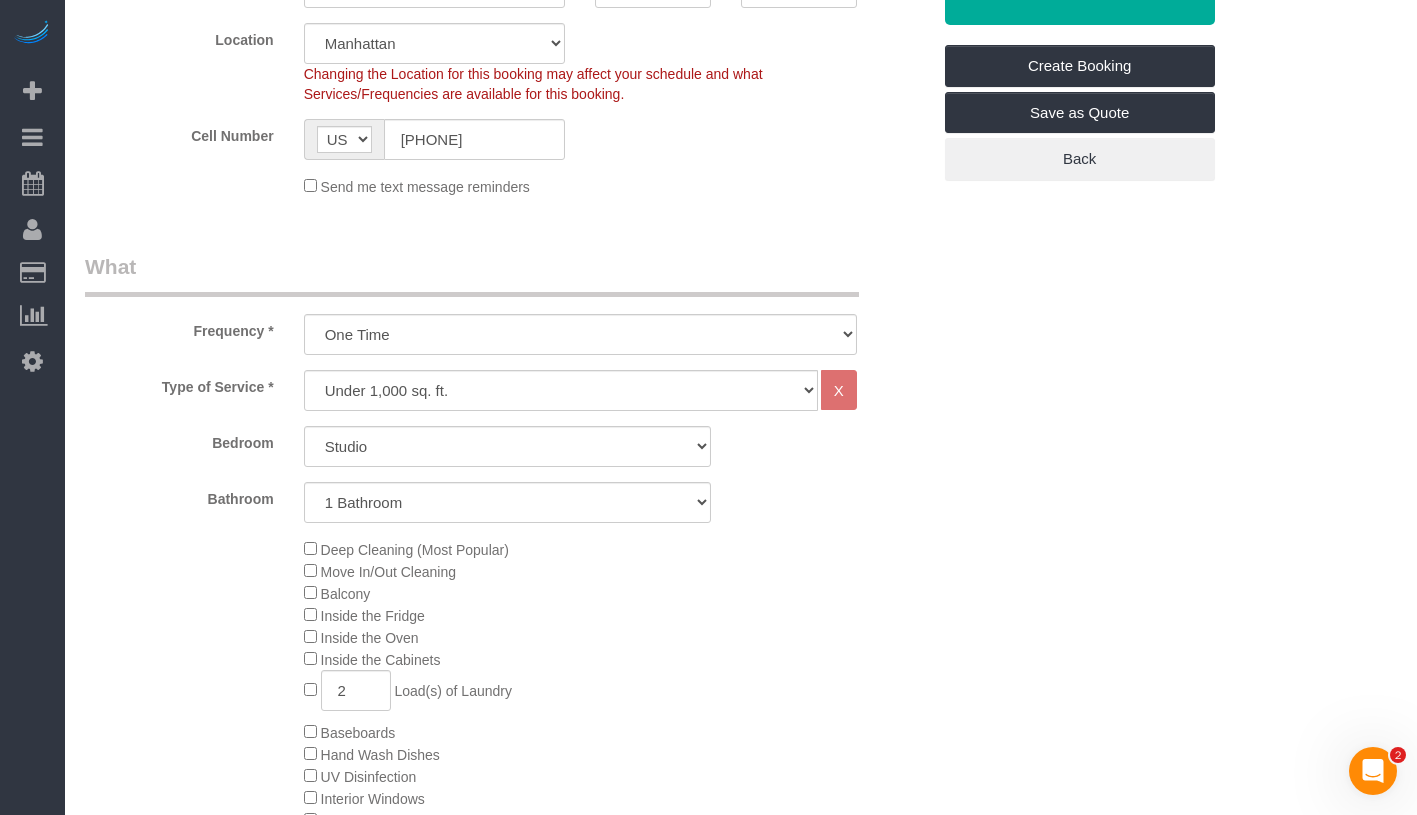 select on "object:1685" 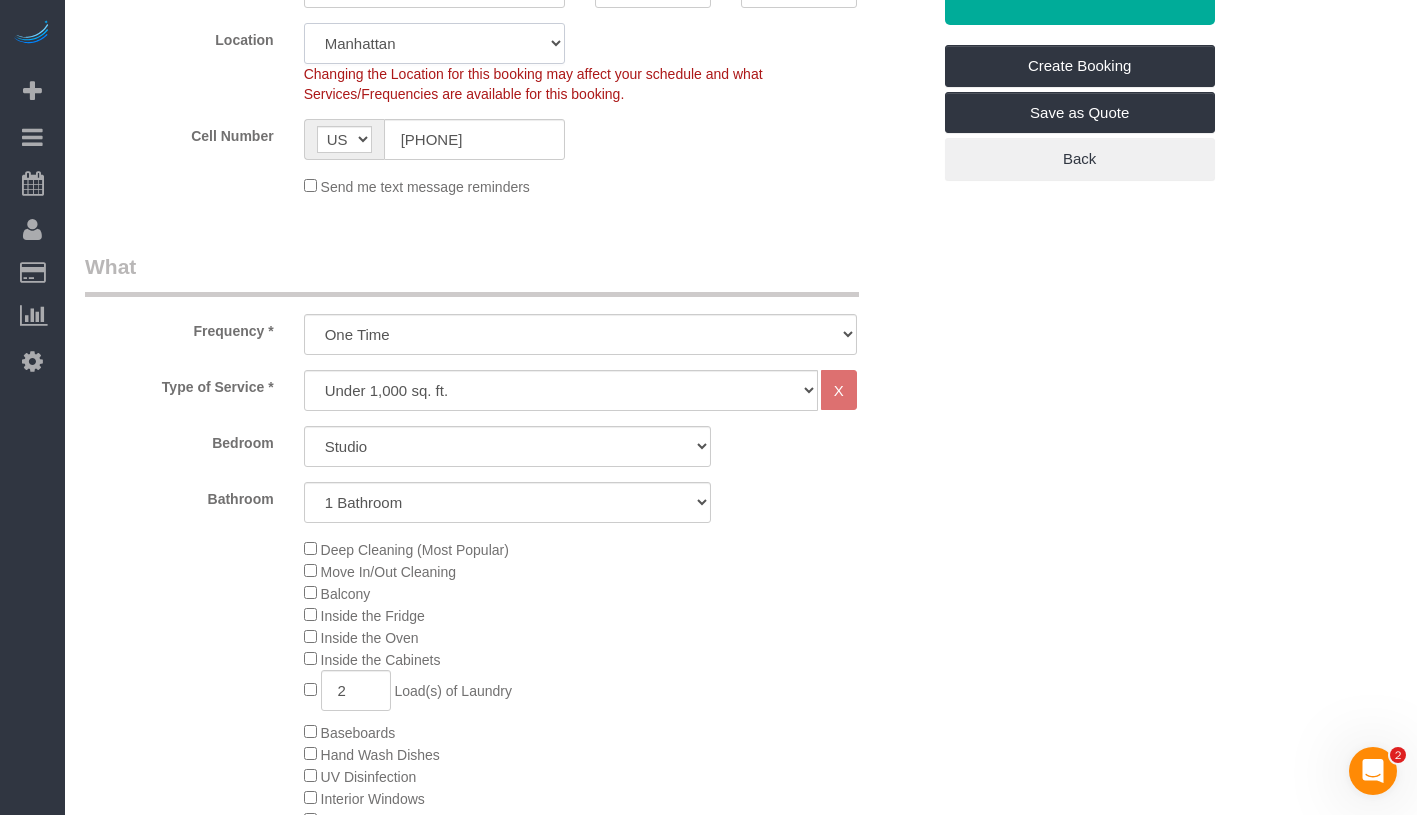 click on "Manhattan Austin Boston Bronx Brooklyn Charlotte Denver New Jersey Portland Queens Seattle Staten Island" 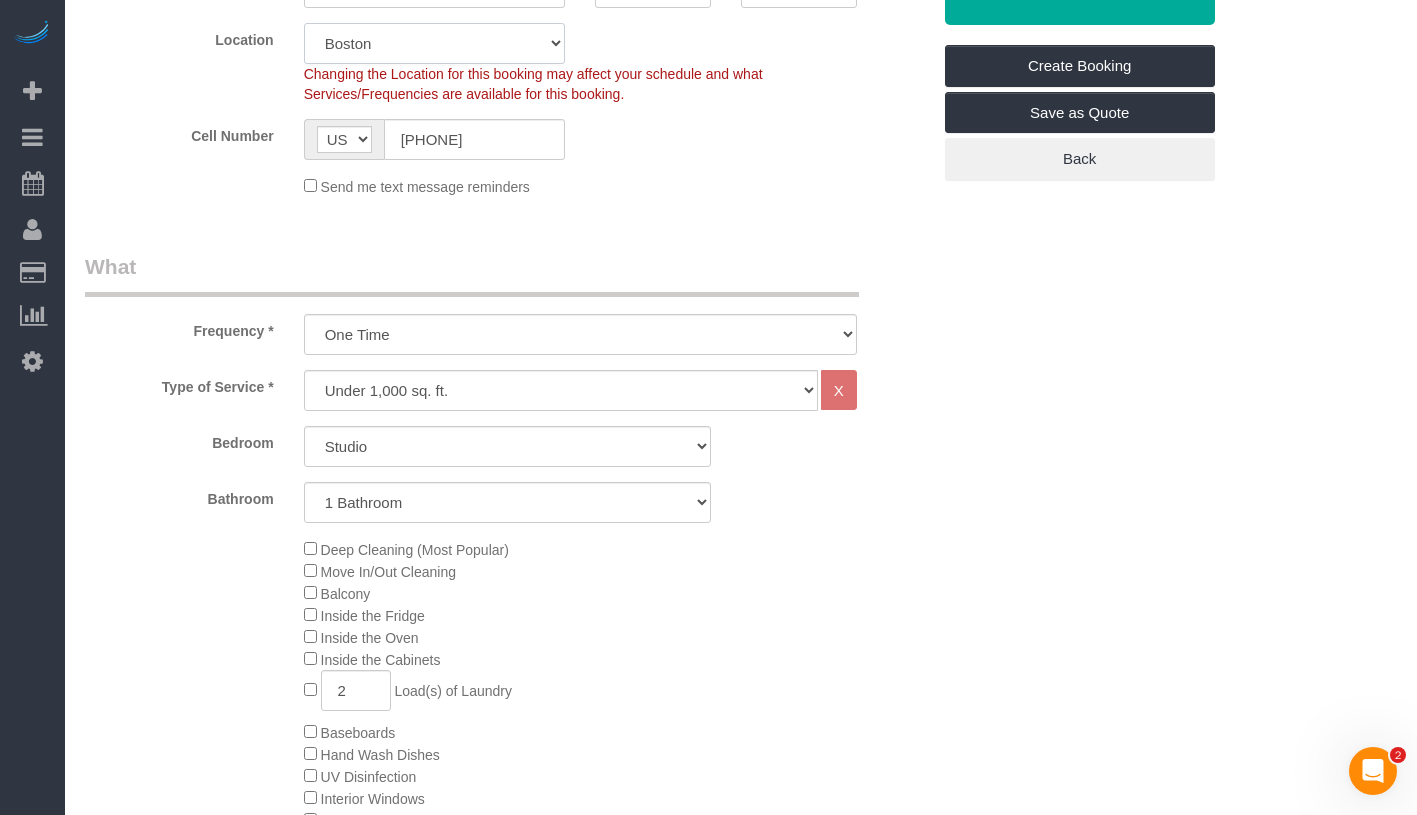 select on "object:2045" 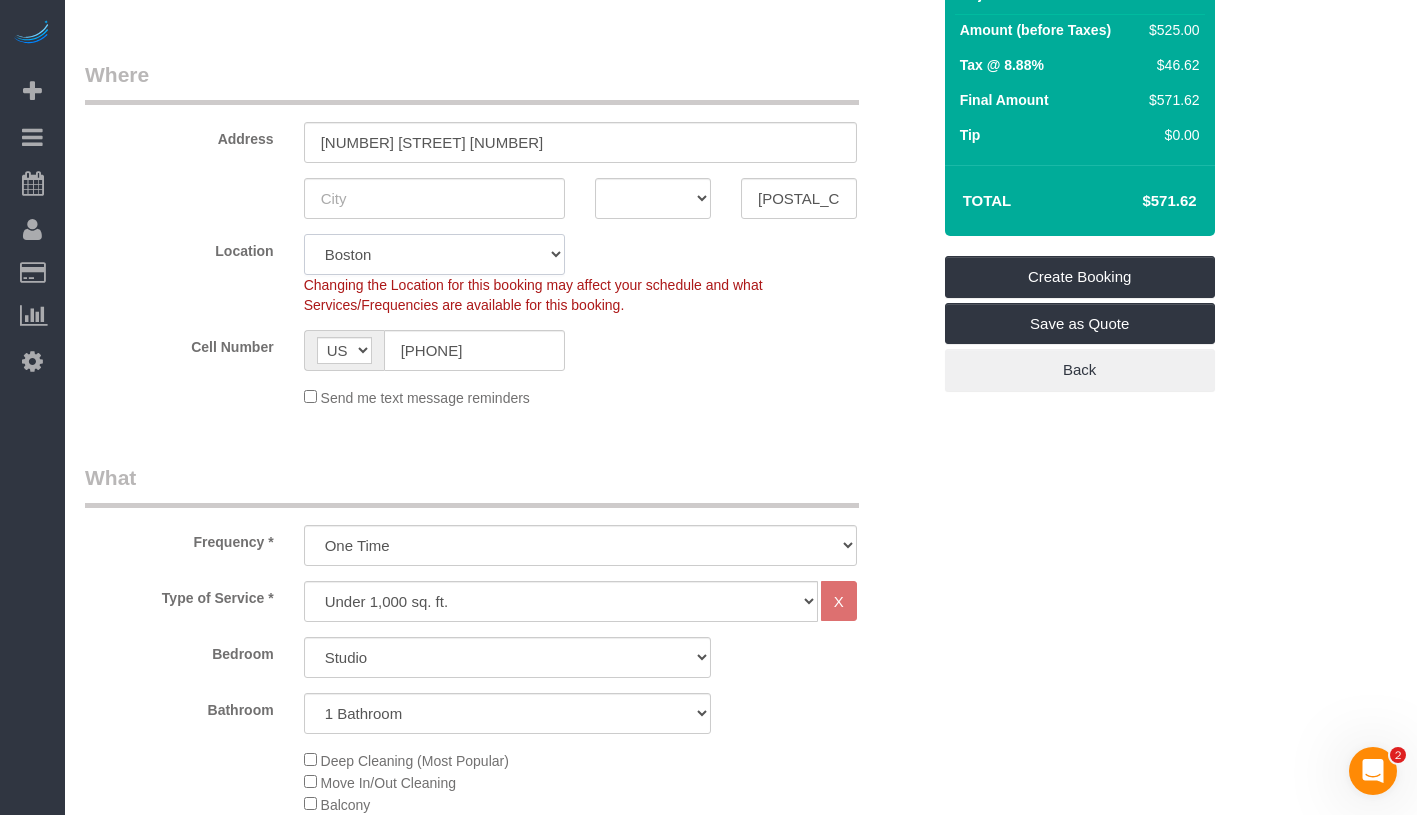 scroll, scrollTop: 112, scrollLeft: 0, axis: vertical 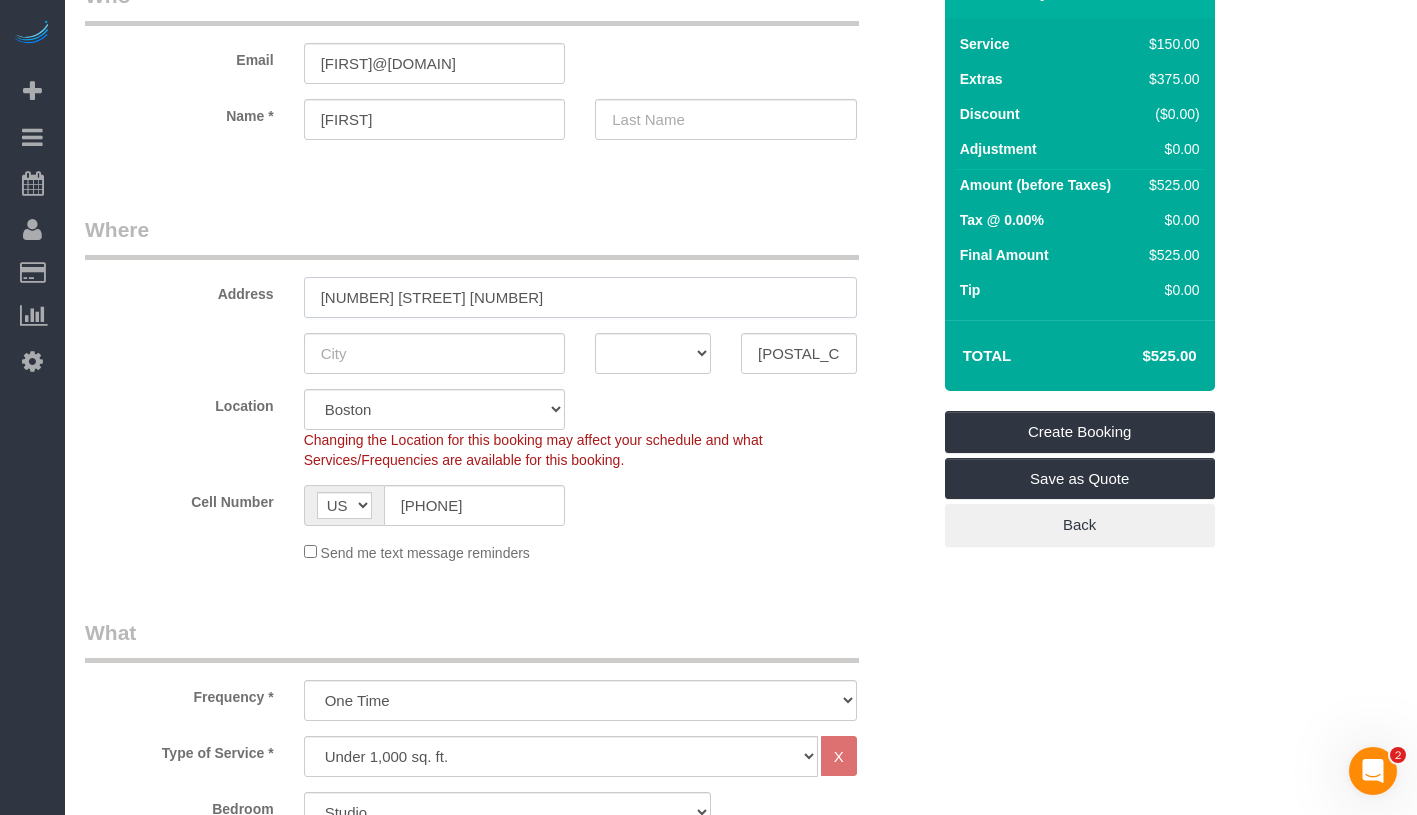 drag, startPoint x: 320, startPoint y: 299, endPoint x: 541, endPoint y: 294, distance: 221.05655 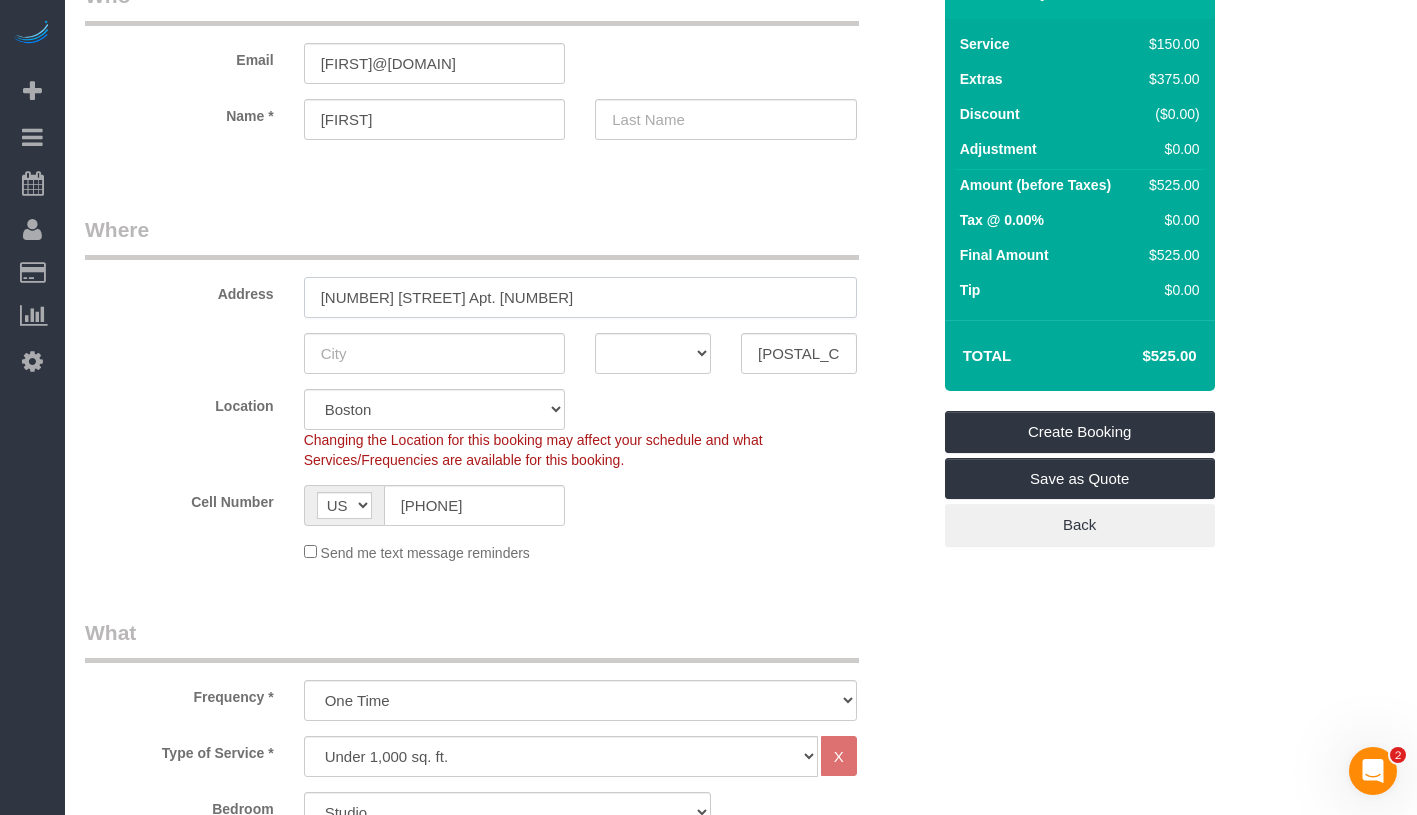 type on "[NUMBER] [STREET] Apt. [NUMBER]" 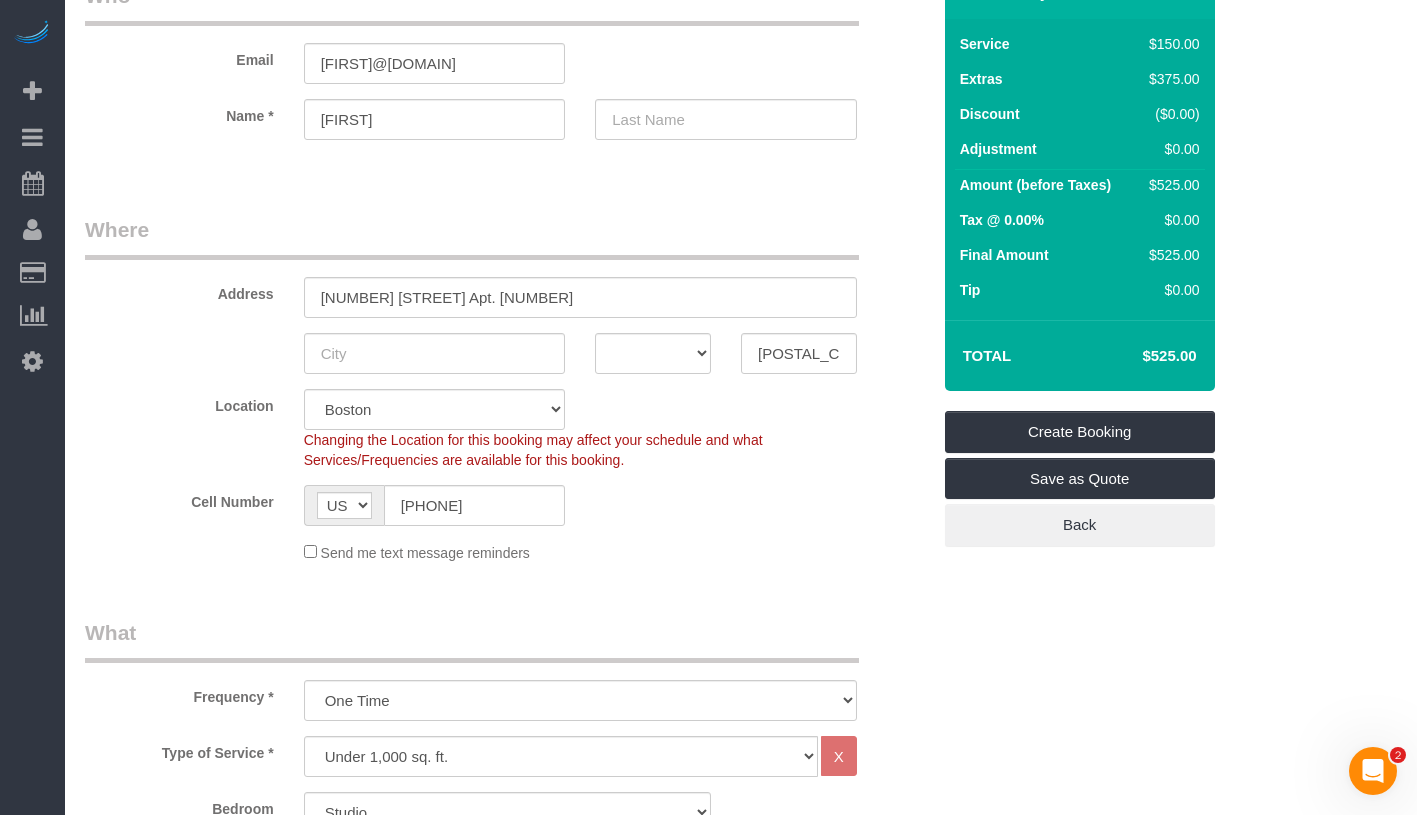 select on "2" 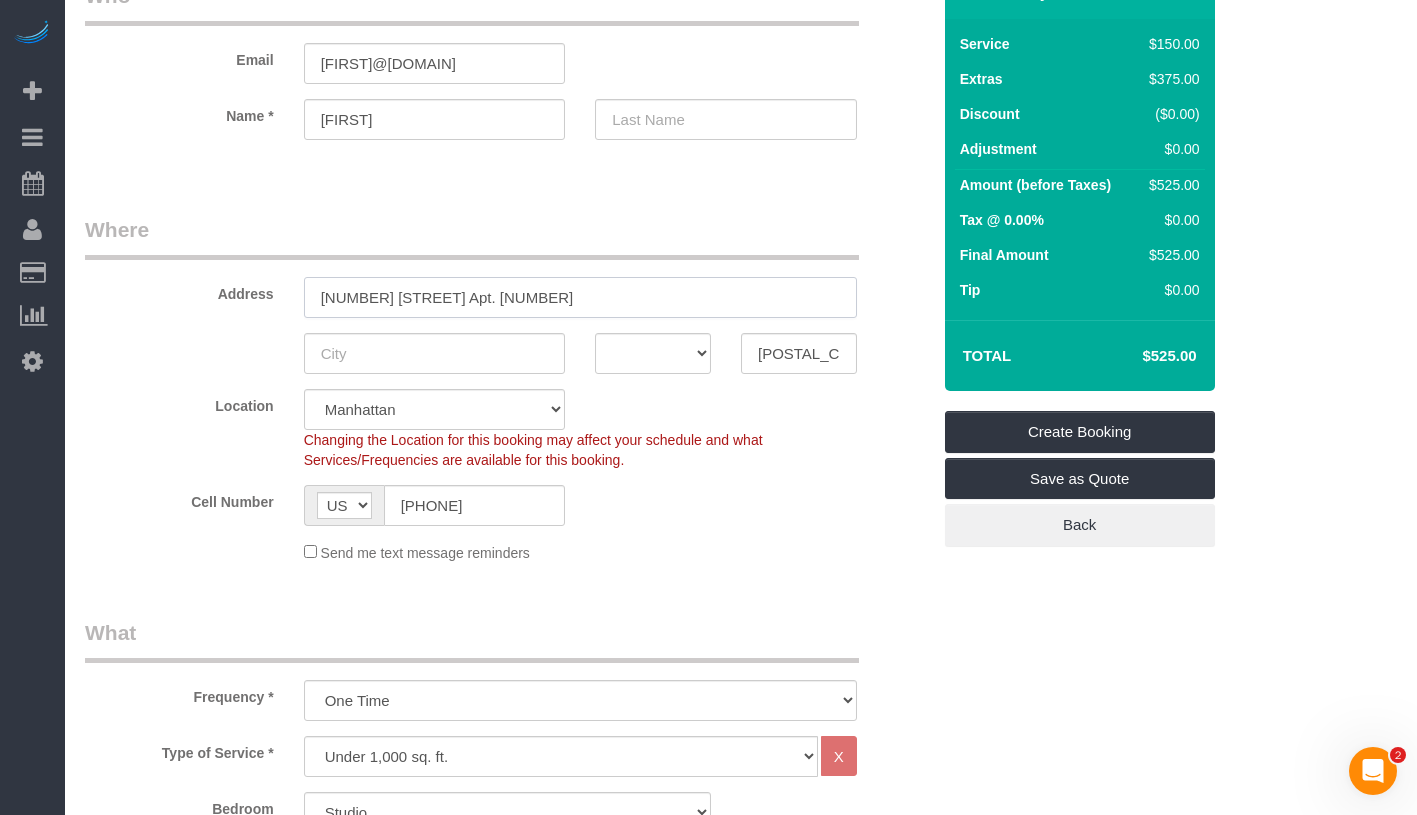 select on "object:2130" 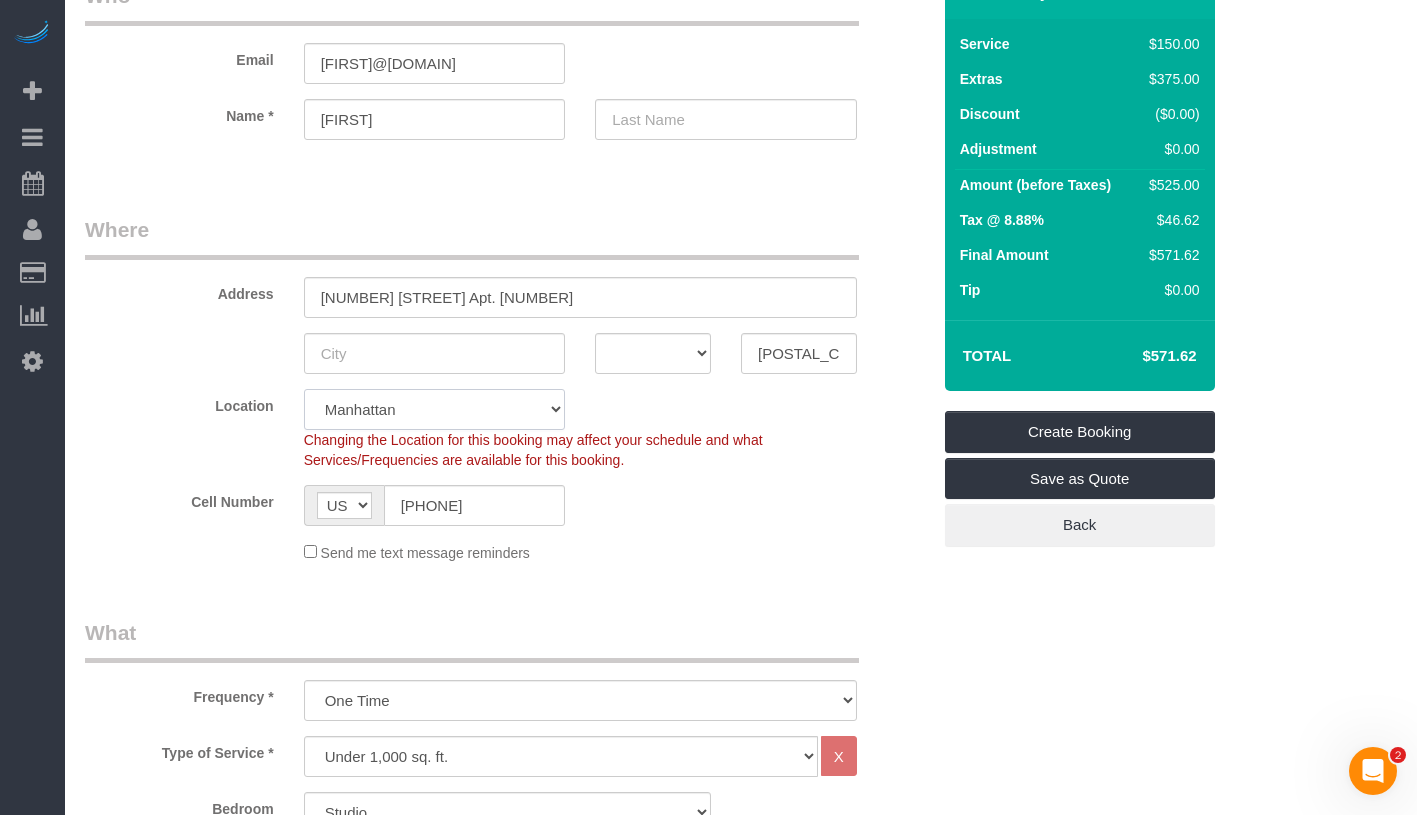 click on "Manhattan Austin Boston Bronx Brooklyn Charlotte Denver New Jersey Portland Queens Seattle Staten Island" 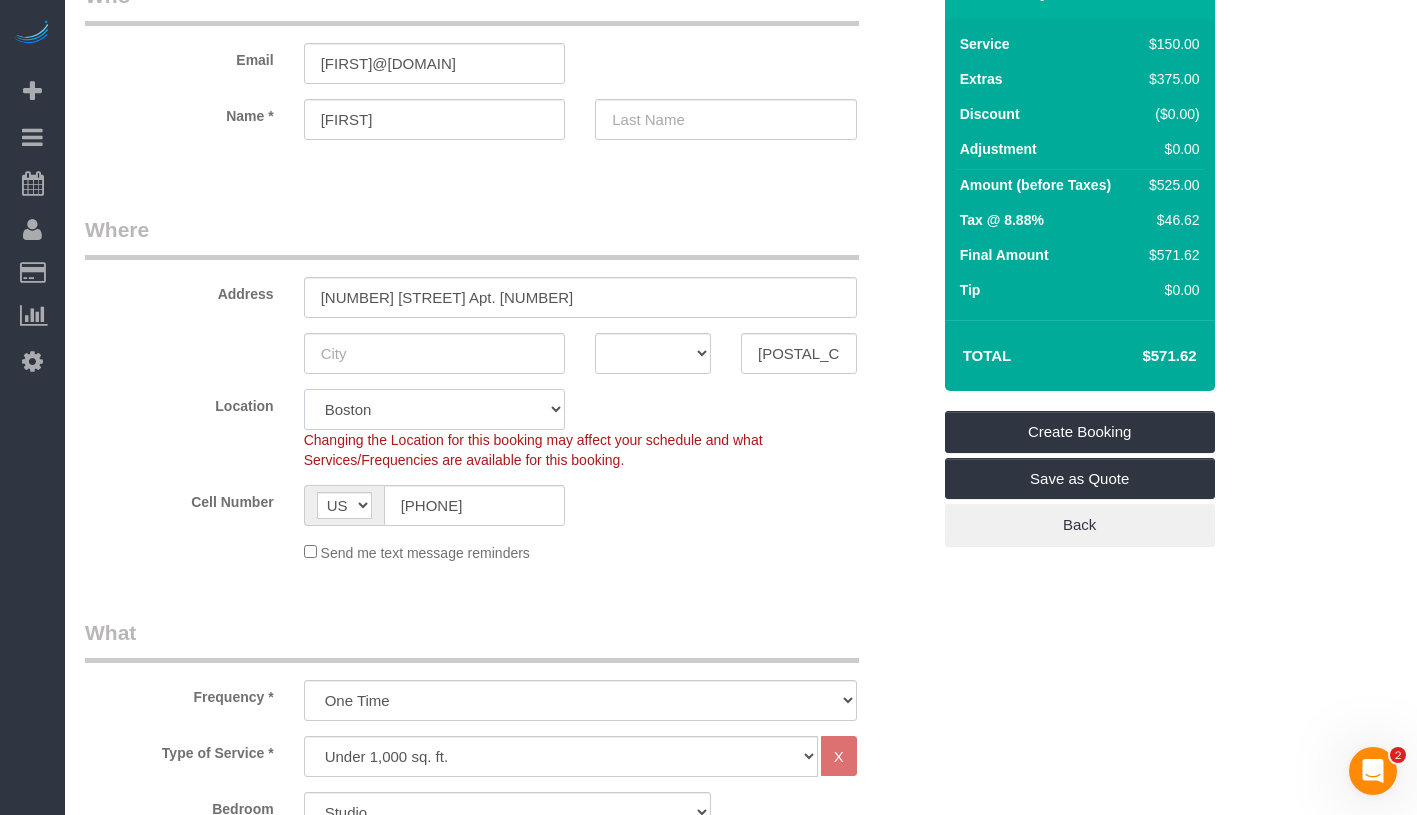 select on "object:2490" 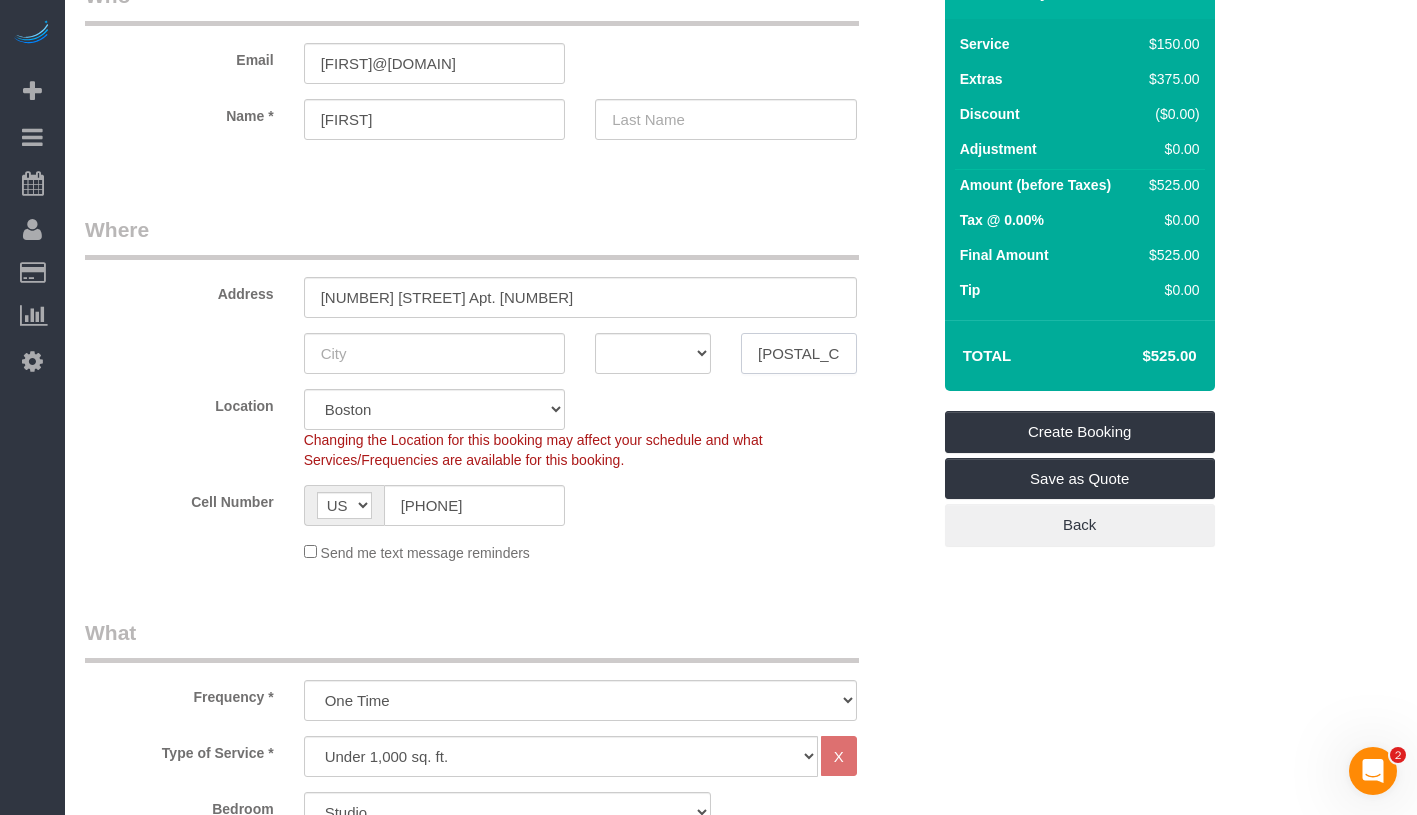 drag, startPoint x: 822, startPoint y: 362, endPoint x: 741, endPoint y: 362, distance: 81 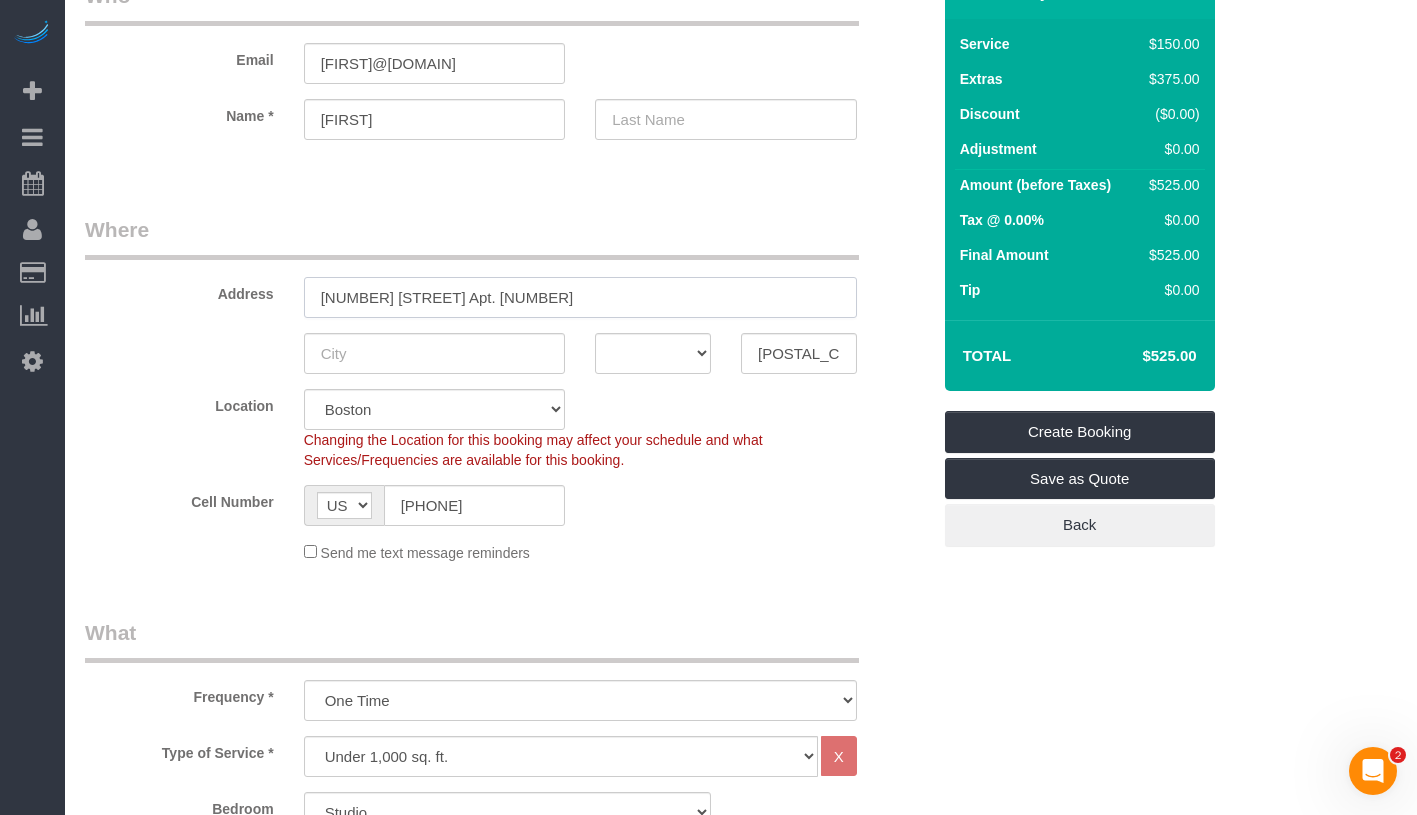 click on "[NUMBER] [STREET] Apt. [NUMBER]" at bounding box center (580, 297) 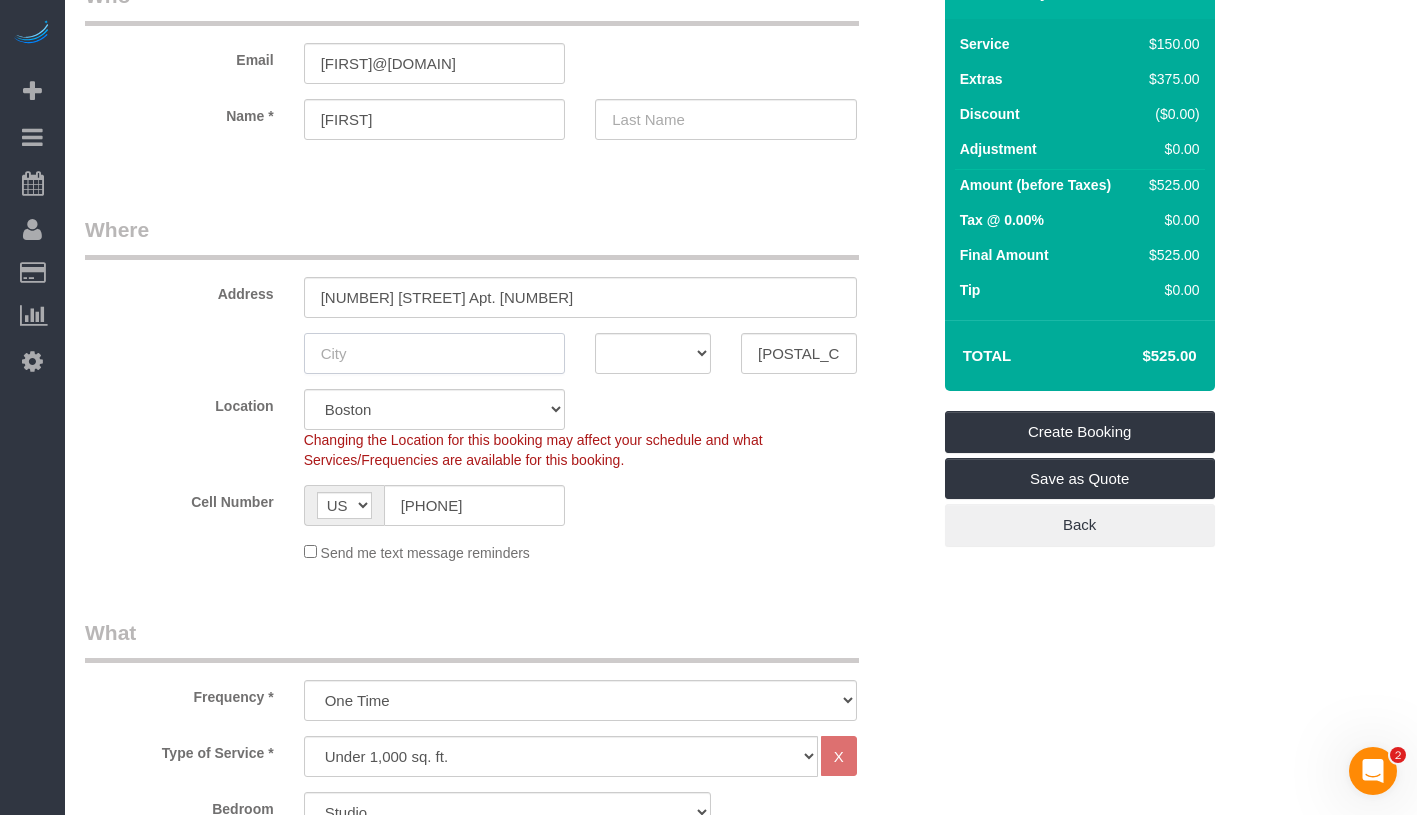 click at bounding box center [435, 353] 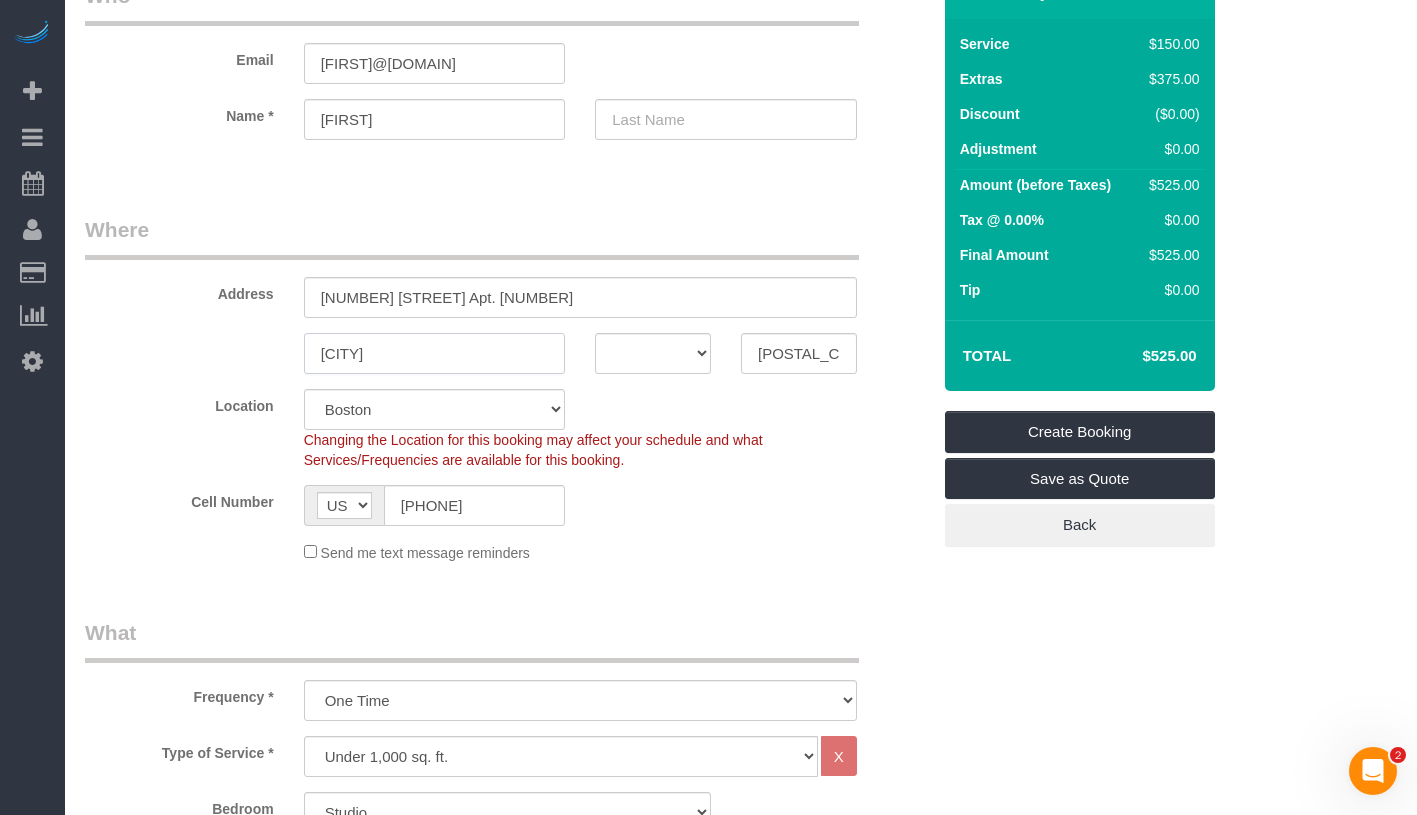 type on "[CITY]" 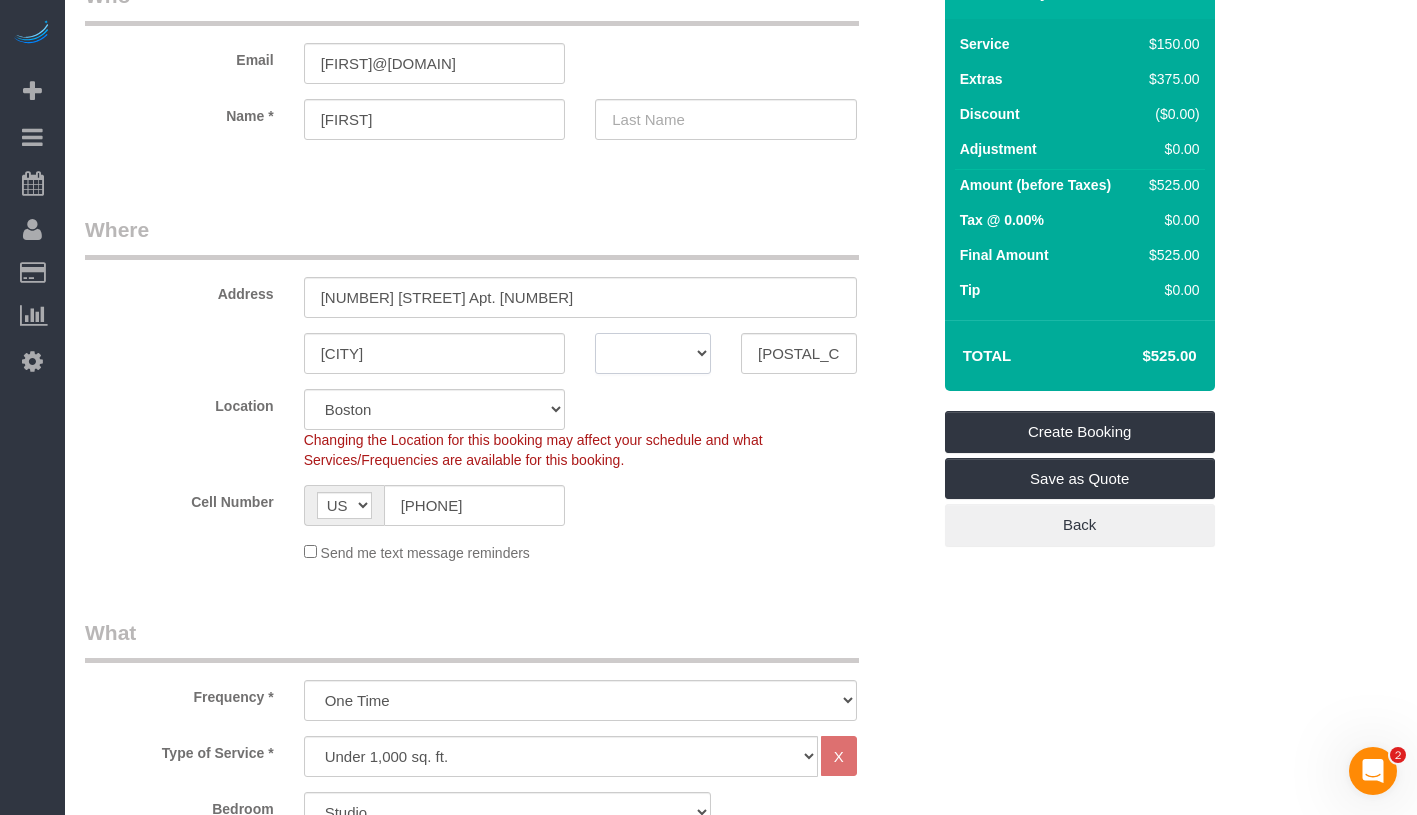 click on "AK
AL
AR
AZ
CA
CO
CT
DC
DE
FL
GA
HI
IA
ID
IL
IN
KS
KY
LA
MA
MD
ME
MI
MN
MO
MS
MT
NC
ND
NE
NH
NJ
NM
NV
NY
OH
OK
OR
PA
RI
SC
SD
TN
TX
UT
VA
VT
WA
WI
WV
WY" at bounding box center [653, 353] 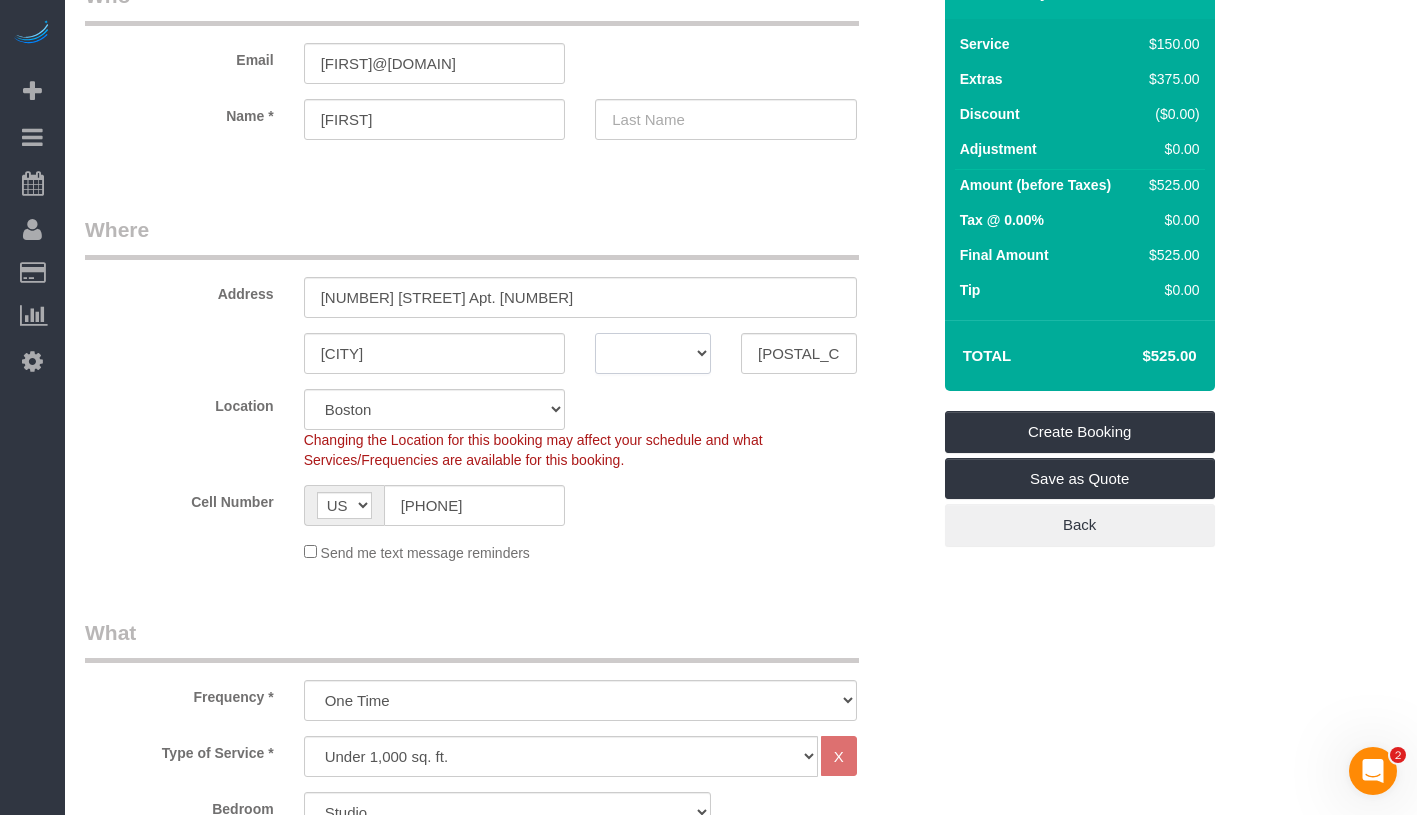 select on "2" 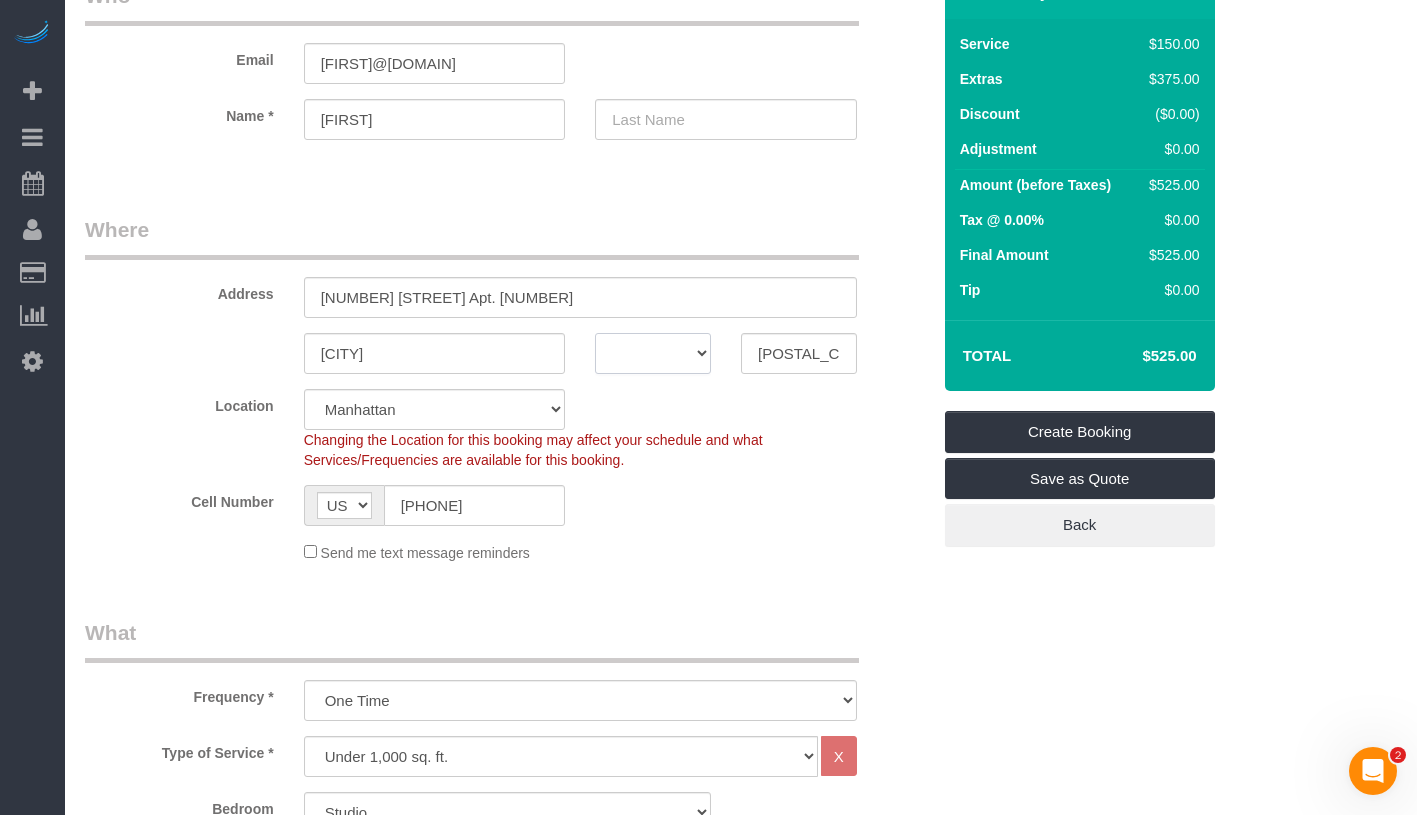 select on "object:2575" 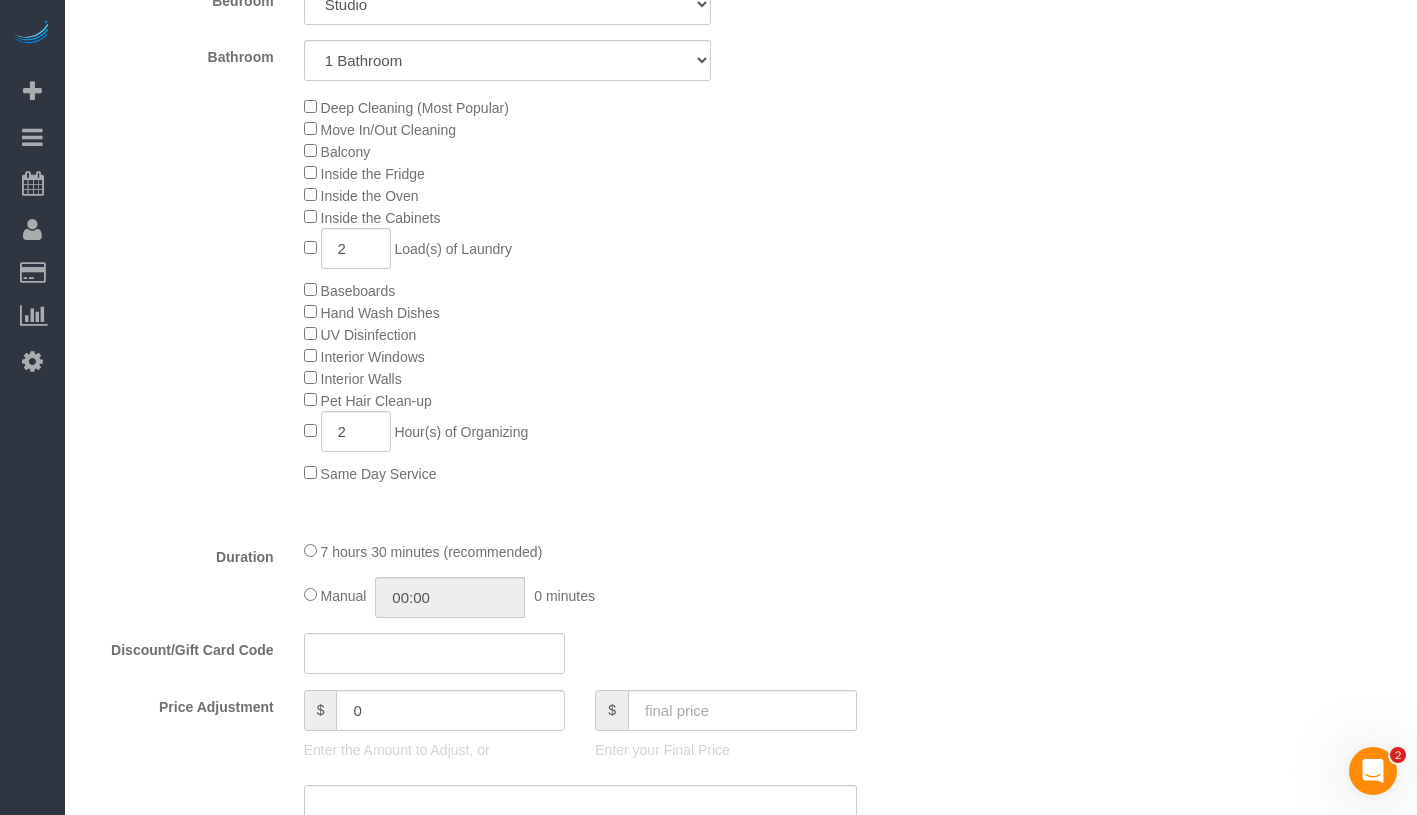 scroll, scrollTop: 1112, scrollLeft: 0, axis: vertical 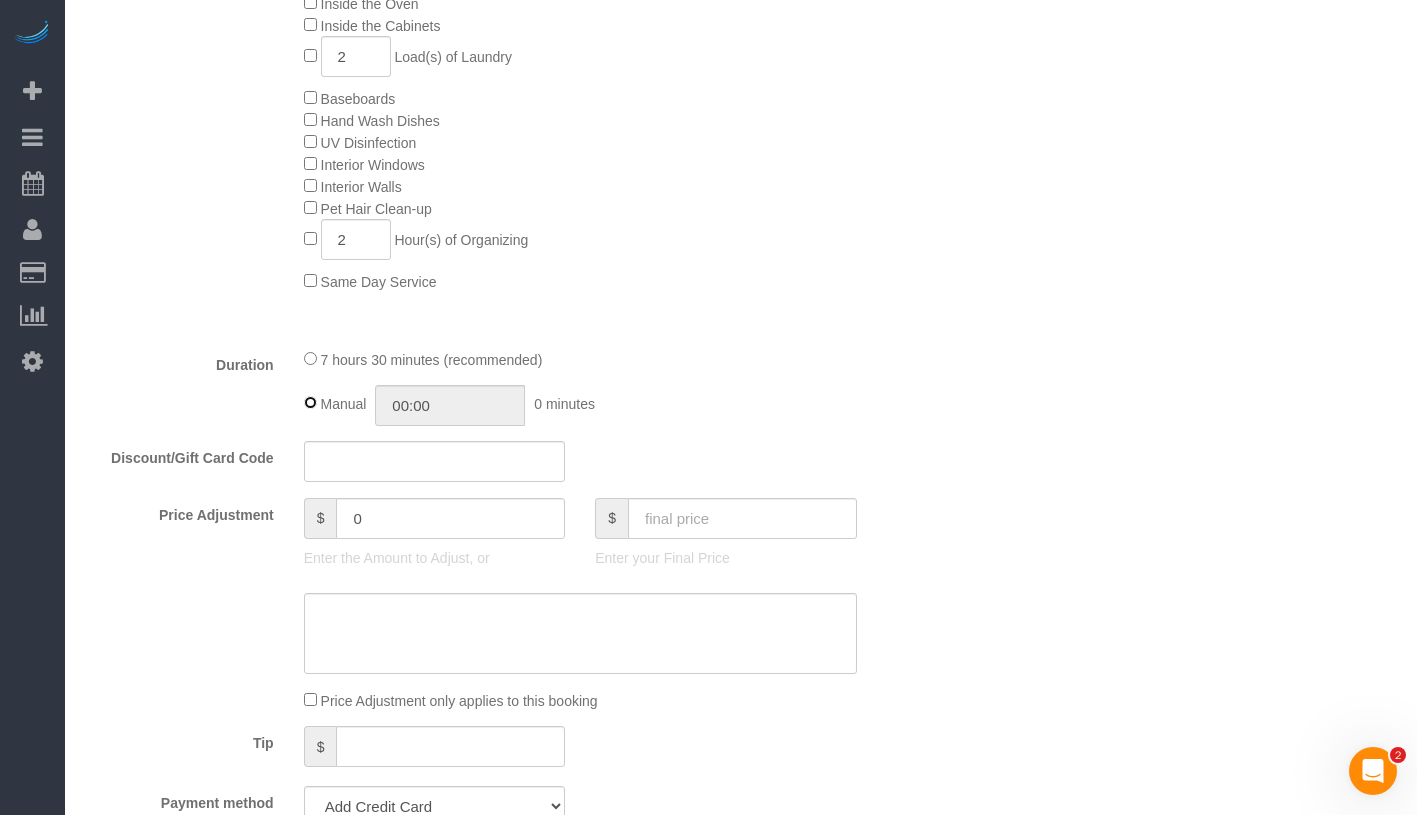 type on "07:30" 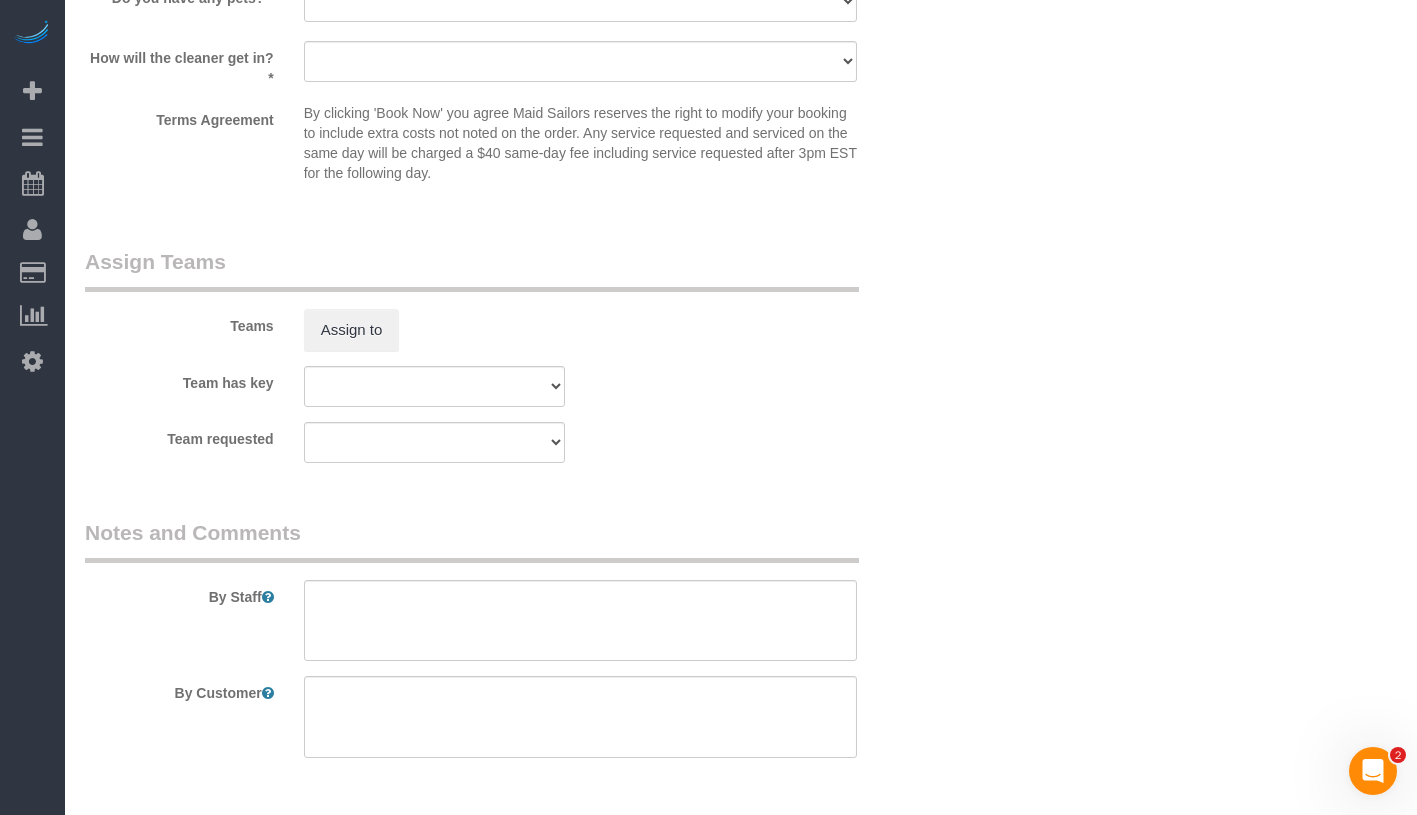 scroll, scrollTop: 2539, scrollLeft: 0, axis: vertical 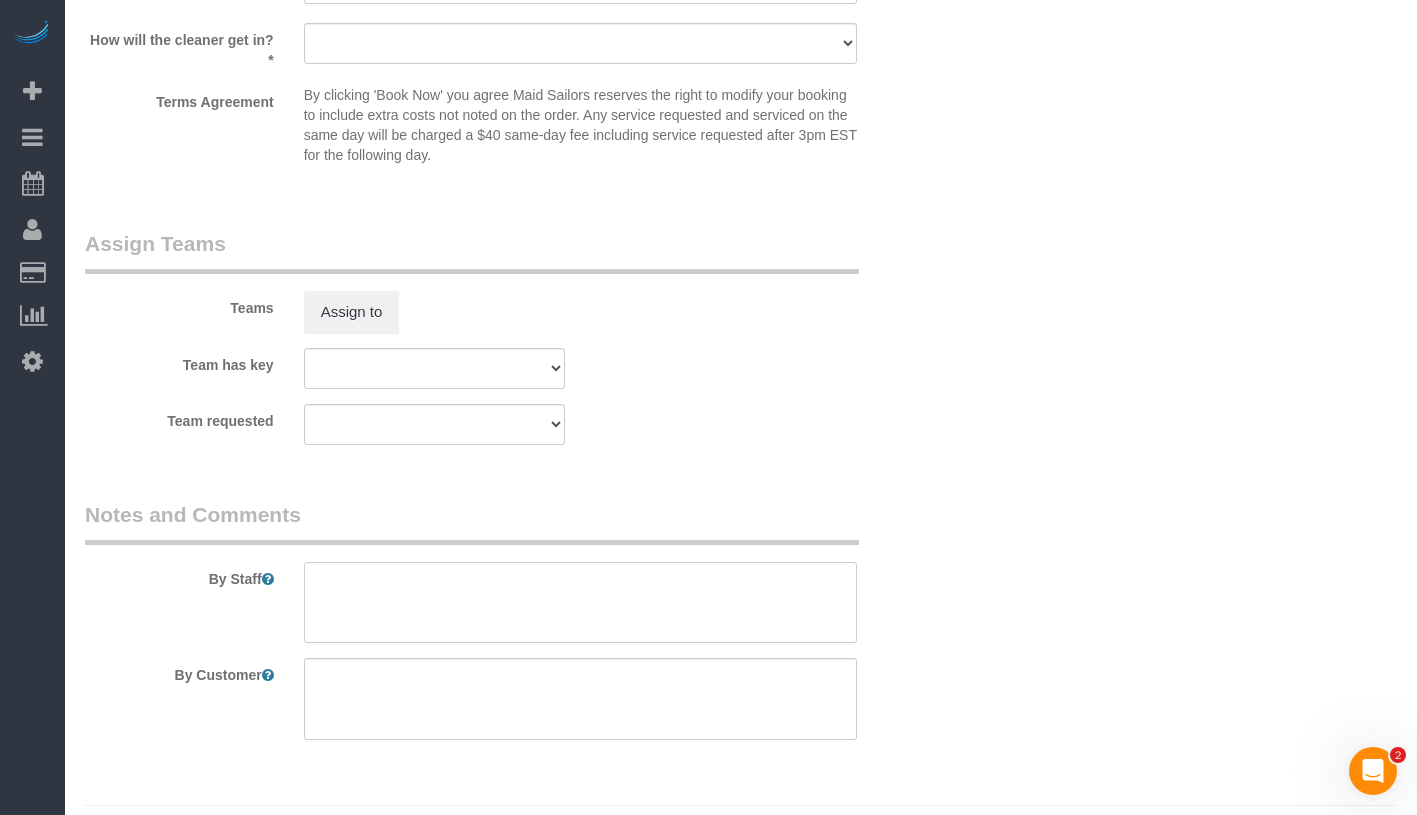 click at bounding box center [580, 603] 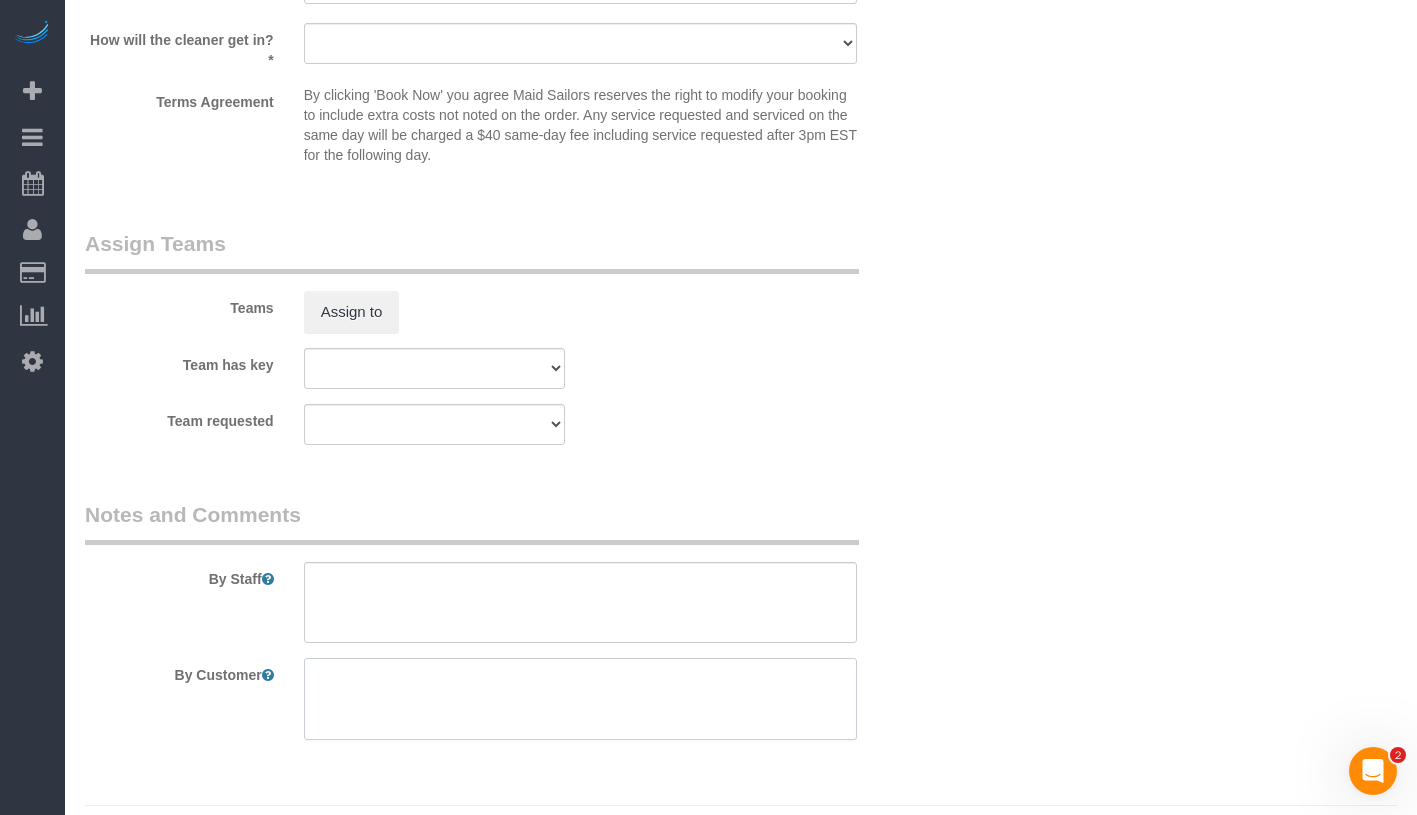click at bounding box center (580, 699) 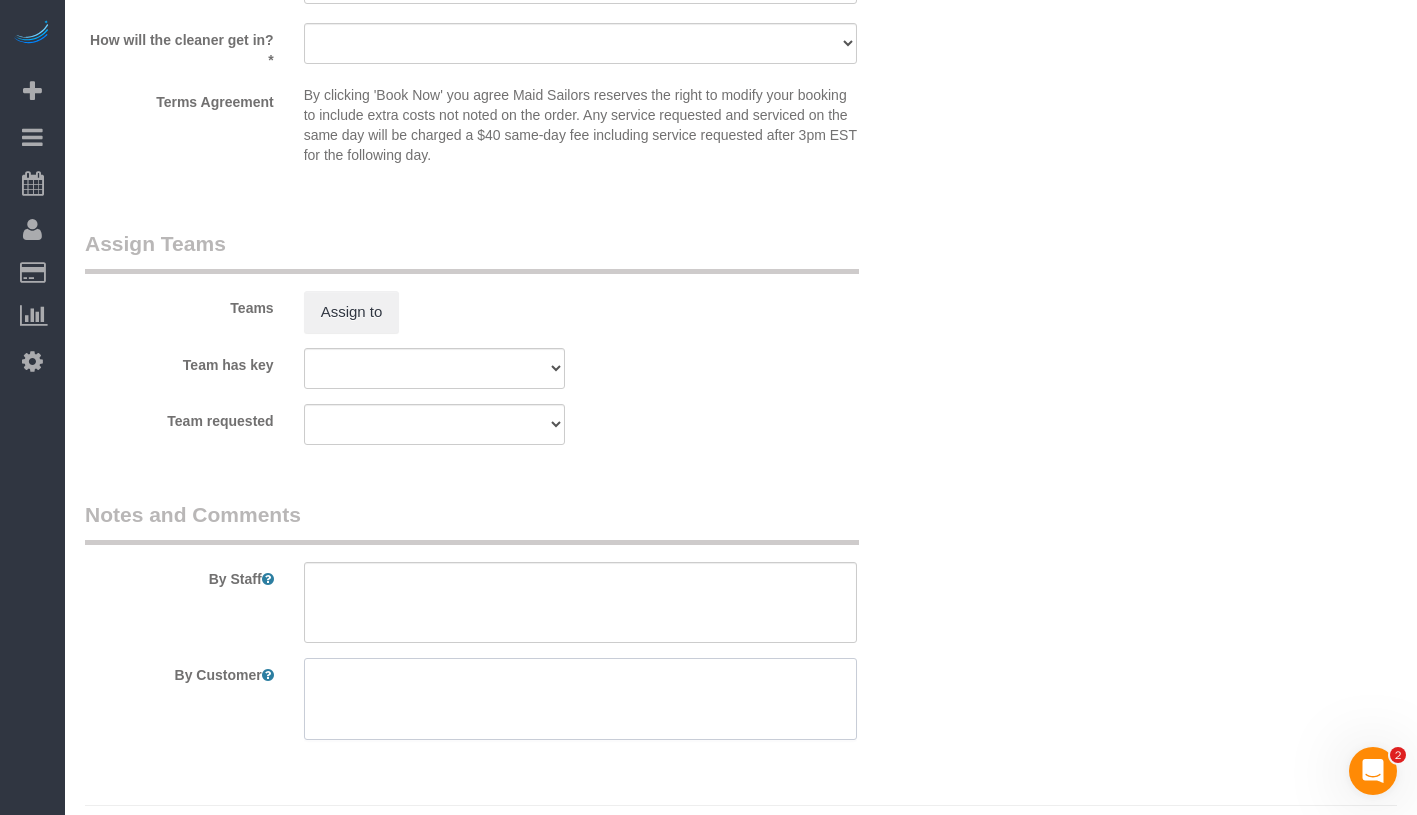 type on "T" 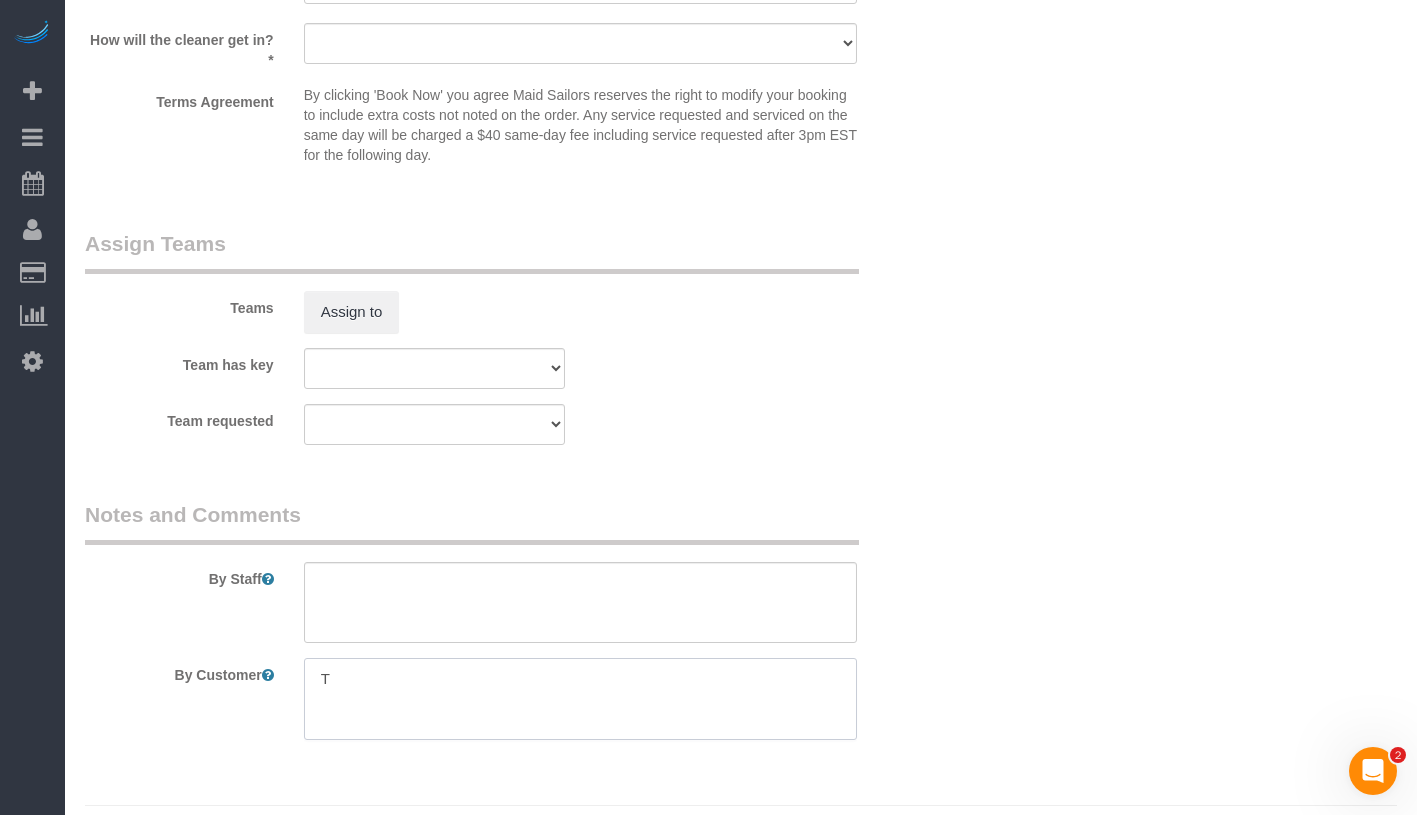 type 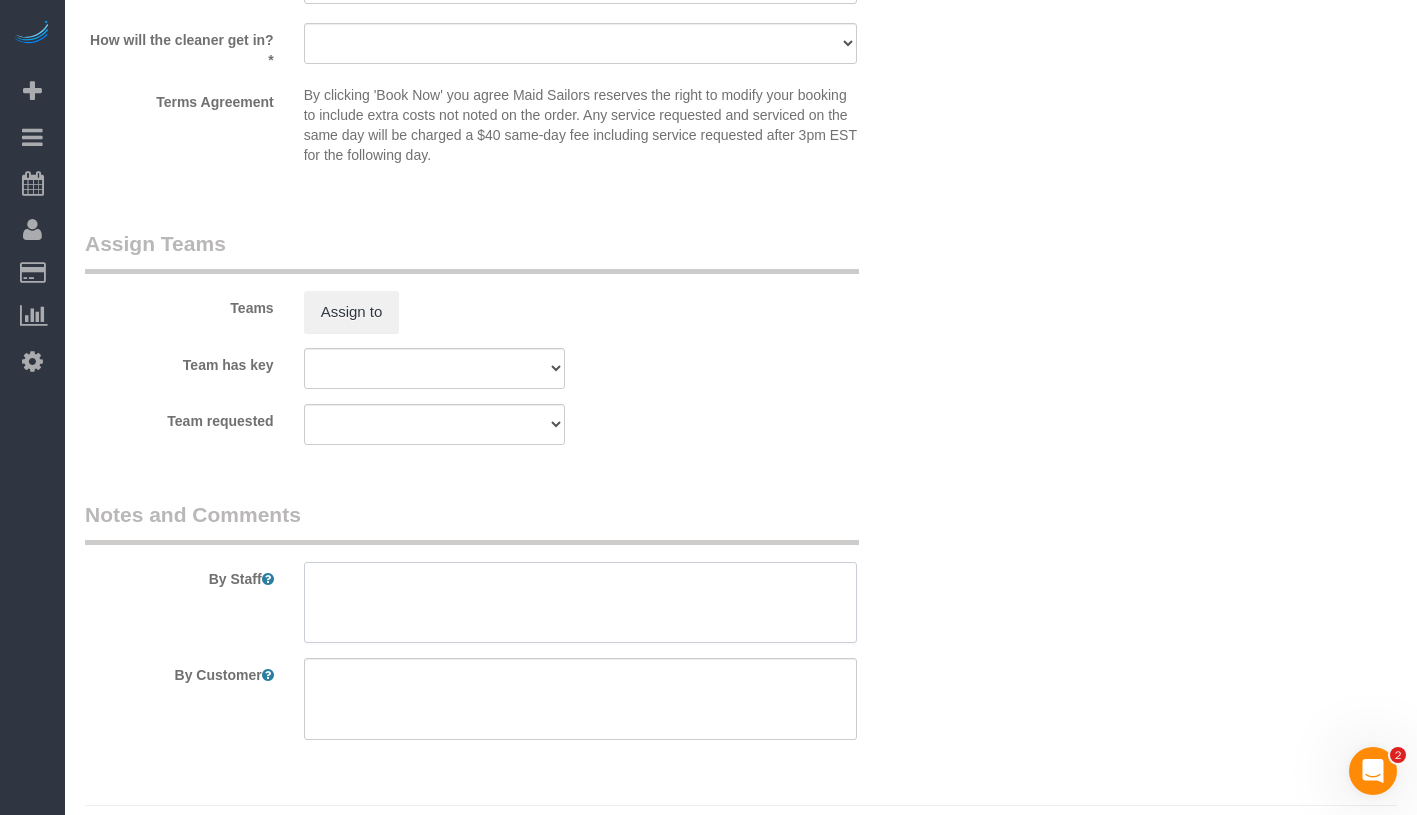click at bounding box center (580, 603) 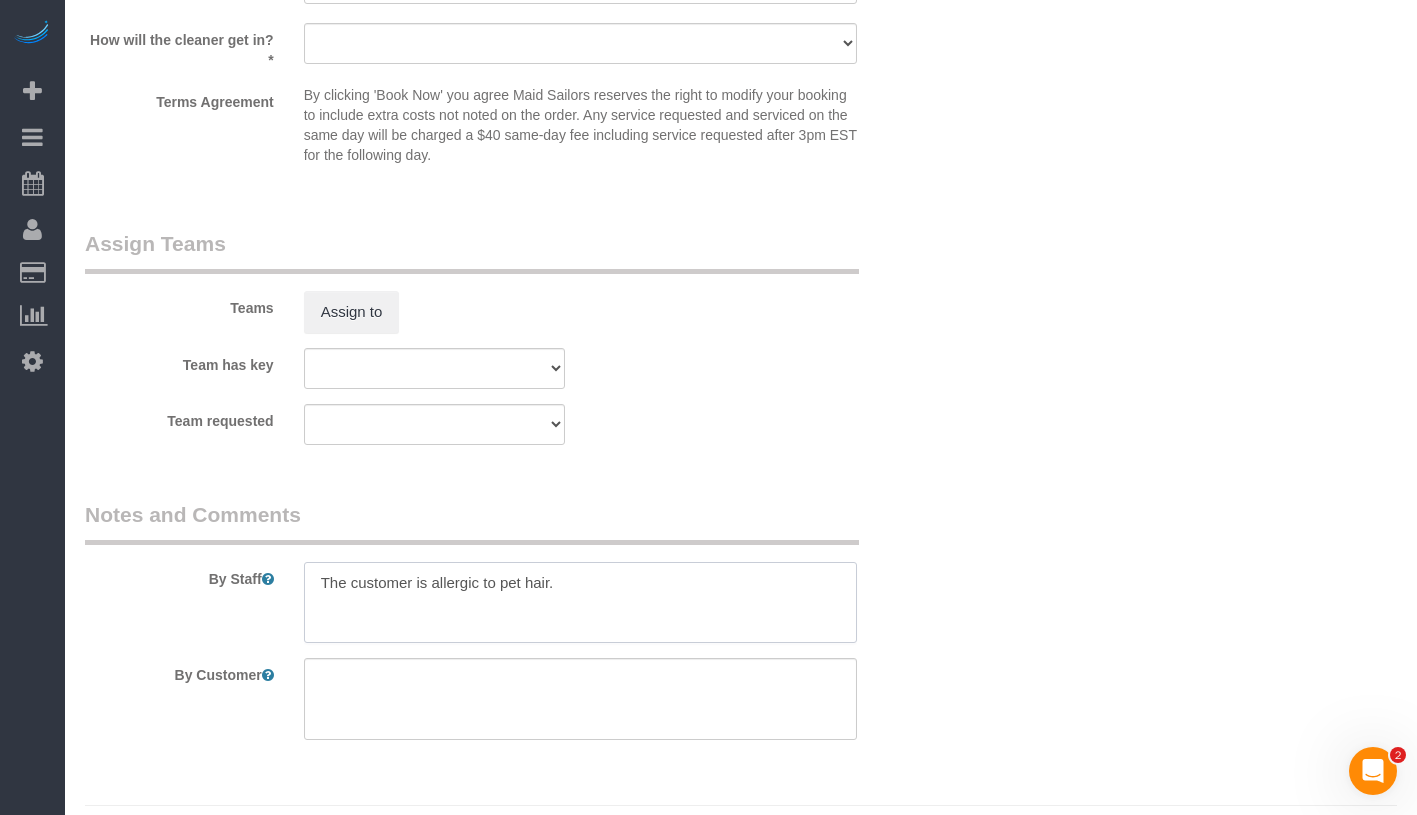 type on "The customer is allergic to pet hair." 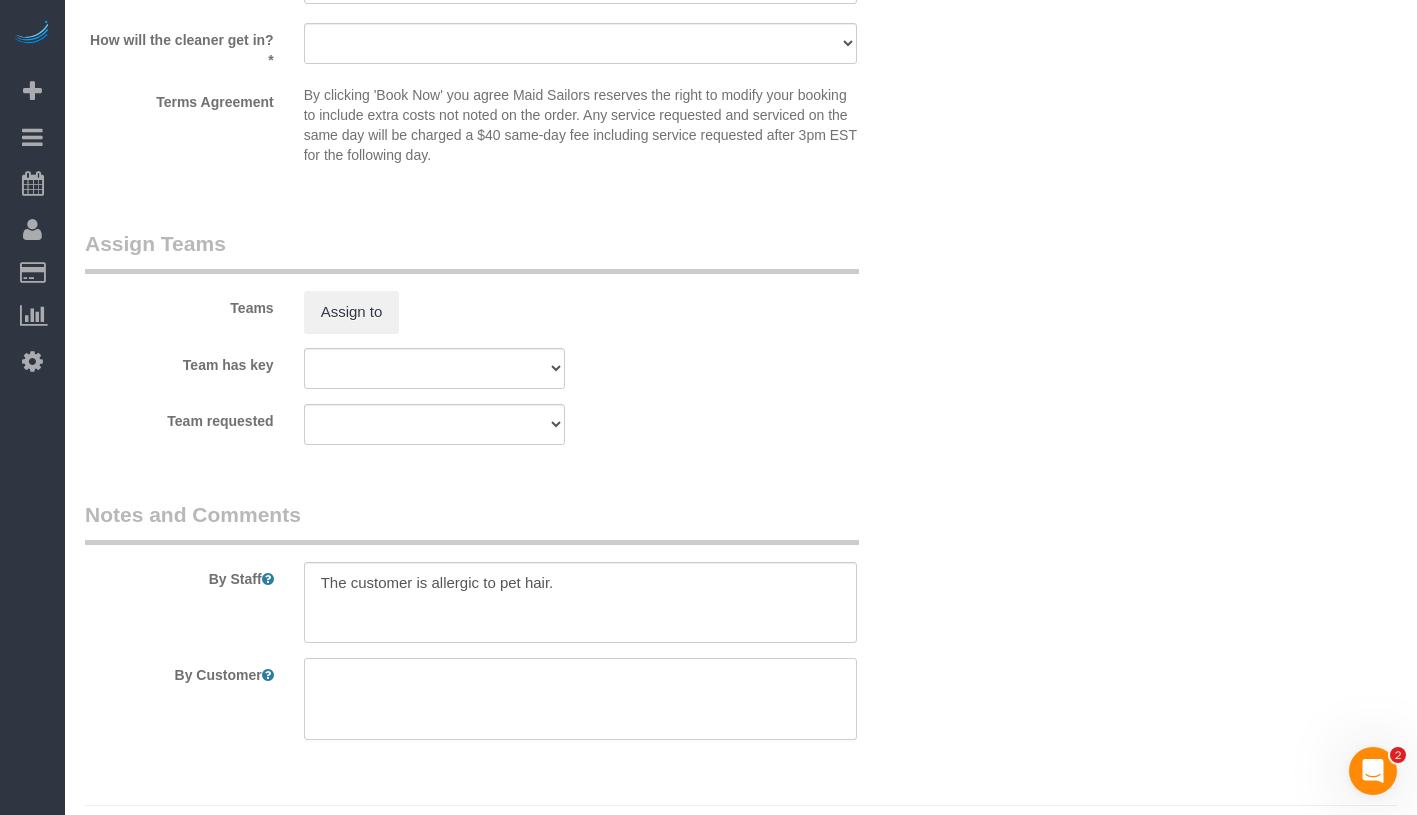 click at bounding box center (580, 699) 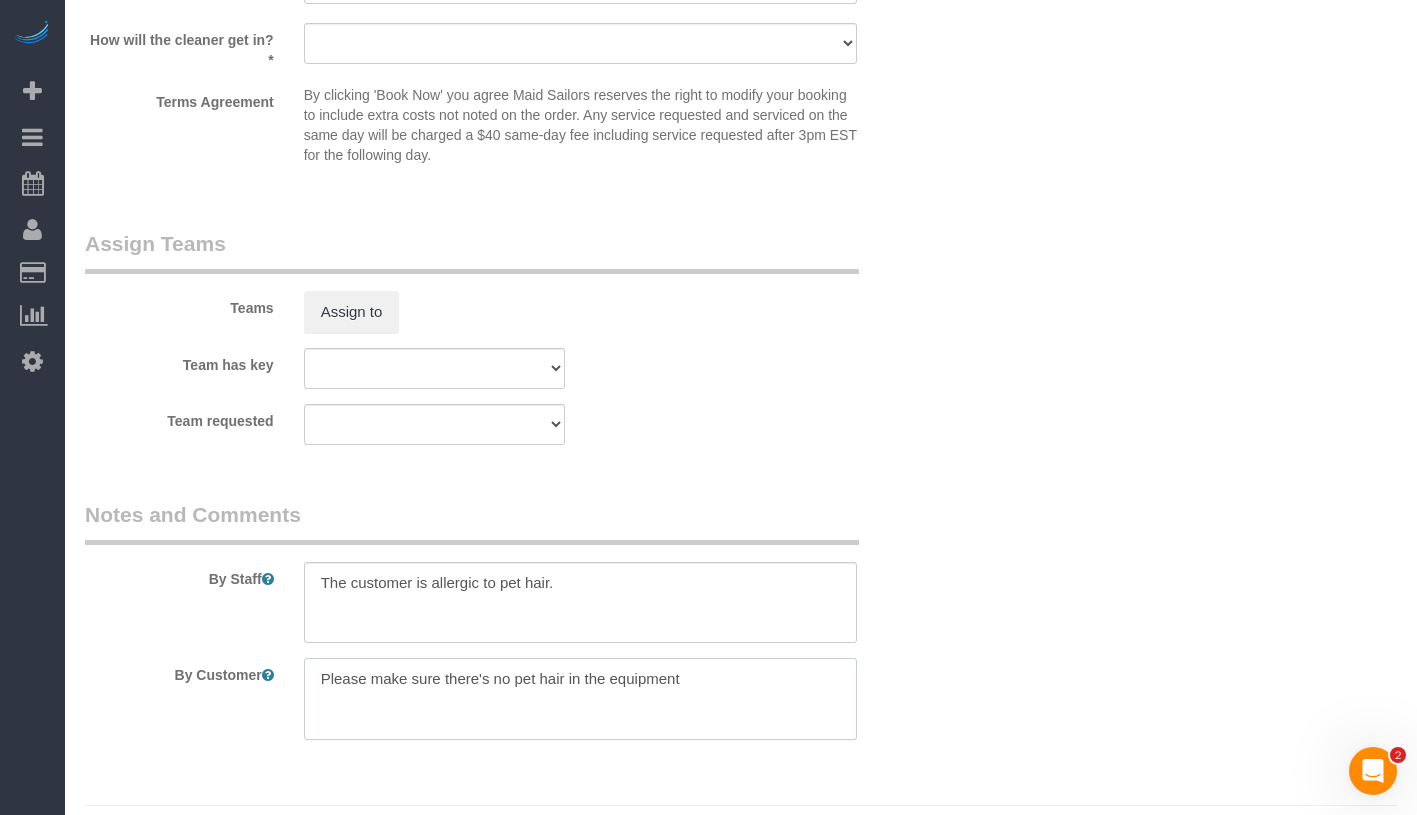drag, startPoint x: 447, startPoint y: 680, endPoint x: 849, endPoint y: 657, distance: 402.6574 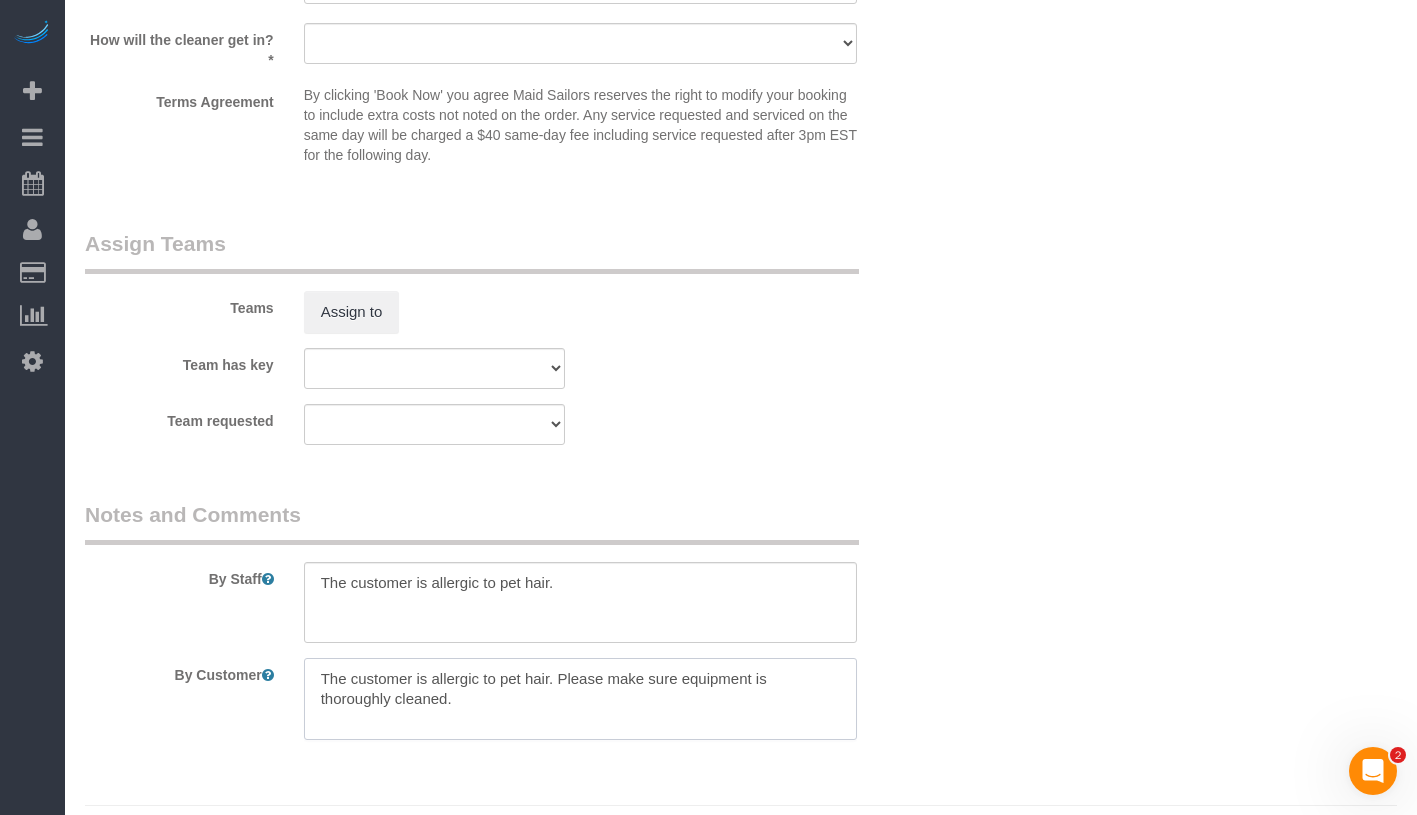 type on "The customer is allergic to pet hair. Please make sure equipment is thoroughly cleaned." 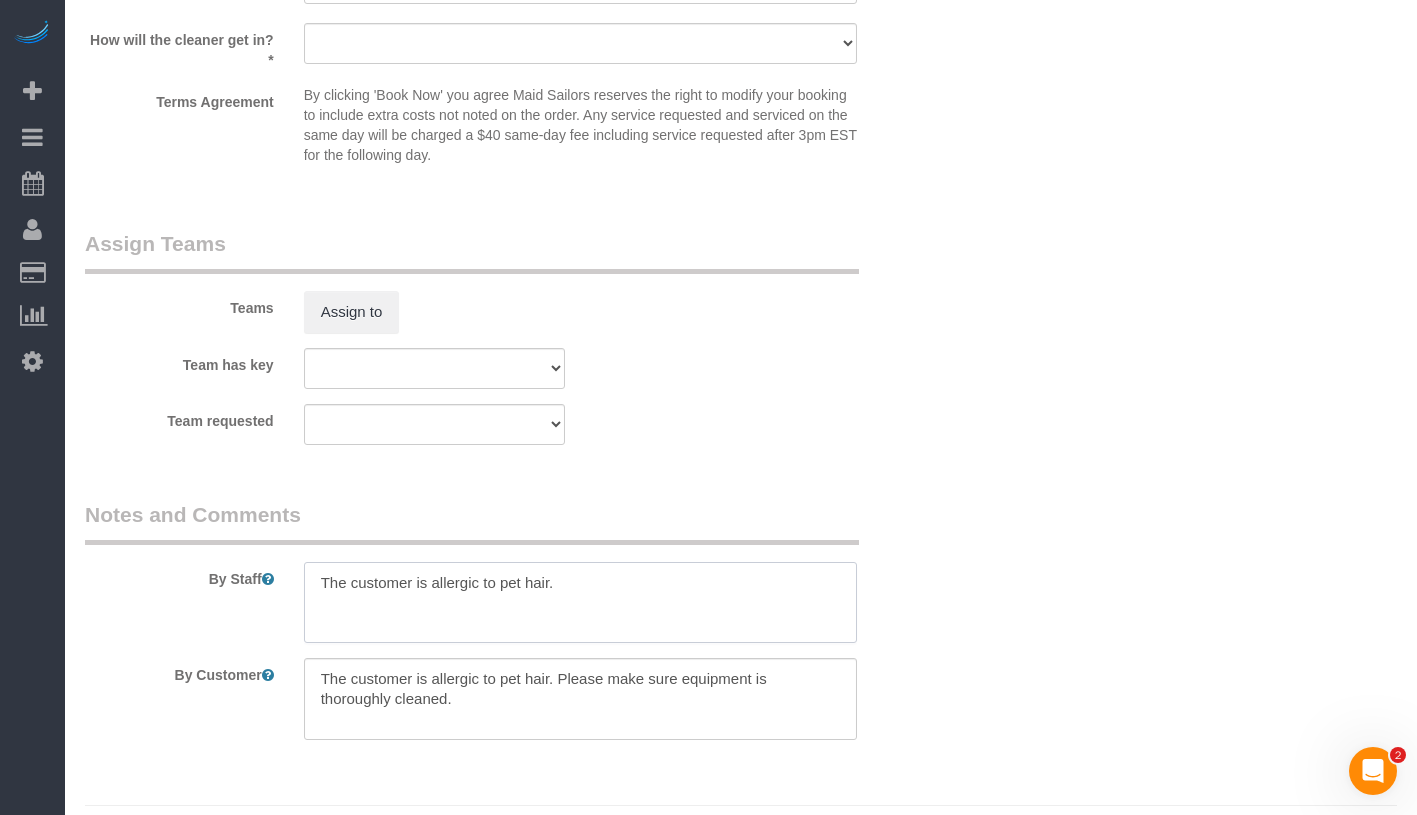 drag, startPoint x: 631, startPoint y: 587, endPoint x: 300, endPoint y: 579, distance: 331.09665 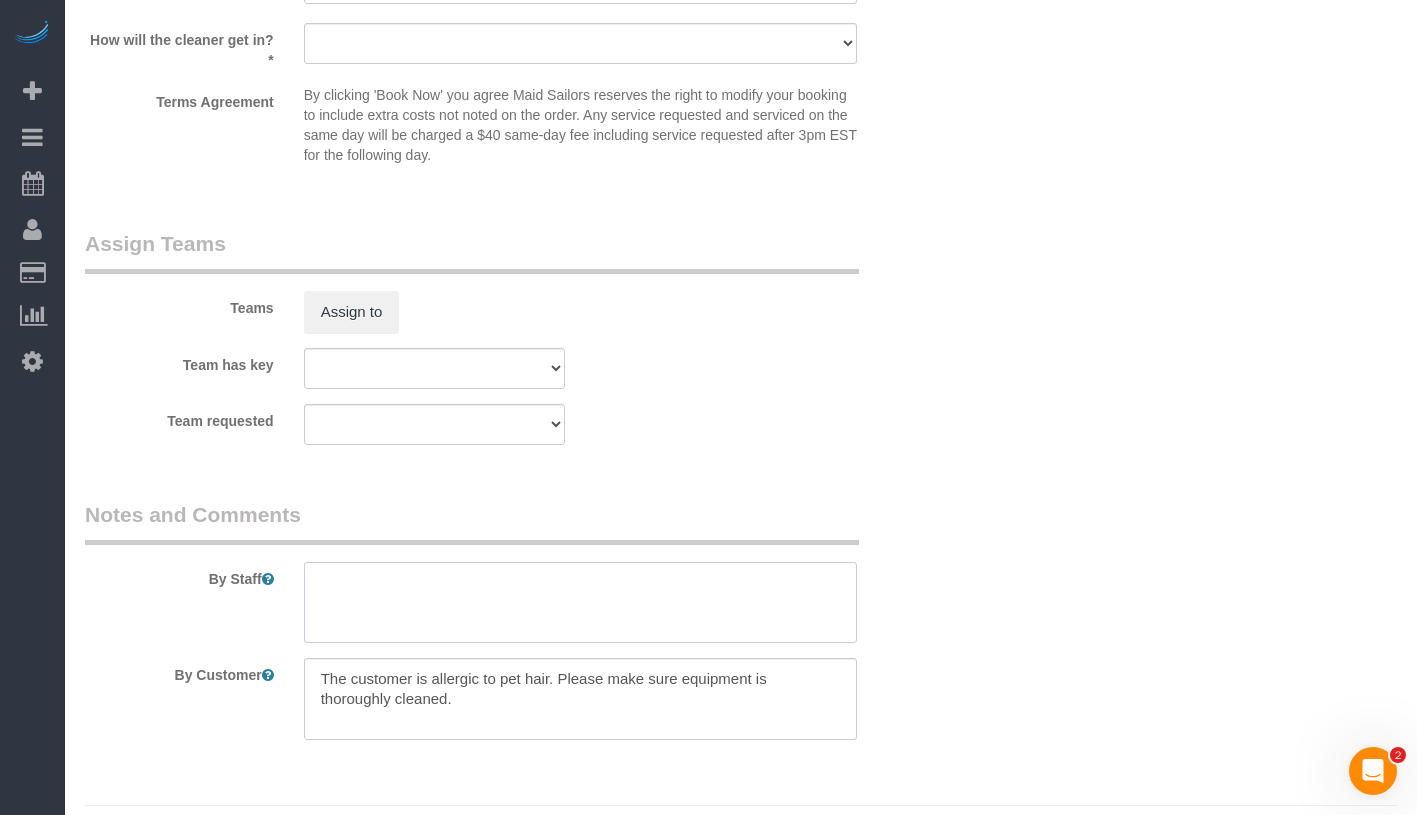 type 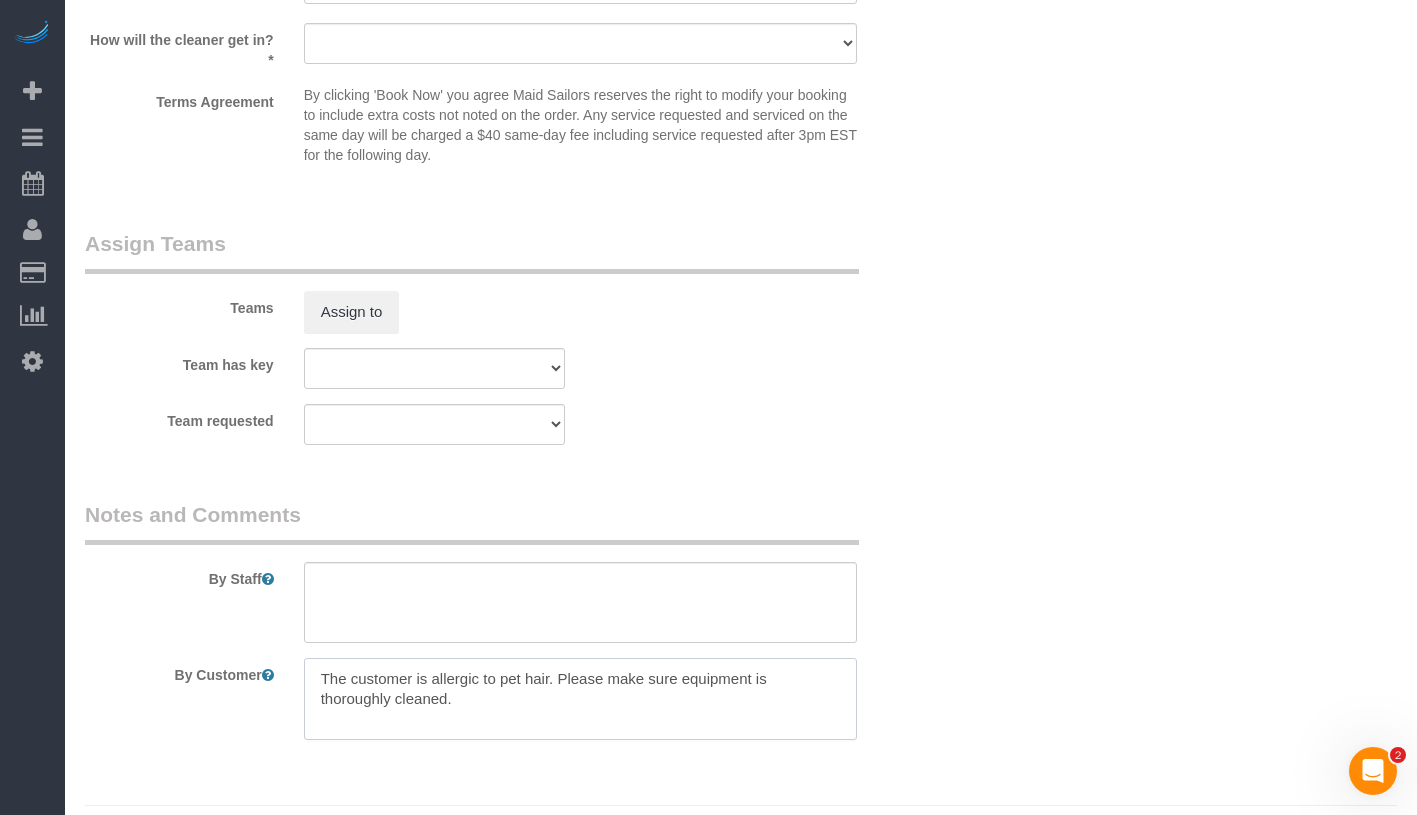 click at bounding box center (580, 699) 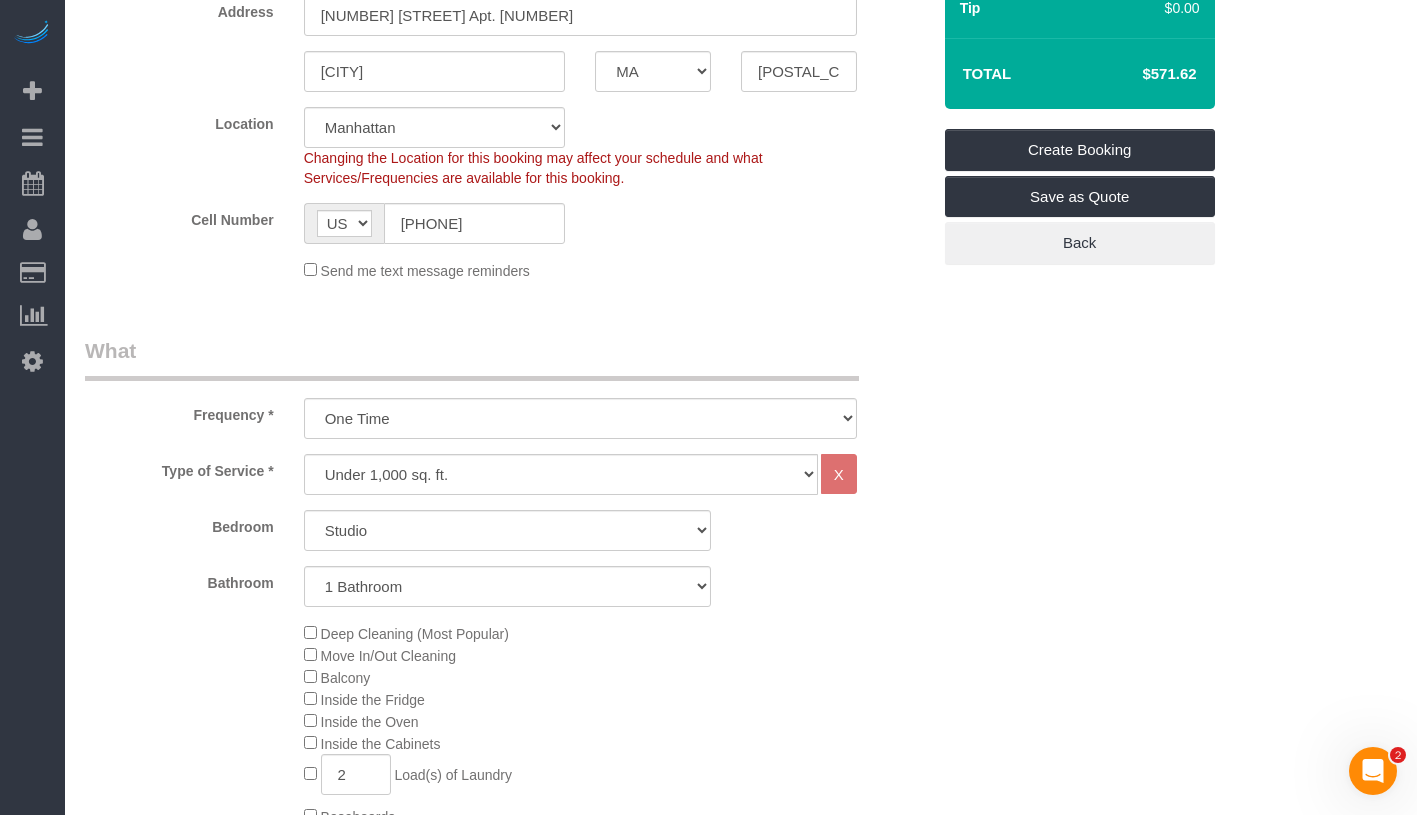scroll, scrollTop: 0, scrollLeft: 0, axis: both 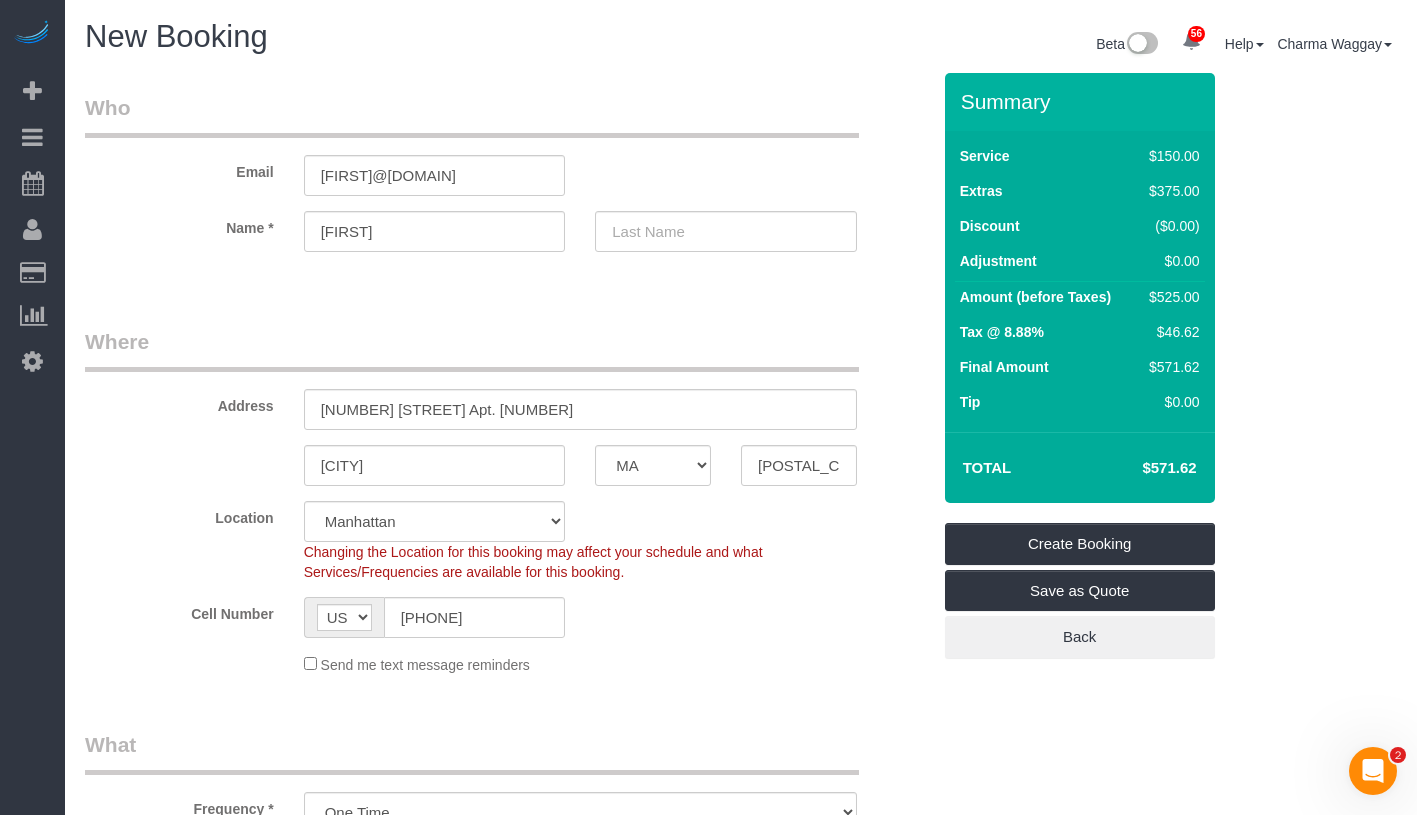 type on "The customer is allergic to pet hair. Please make sure equipment is thoroughly cleaned before the service." 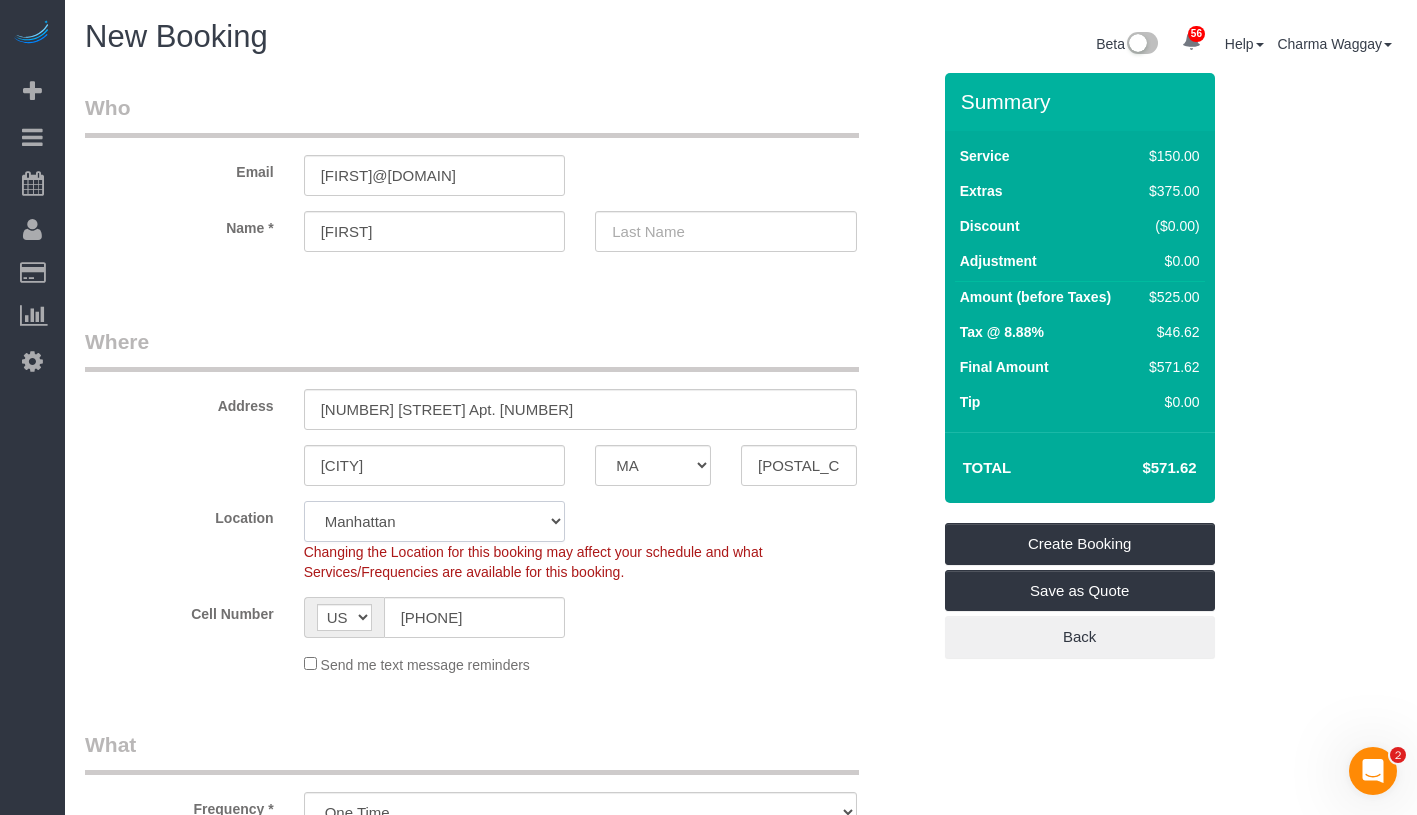 click on "Manhattan Austin Boston Bronx Brooklyn Charlotte Denver New Jersey Portland Queens Seattle Staten Island" 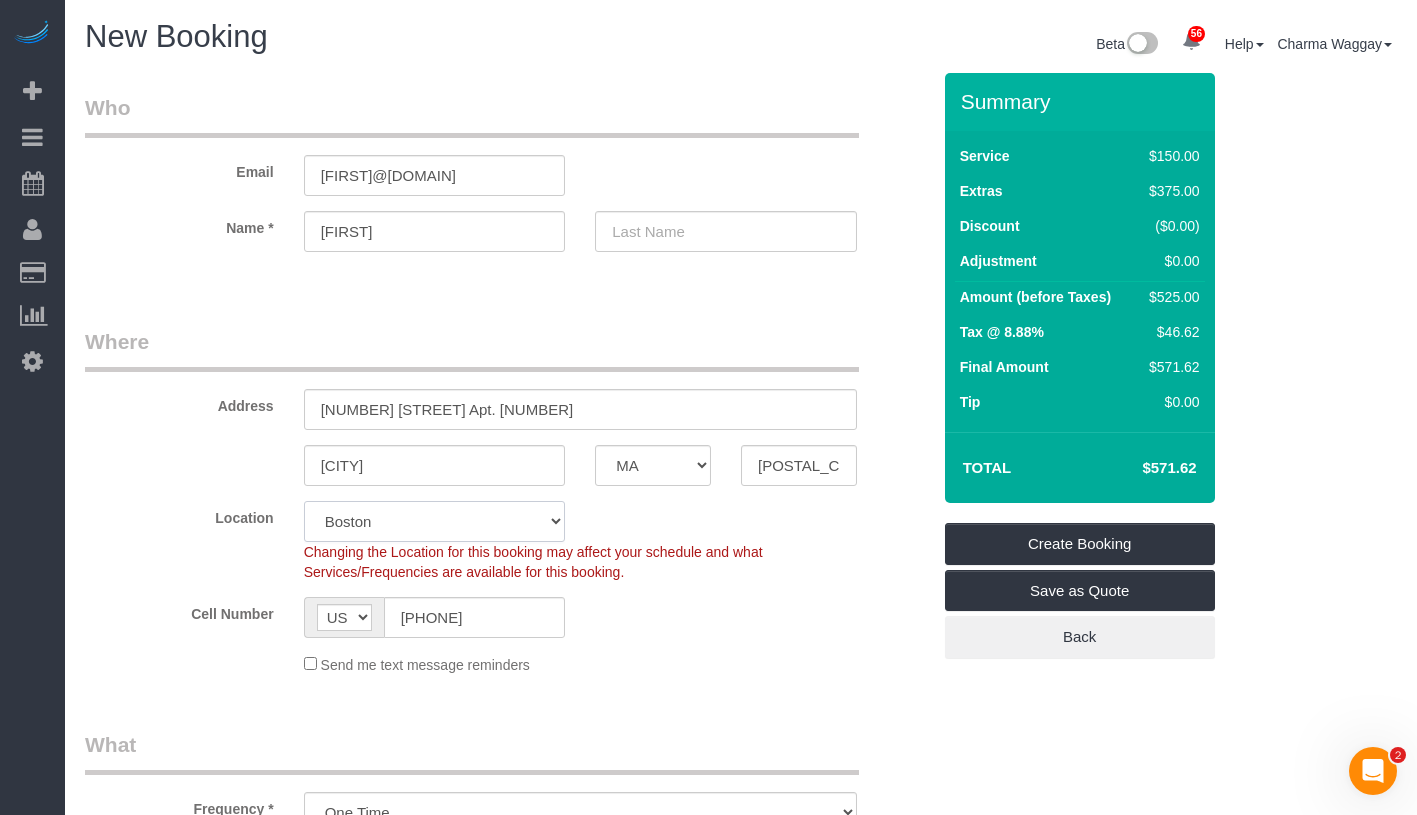 select on "object:2949" 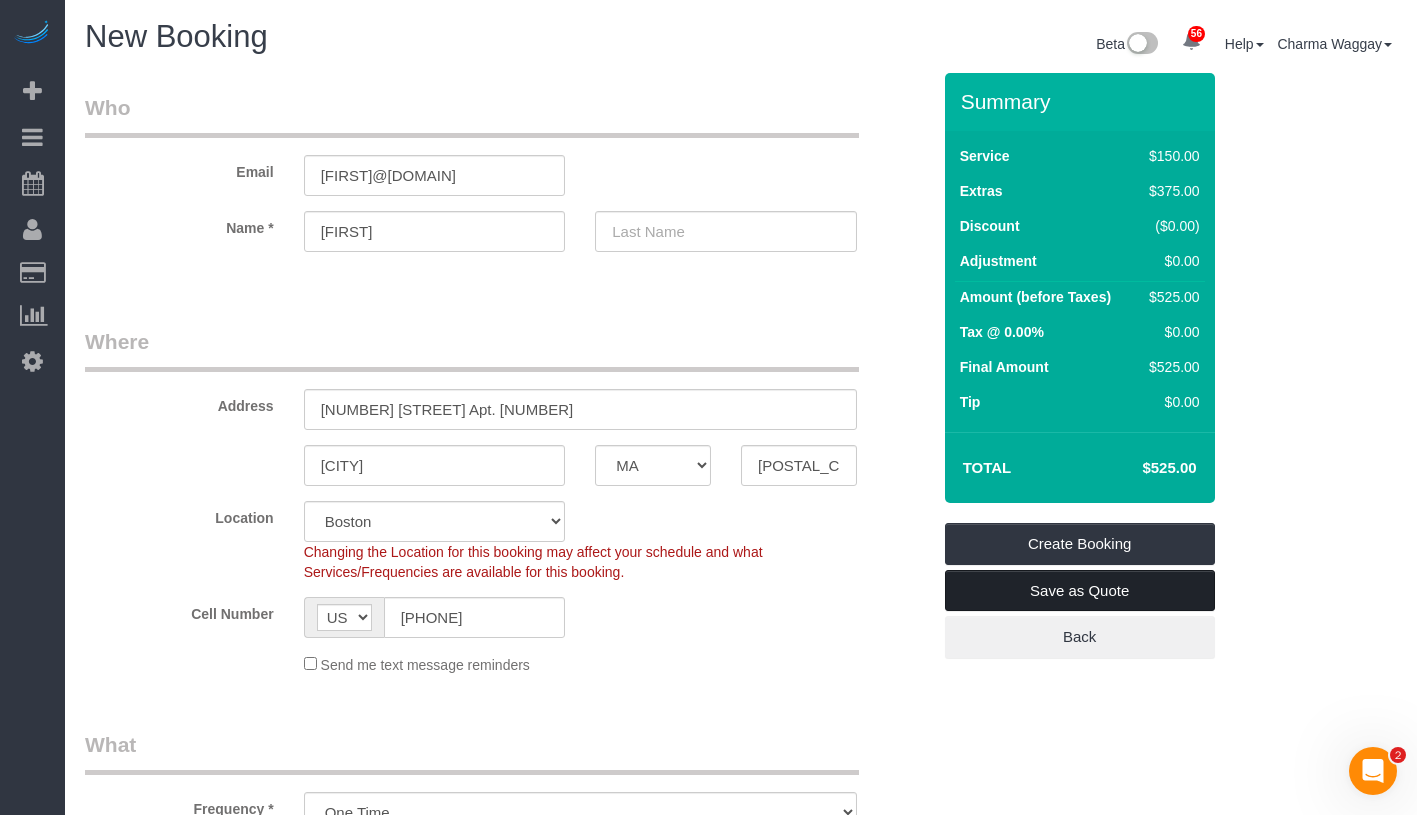 click on "Save as Quote" at bounding box center [1080, 591] 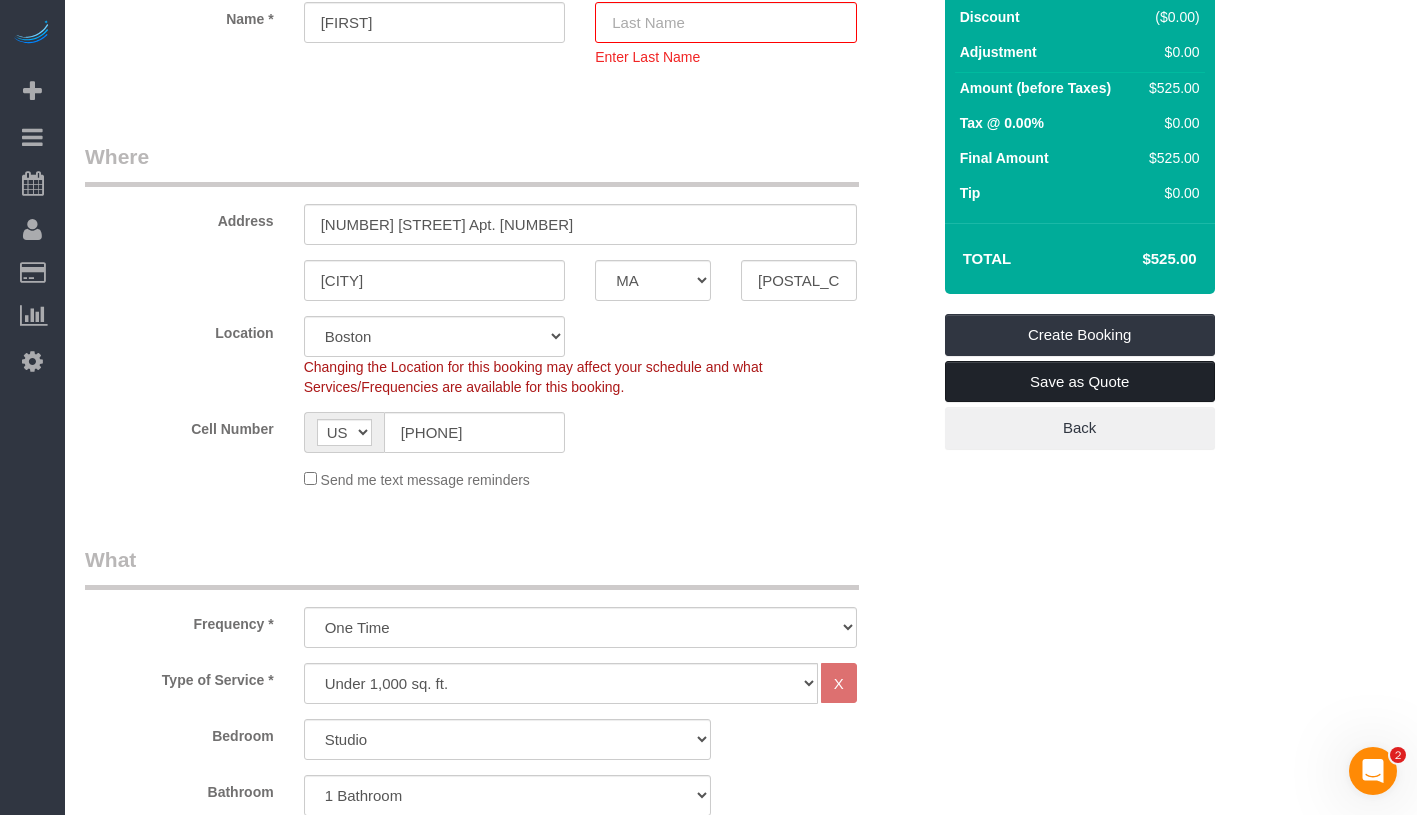 scroll, scrollTop: 282, scrollLeft: 0, axis: vertical 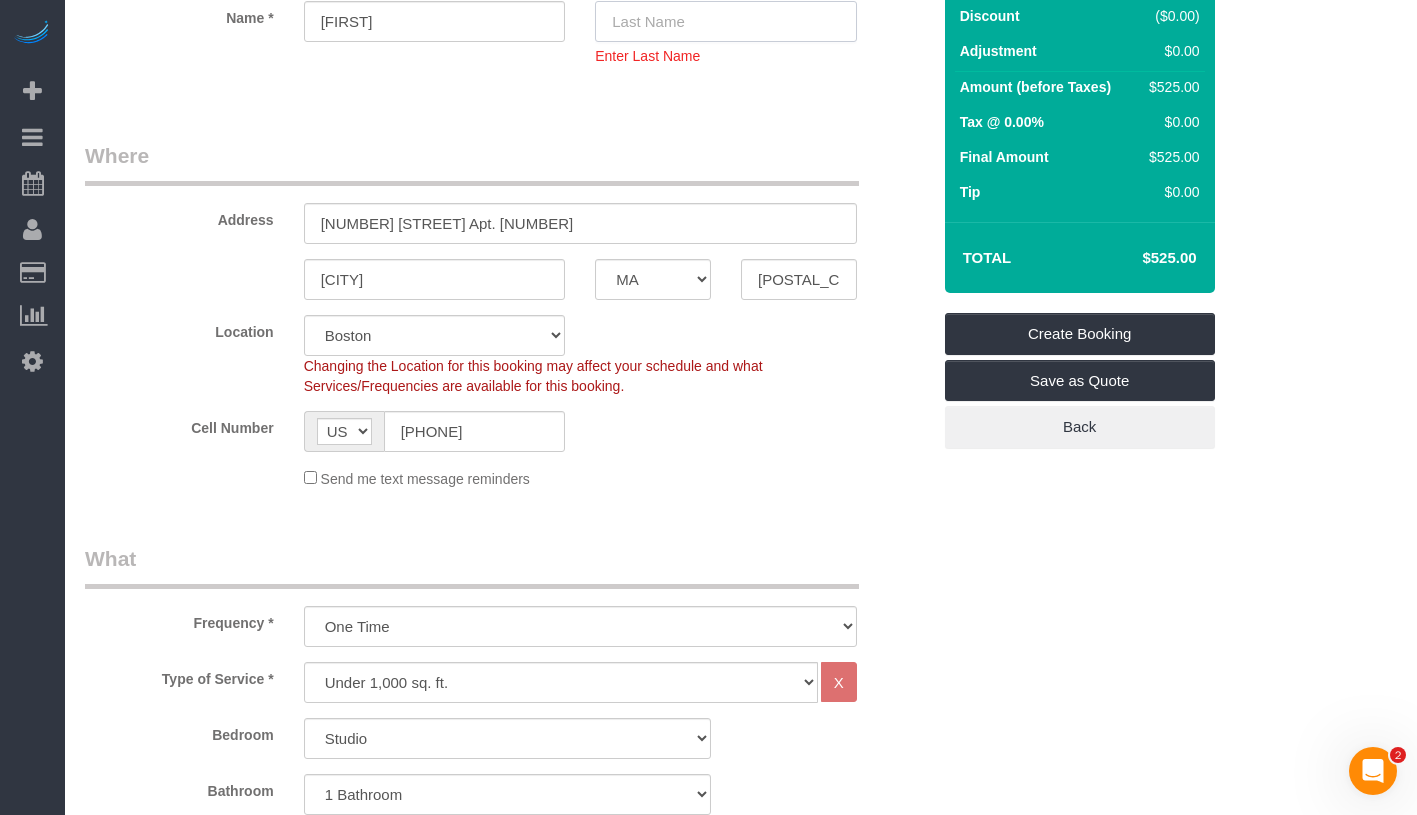 click at bounding box center (726, 21) 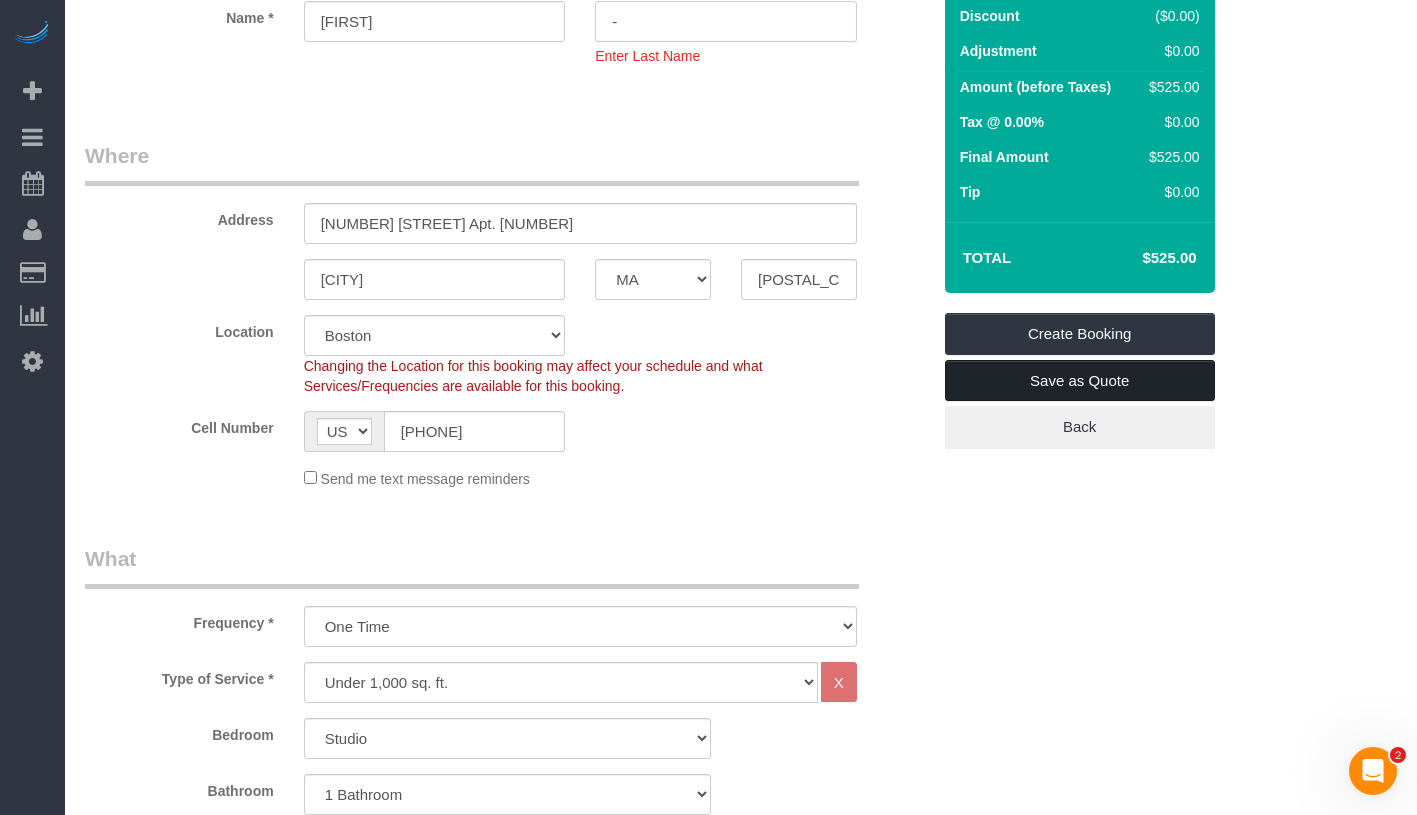 type on "-" 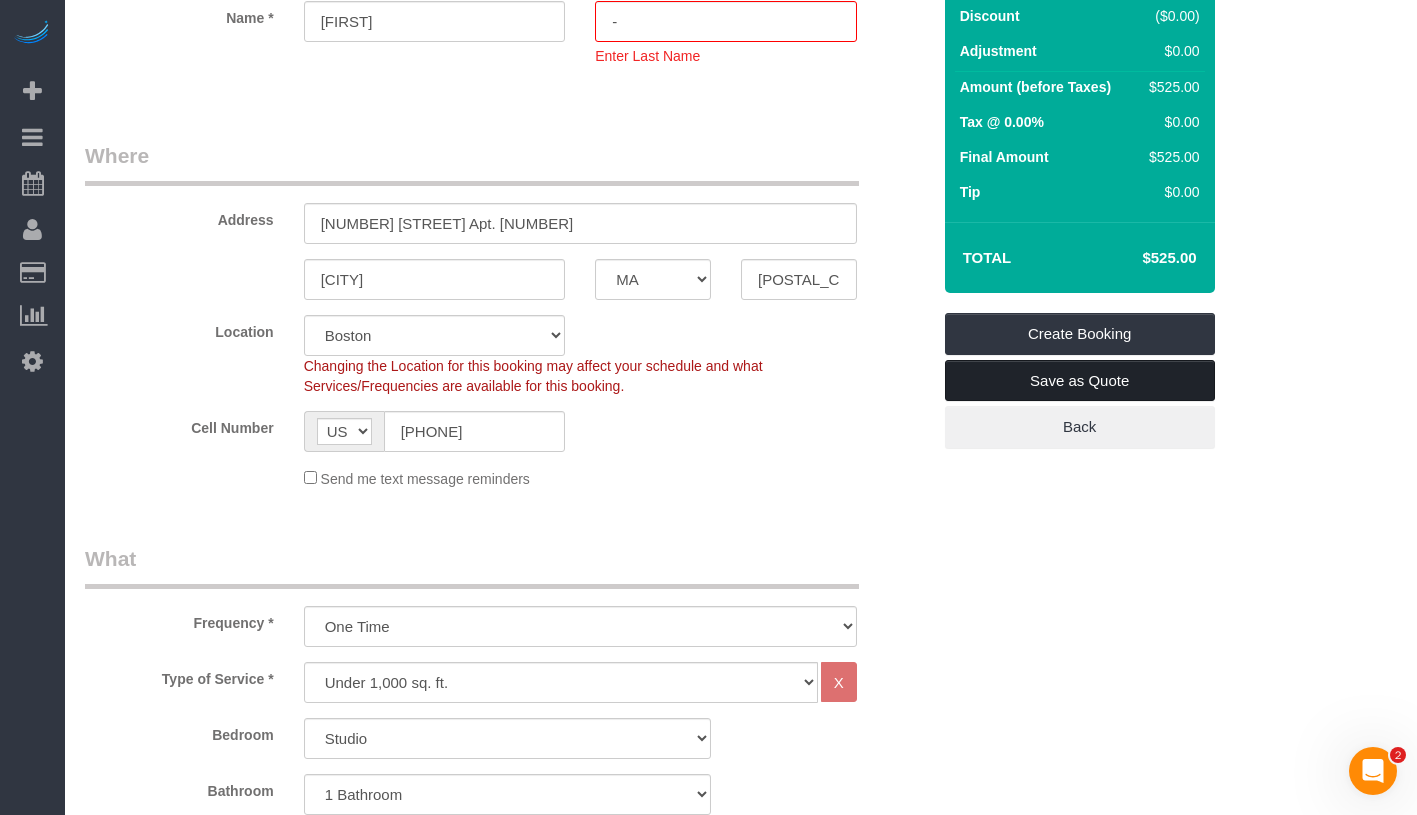 click on "Save as Quote" at bounding box center (1080, 381) 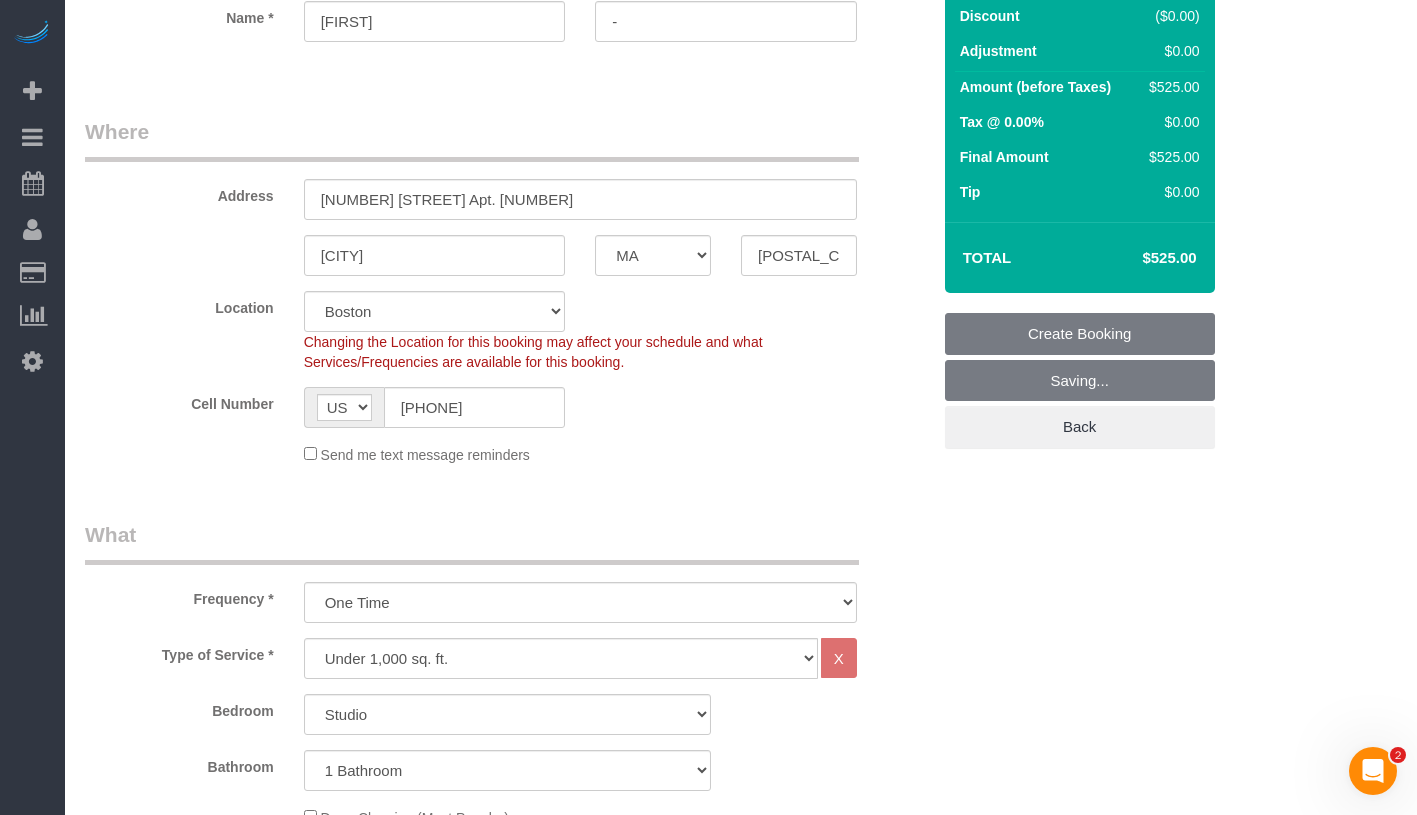 scroll, scrollTop: 210, scrollLeft: 0, axis: vertical 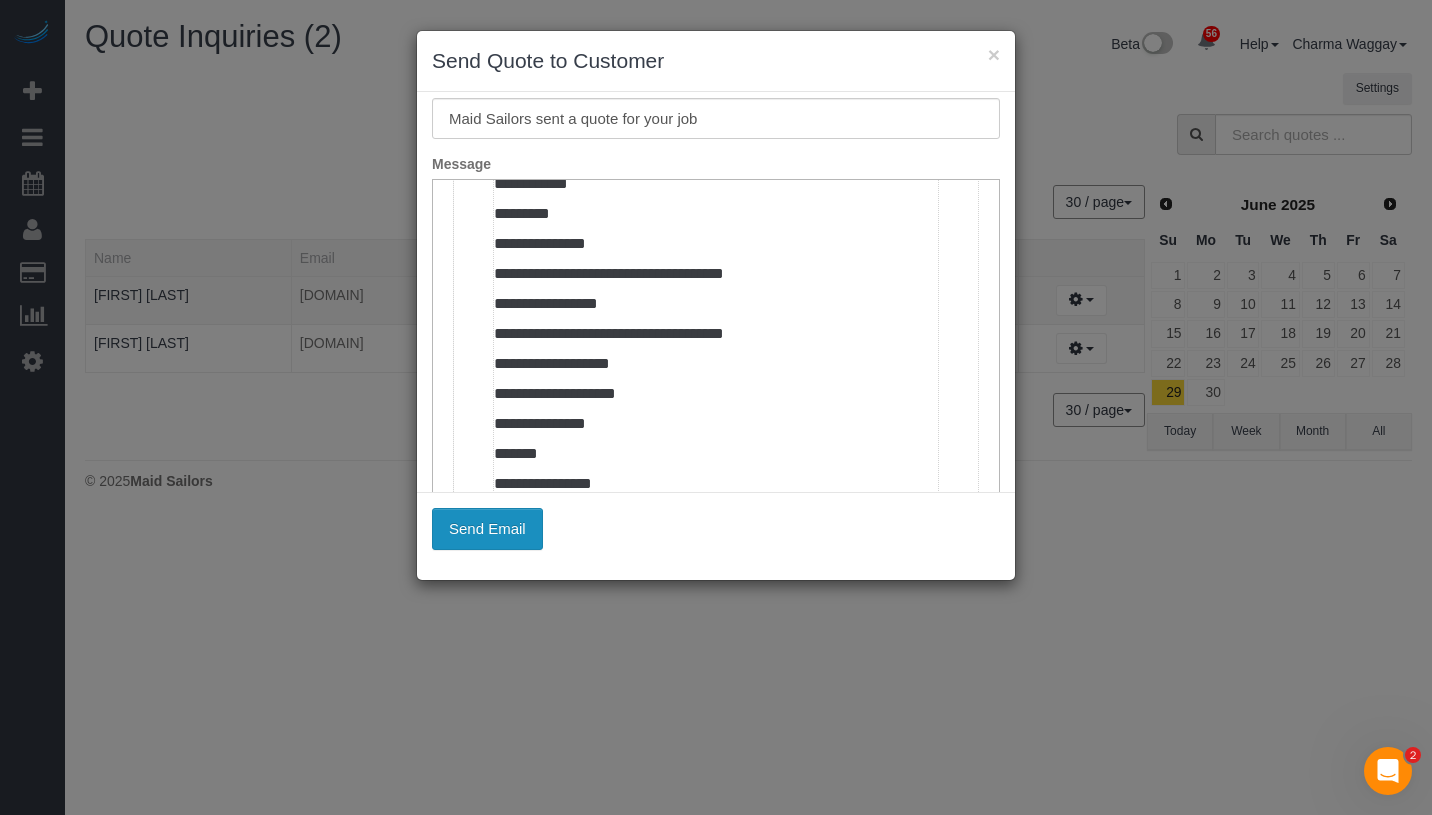click on "Send Email" at bounding box center (487, 529) 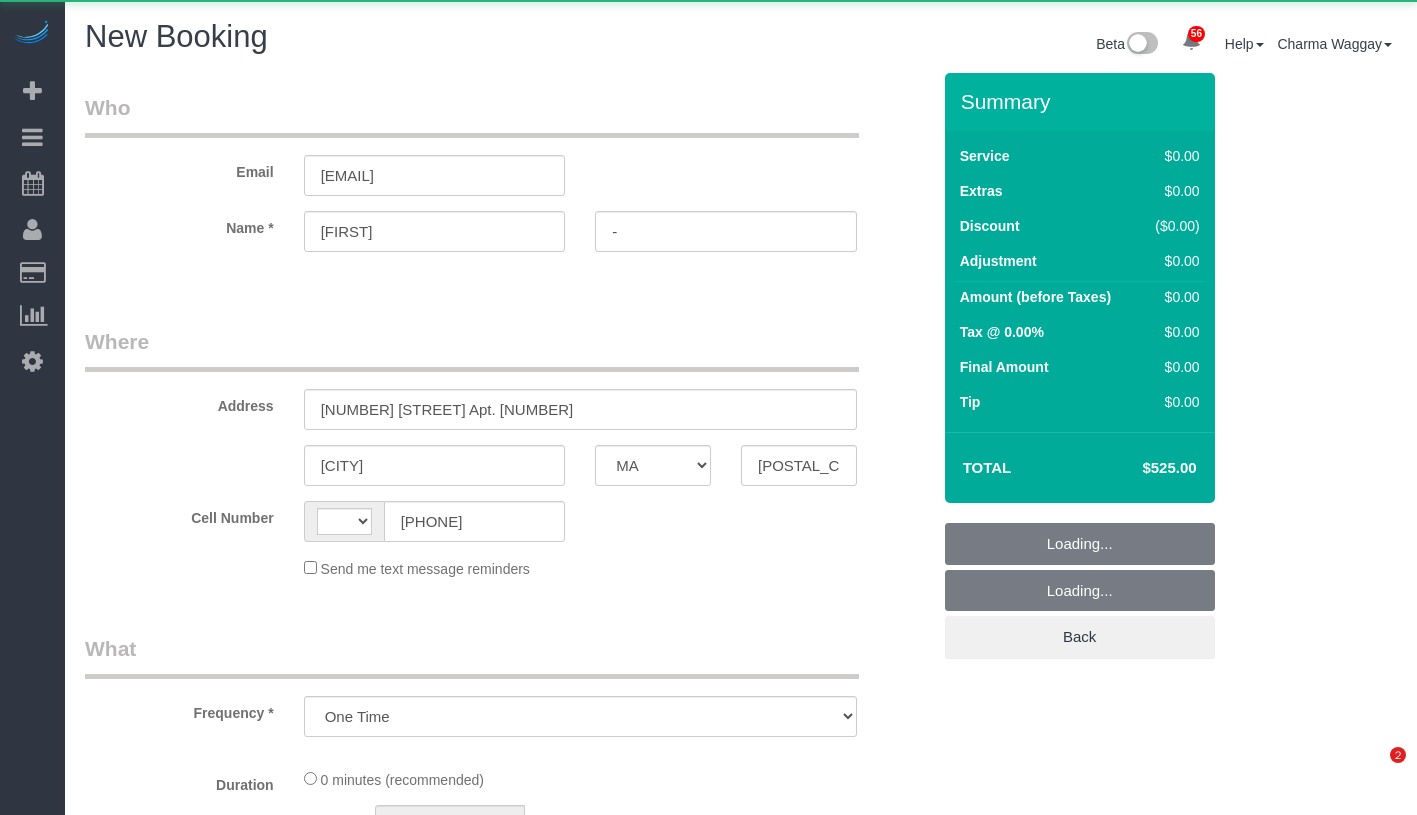 select on "MA" 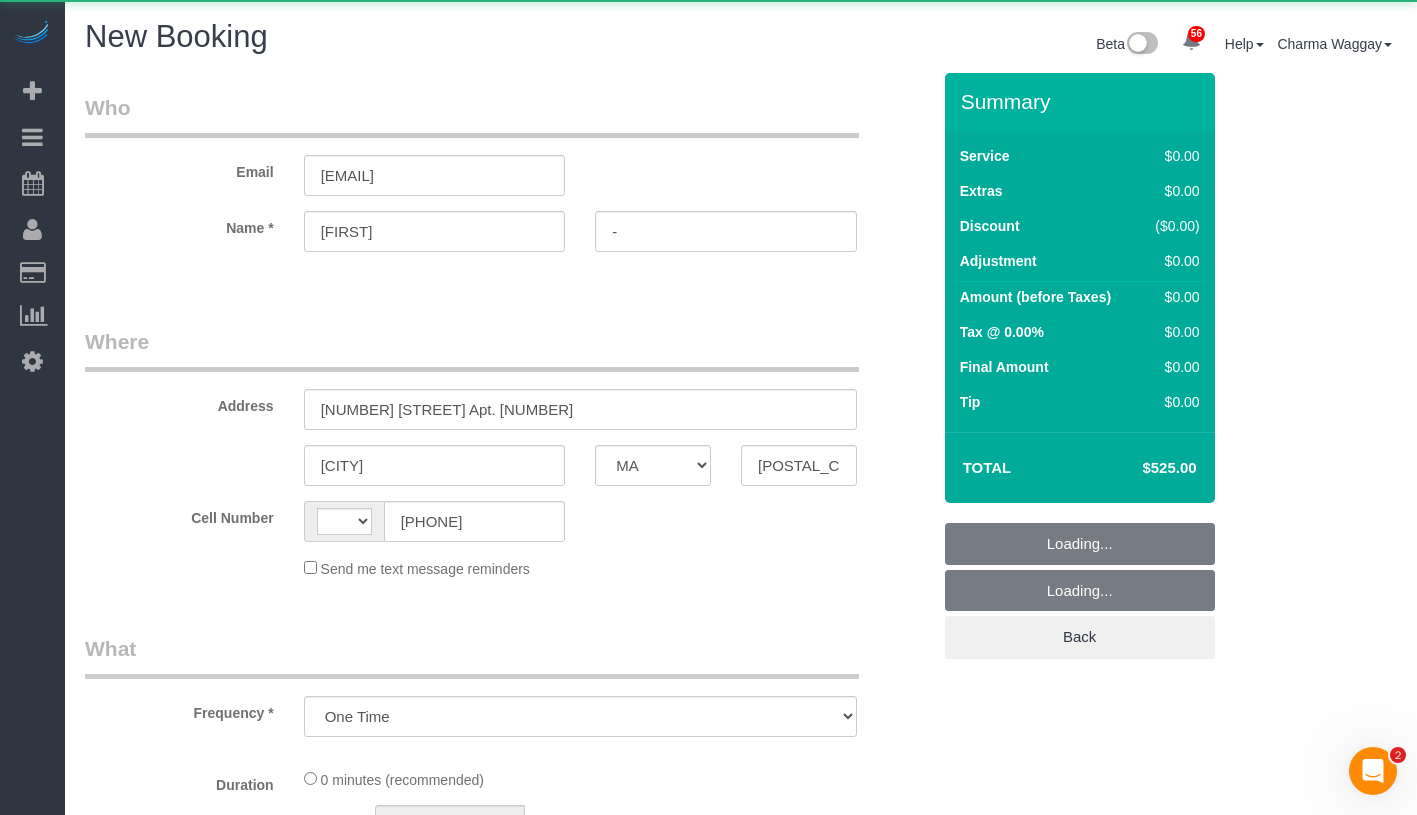 scroll, scrollTop: 0, scrollLeft: 0, axis: both 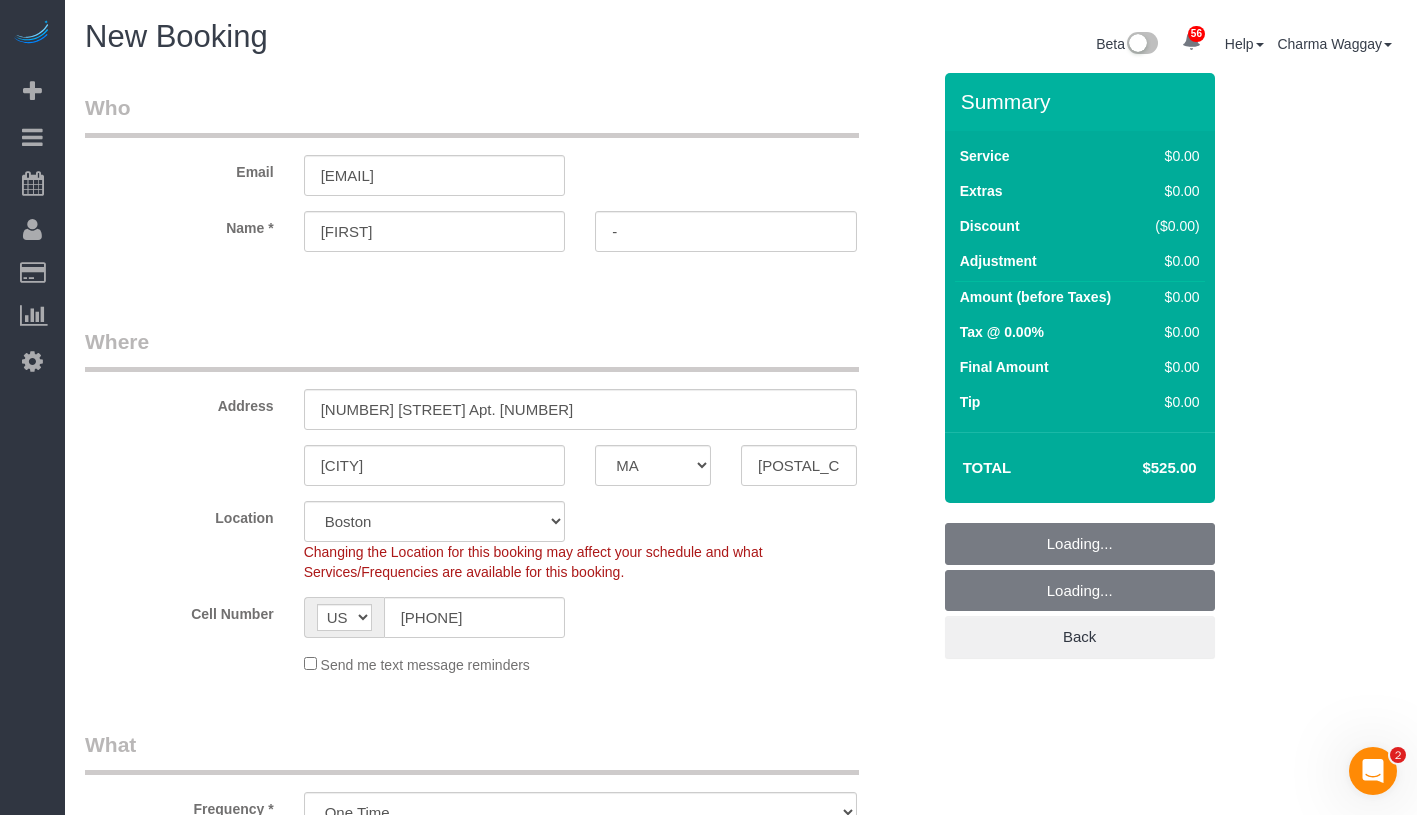 select on "object:1289" 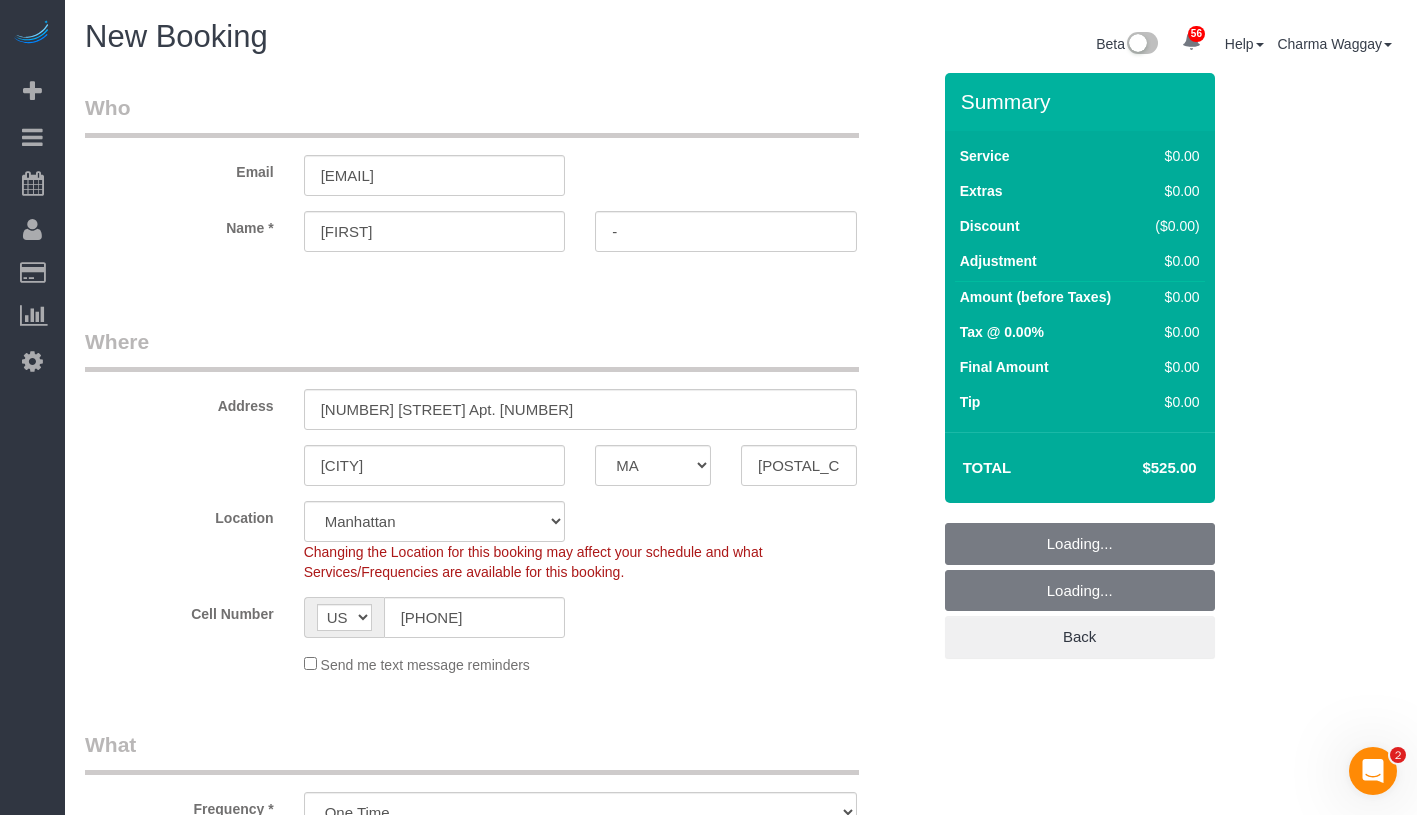 select on "object:1329" 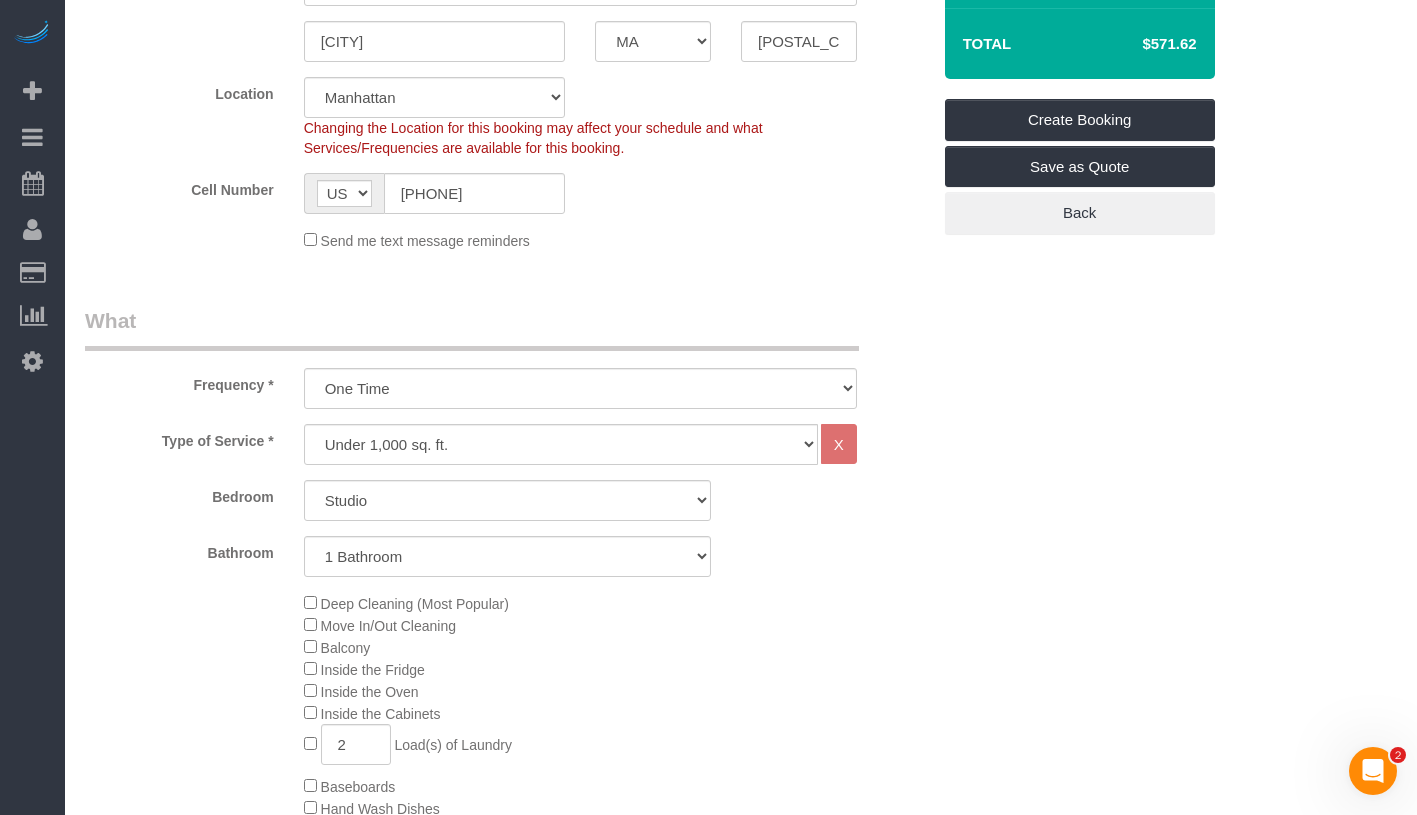 scroll, scrollTop: 593, scrollLeft: 0, axis: vertical 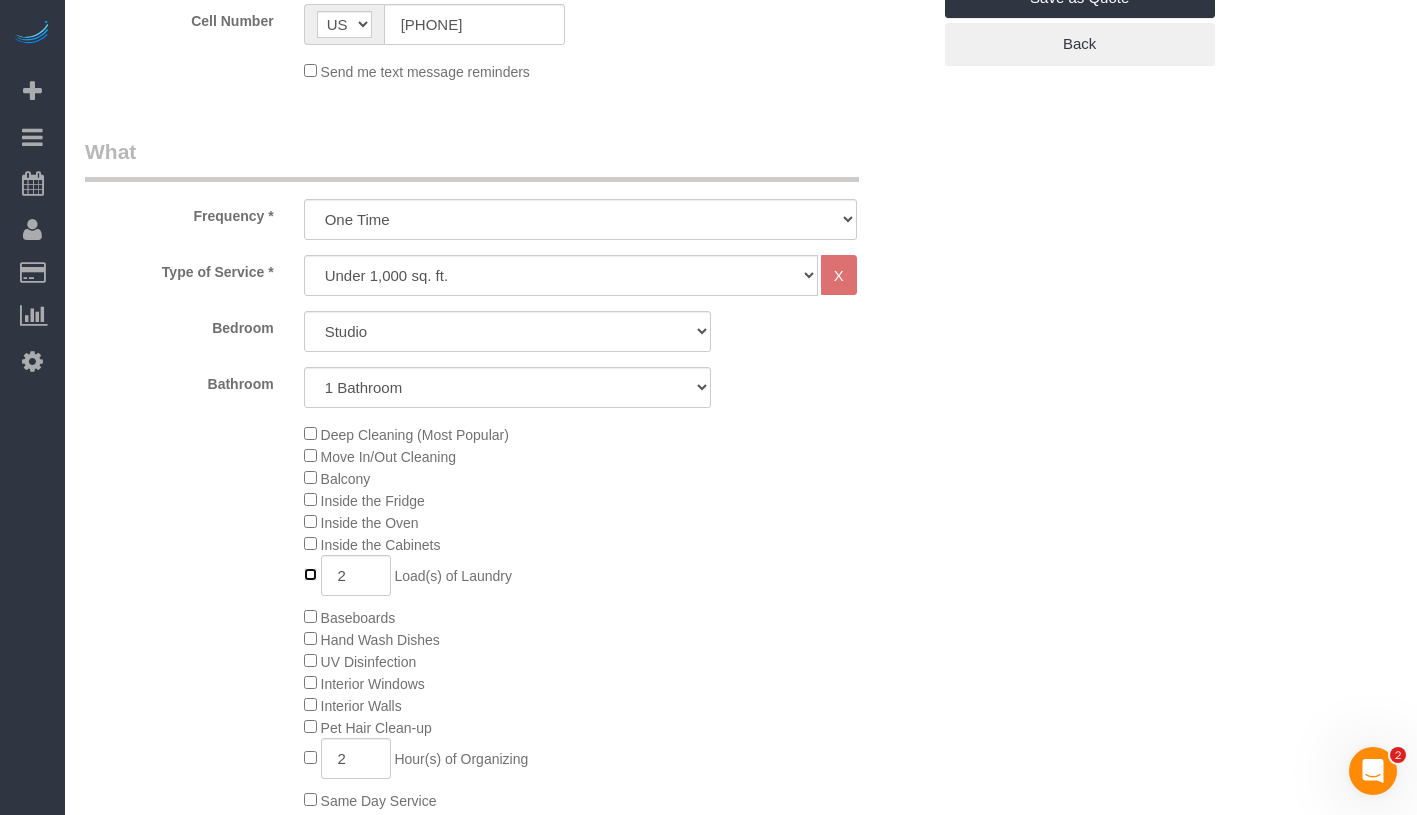 type on "0" 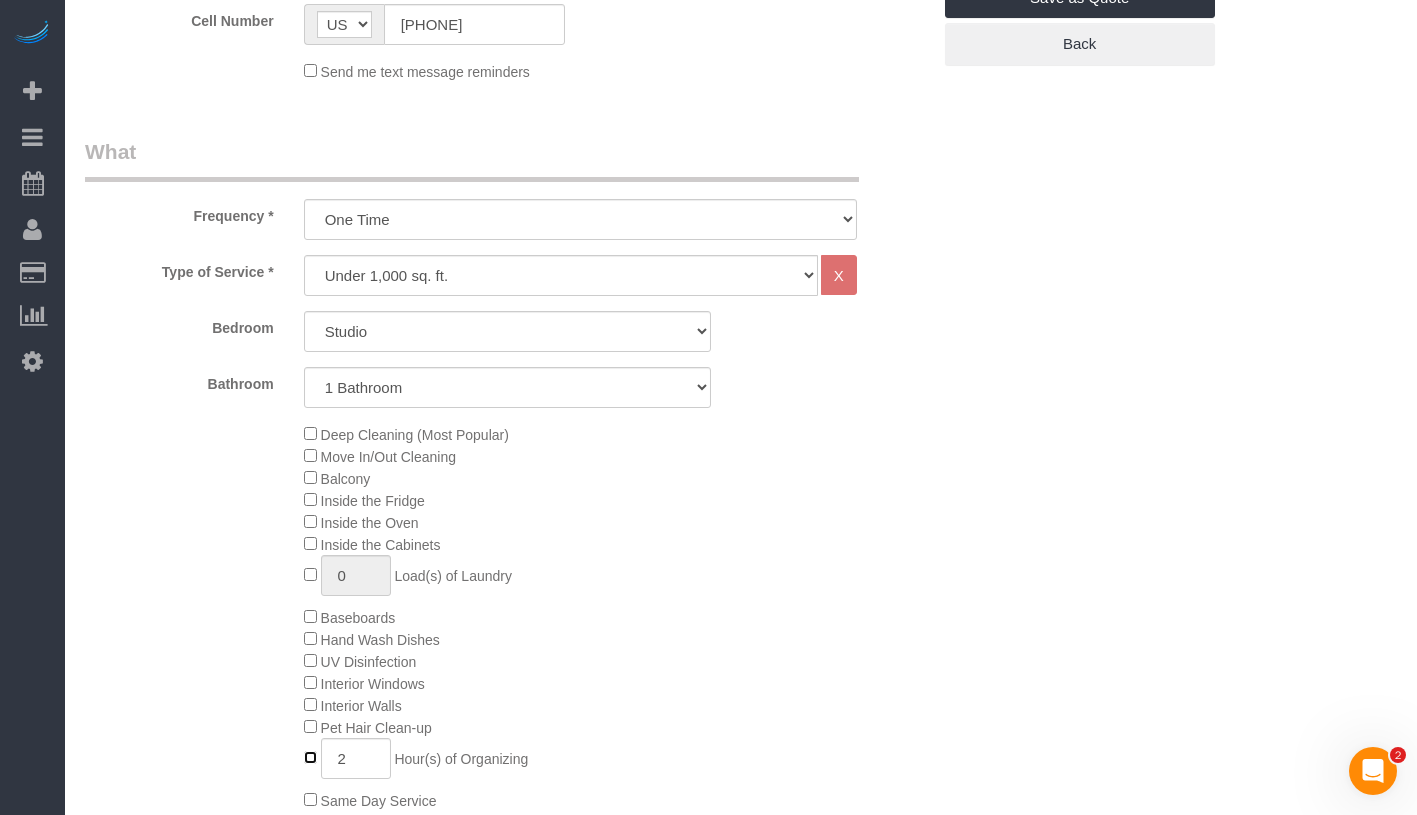 type on "0" 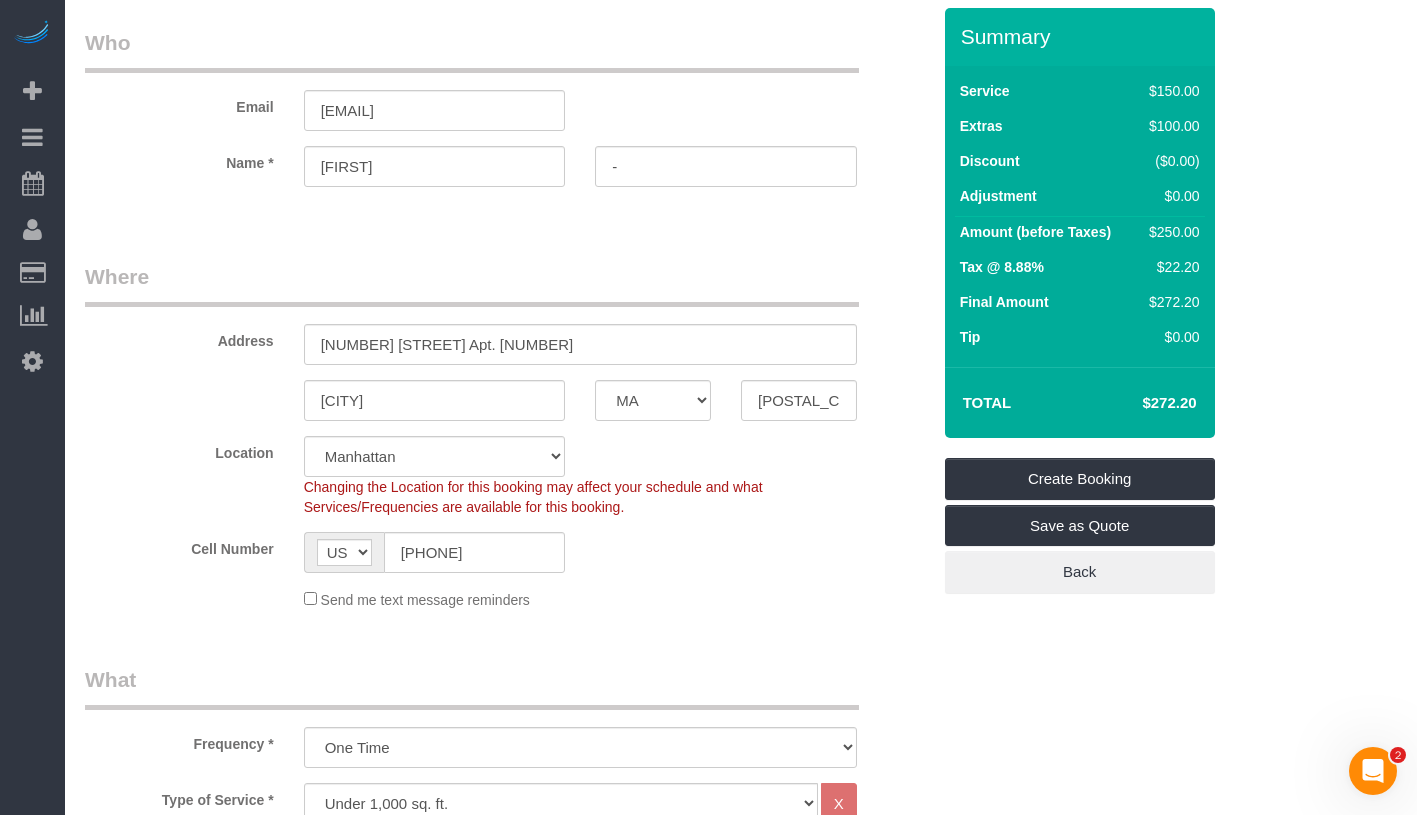 scroll, scrollTop: 0, scrollLeft: 0, axis: both 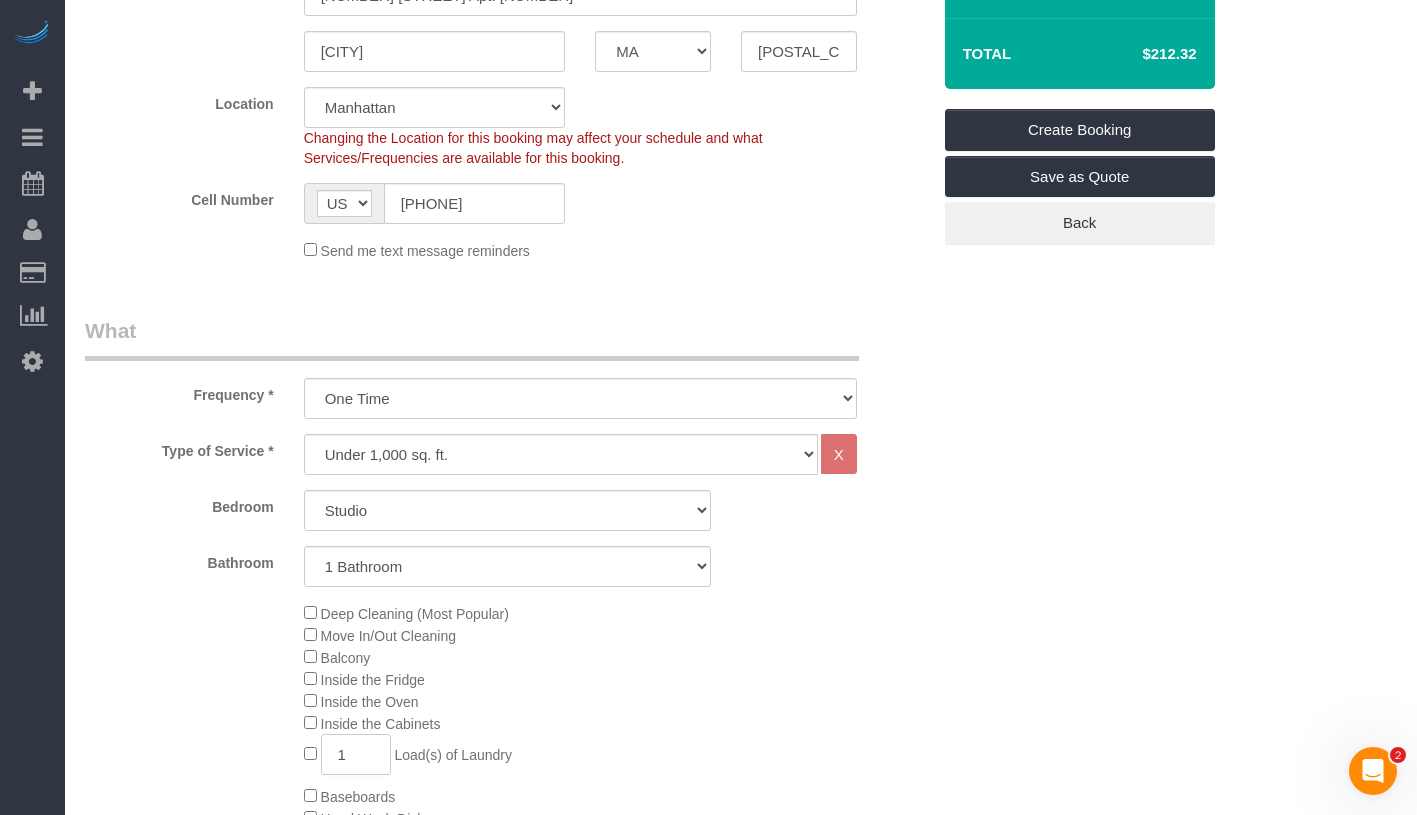 click on "1" 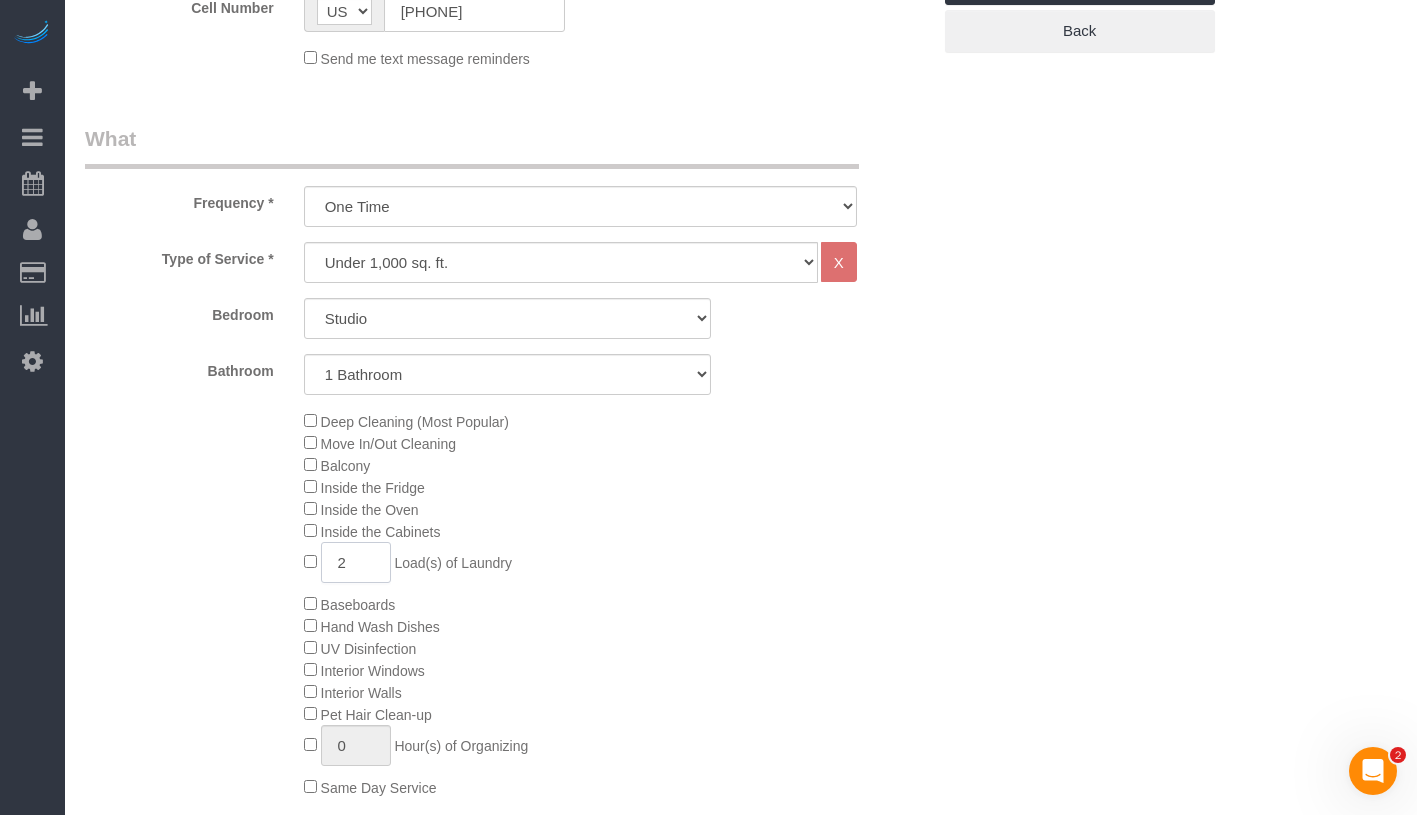 scroll, scrollTop: 816, scrollLeft: 0, axis: vertical 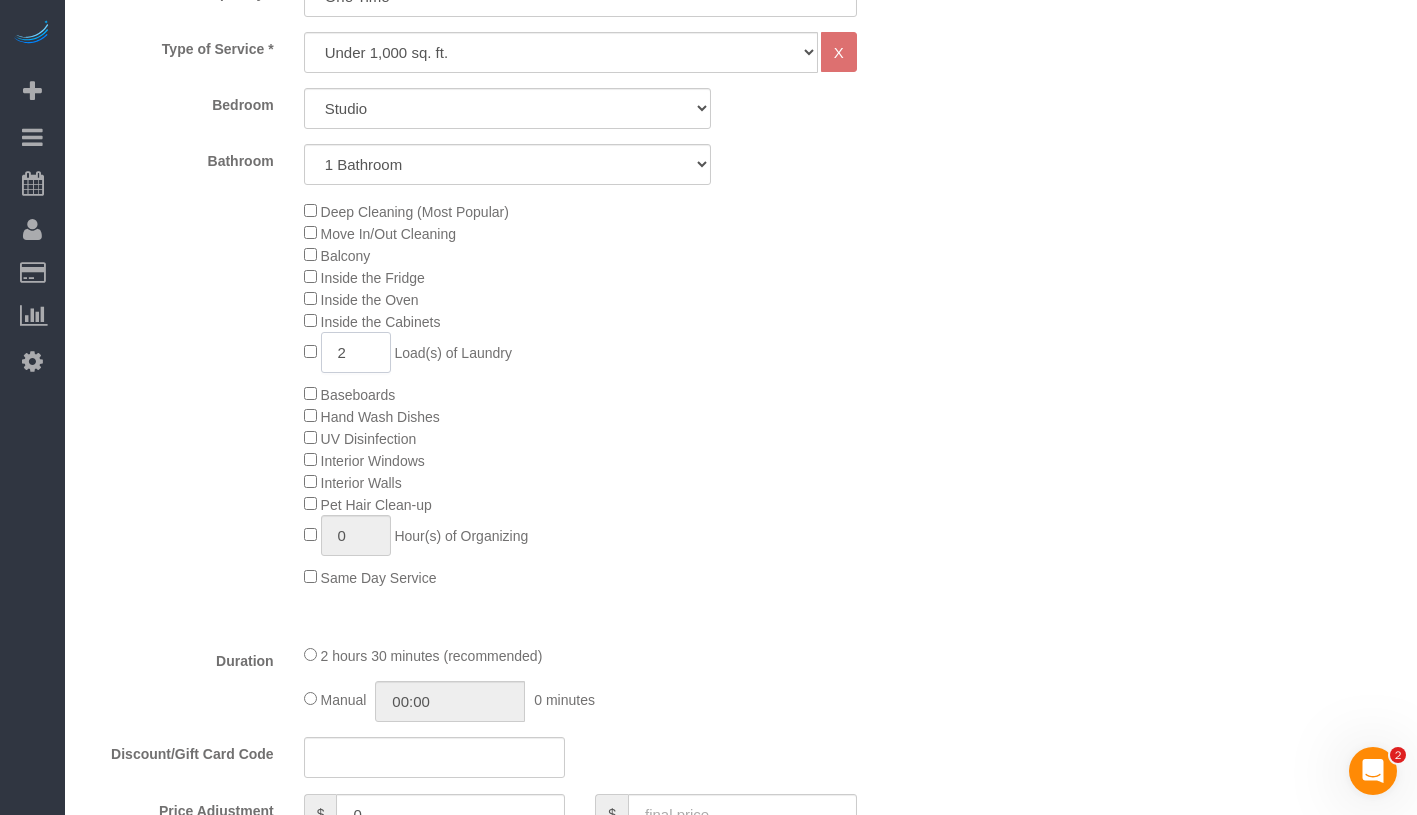 type on "2" 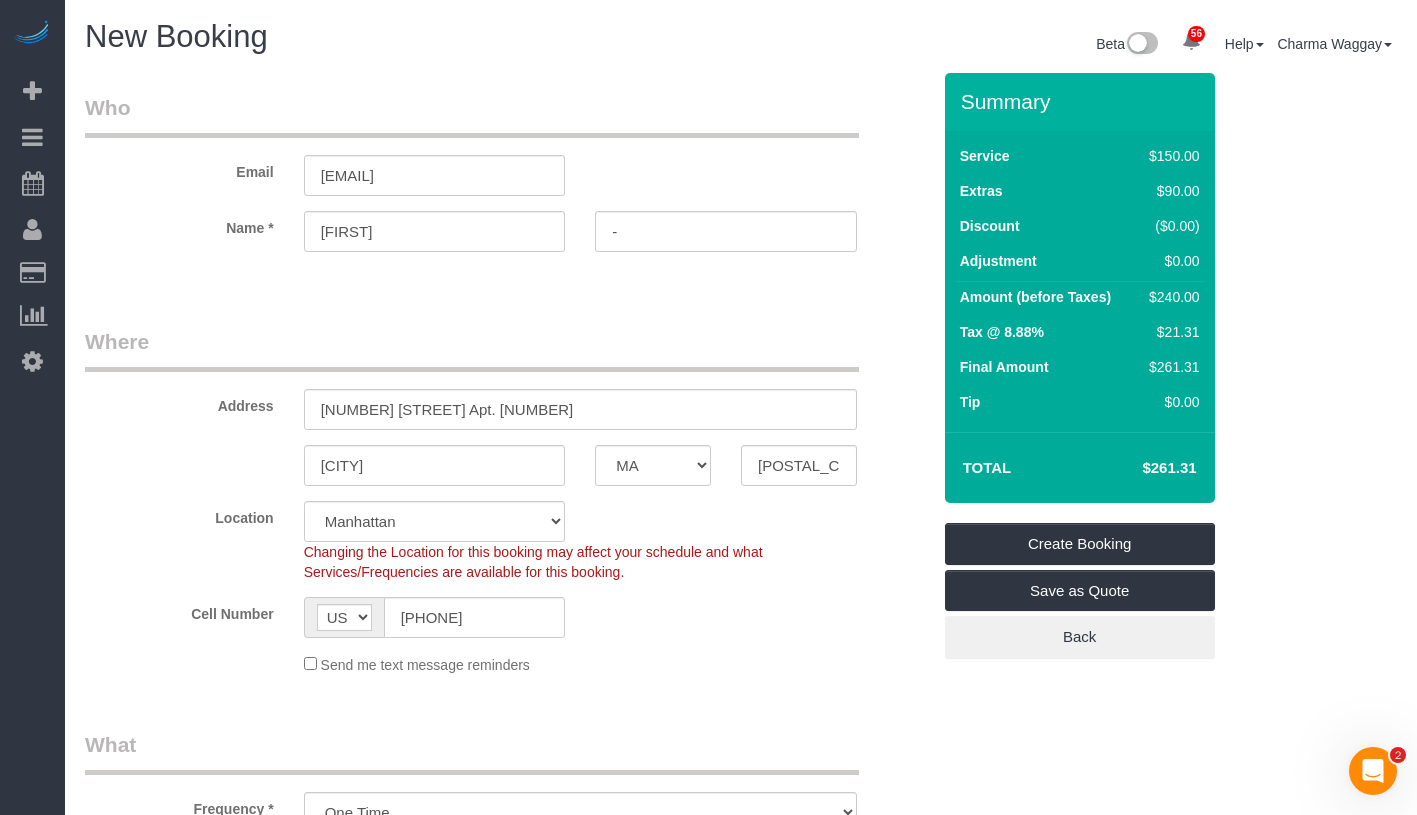 scroll, scrollTop: 424, scrollLeft: 0, axis: vertical 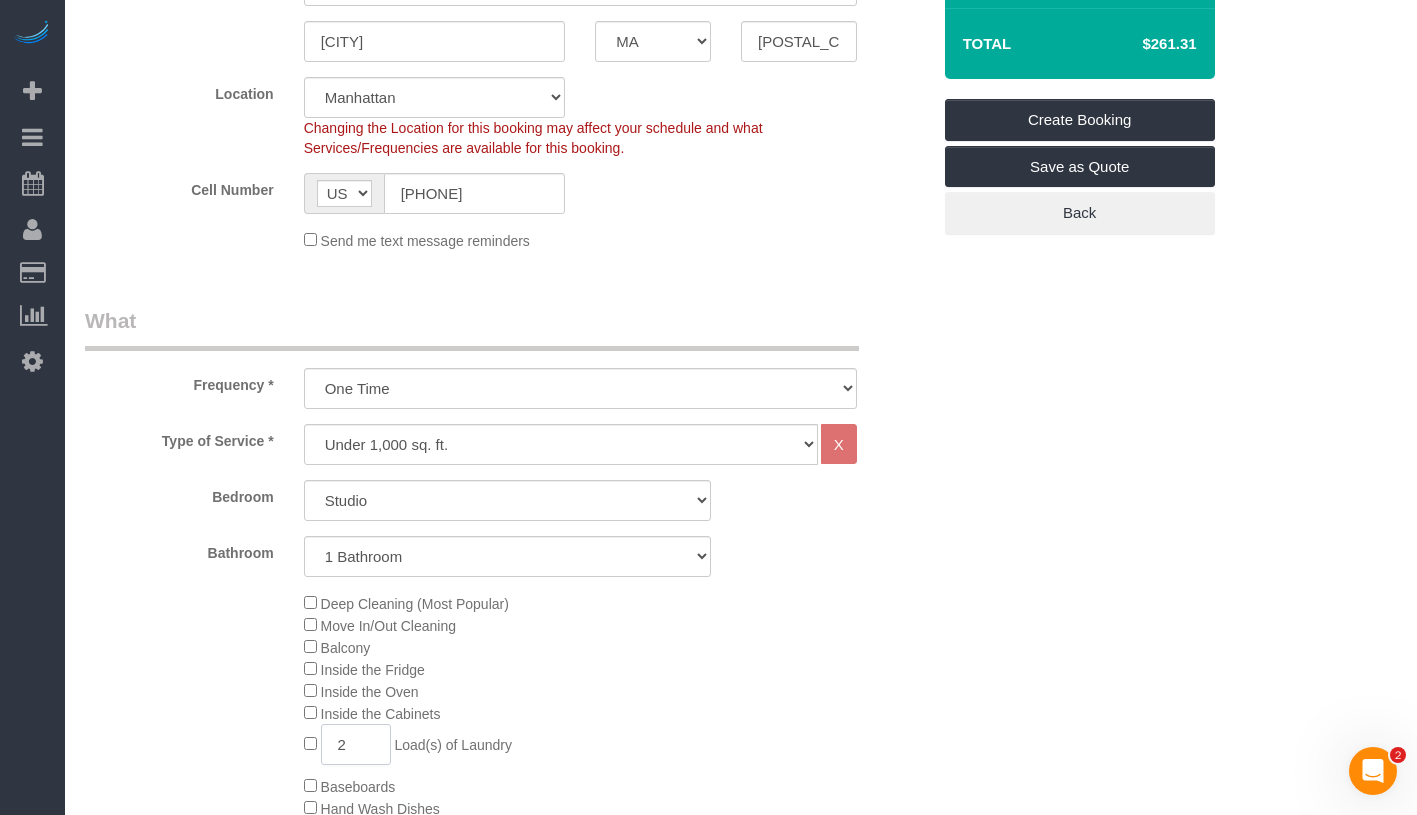 click on "2" 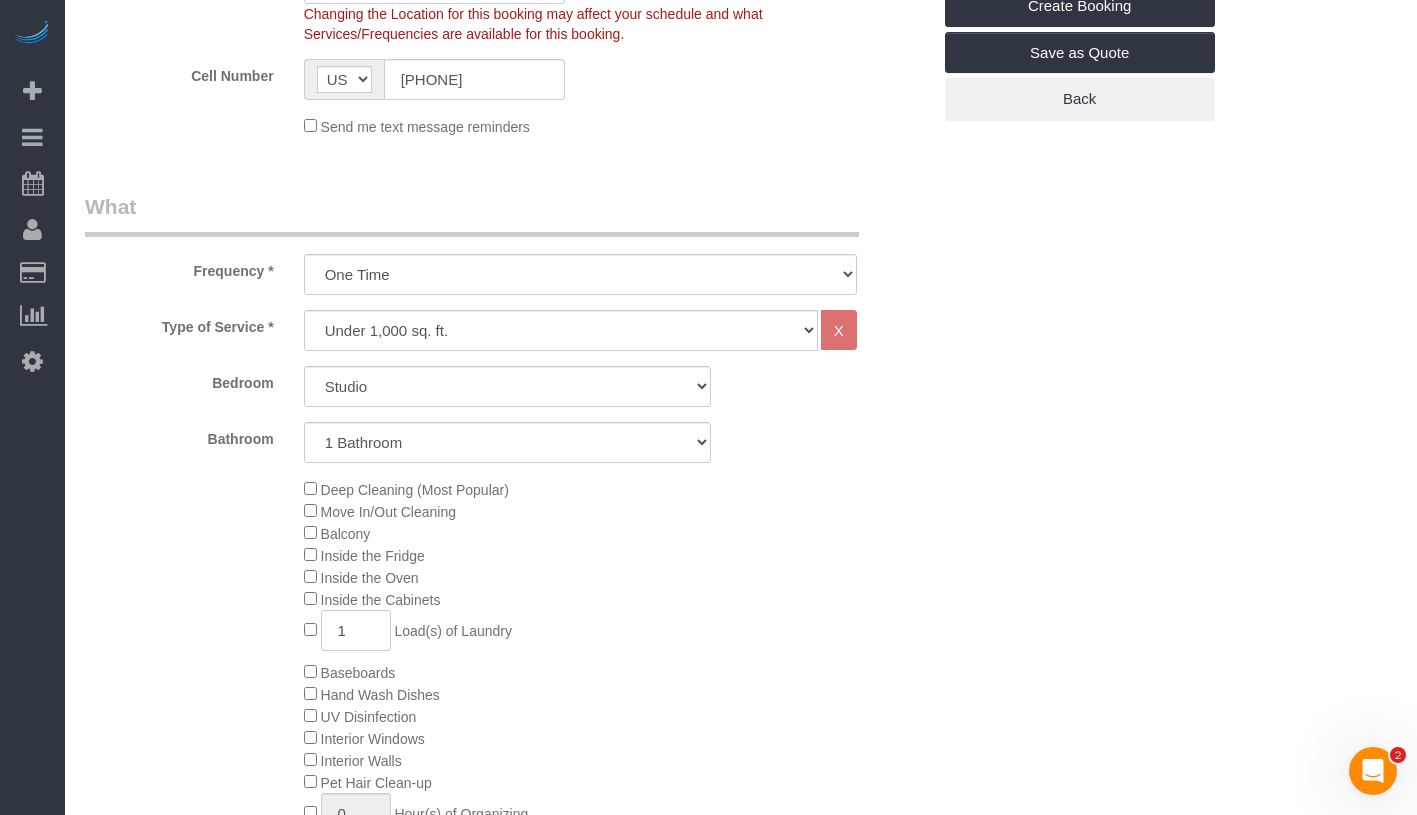 scroll, scrollTop: 600, scrollLeft: 0, axis: vertical 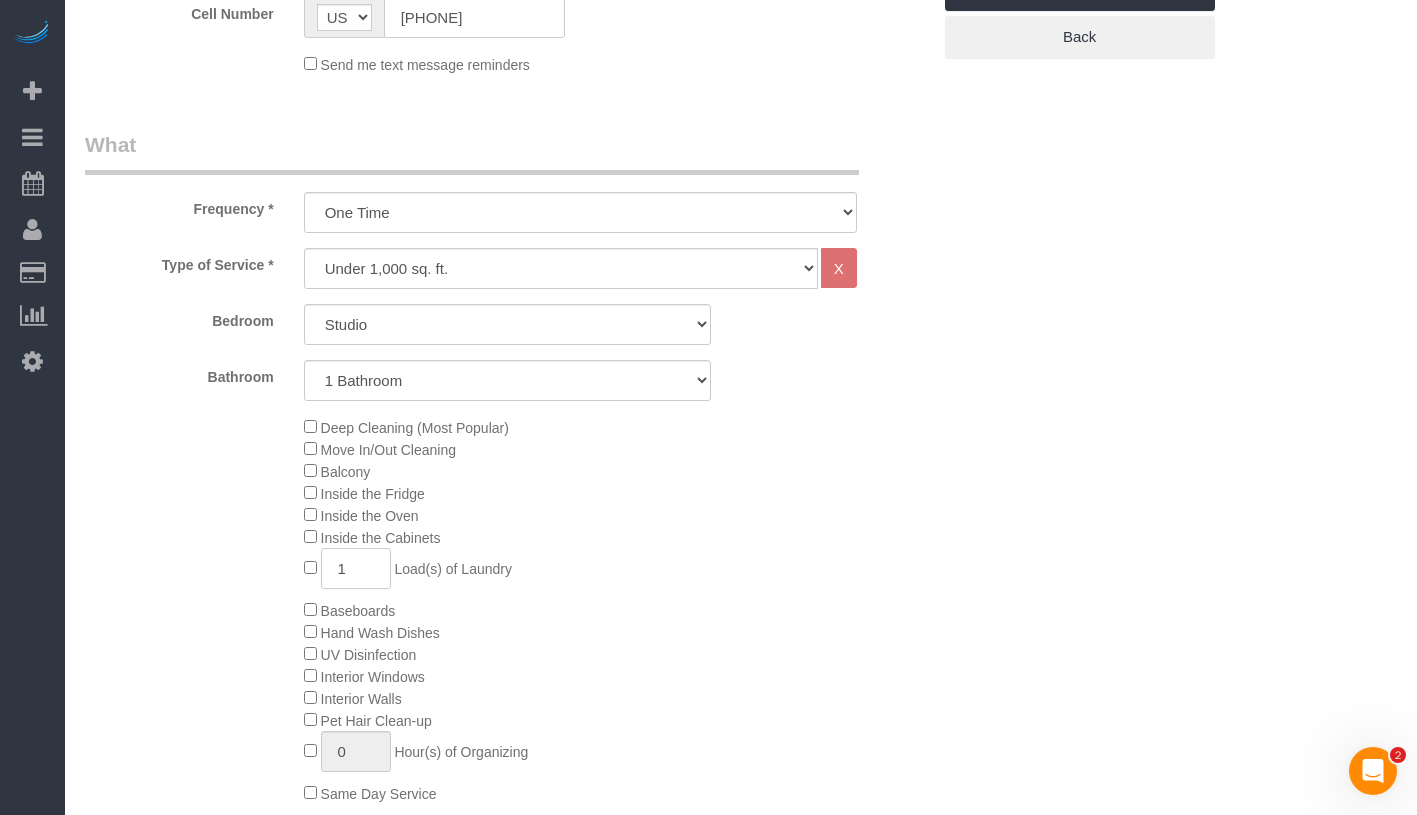 click on "1" 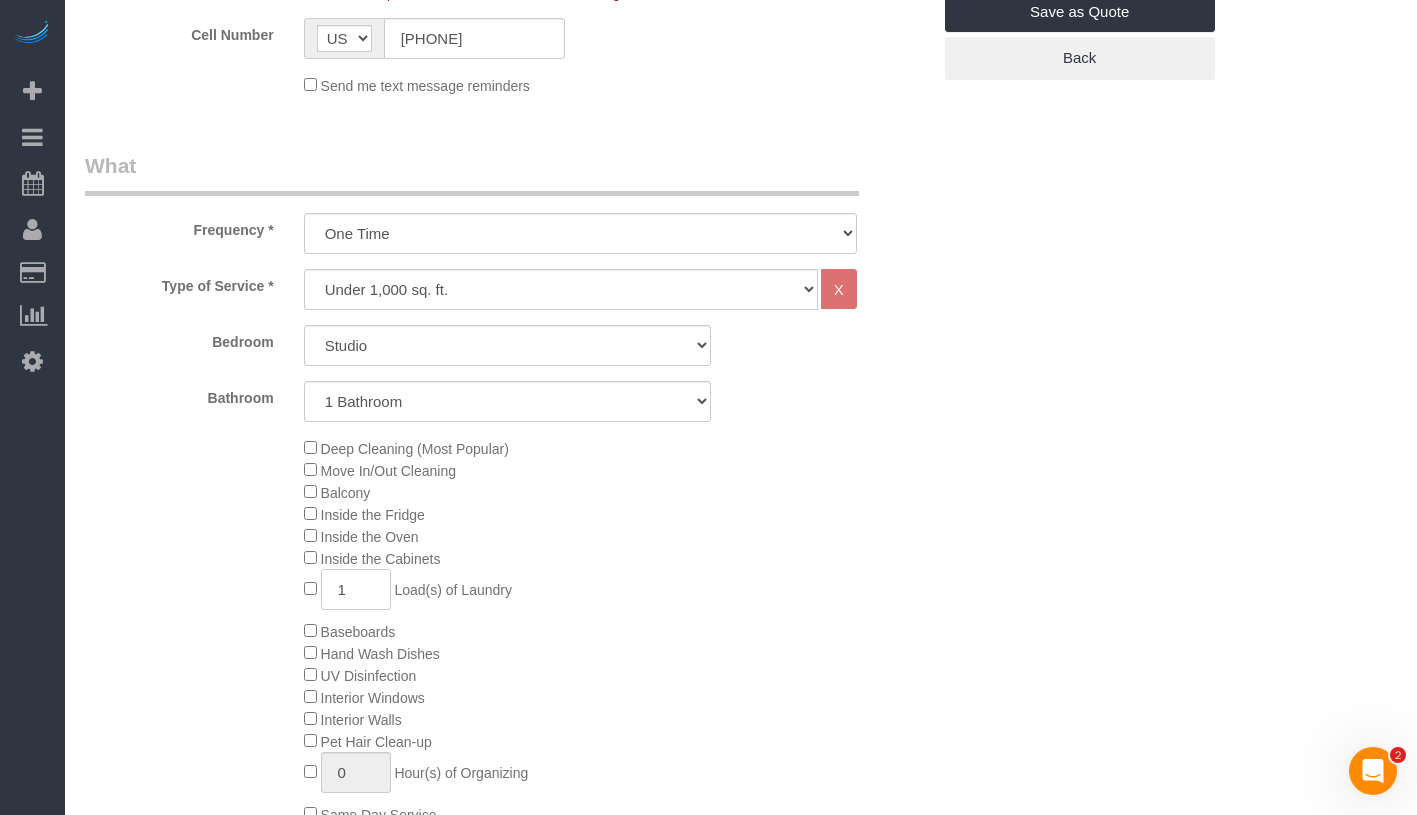 scroll, scrollTop: 657, scrollLeft: 0, axis: vertical 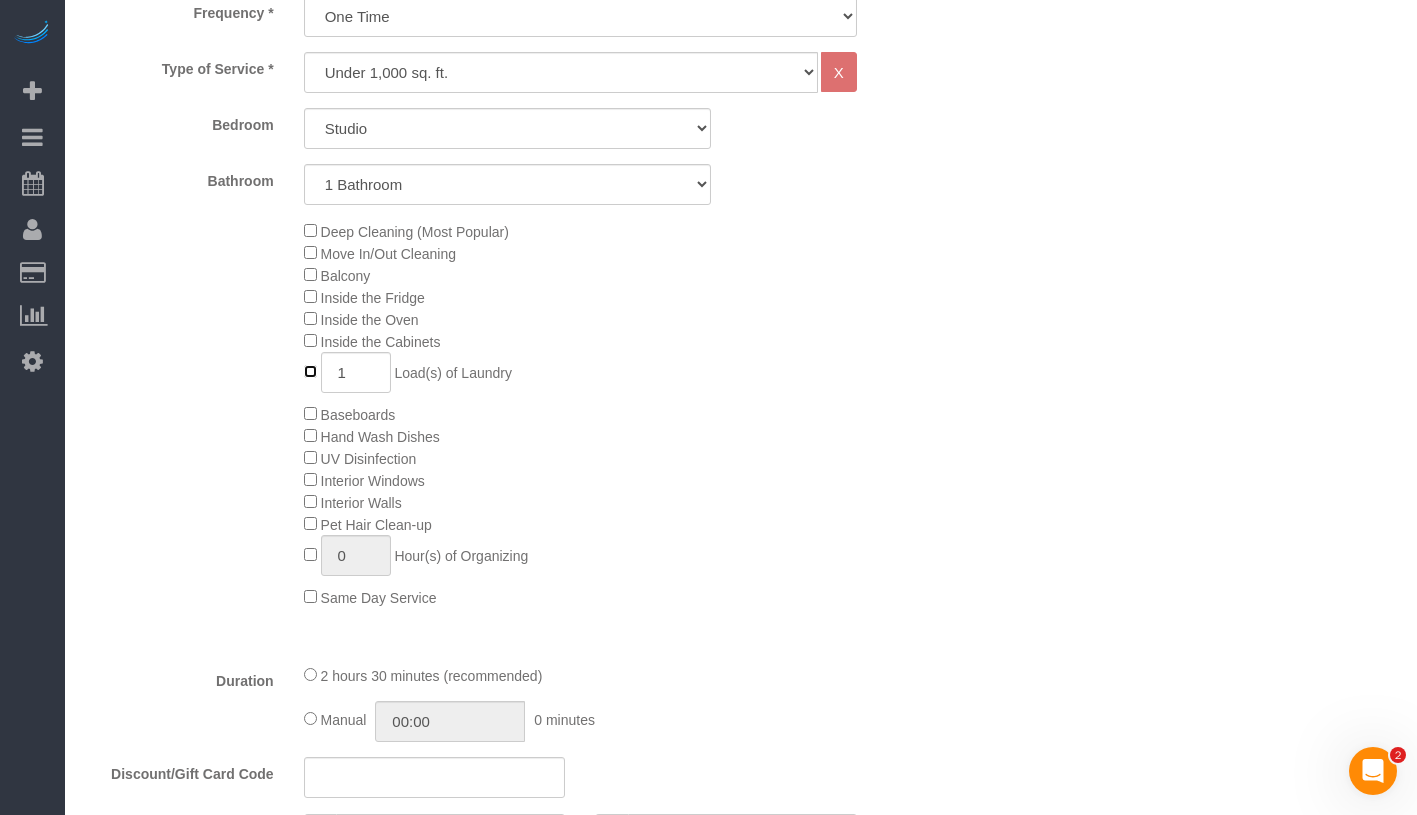 type on "0" 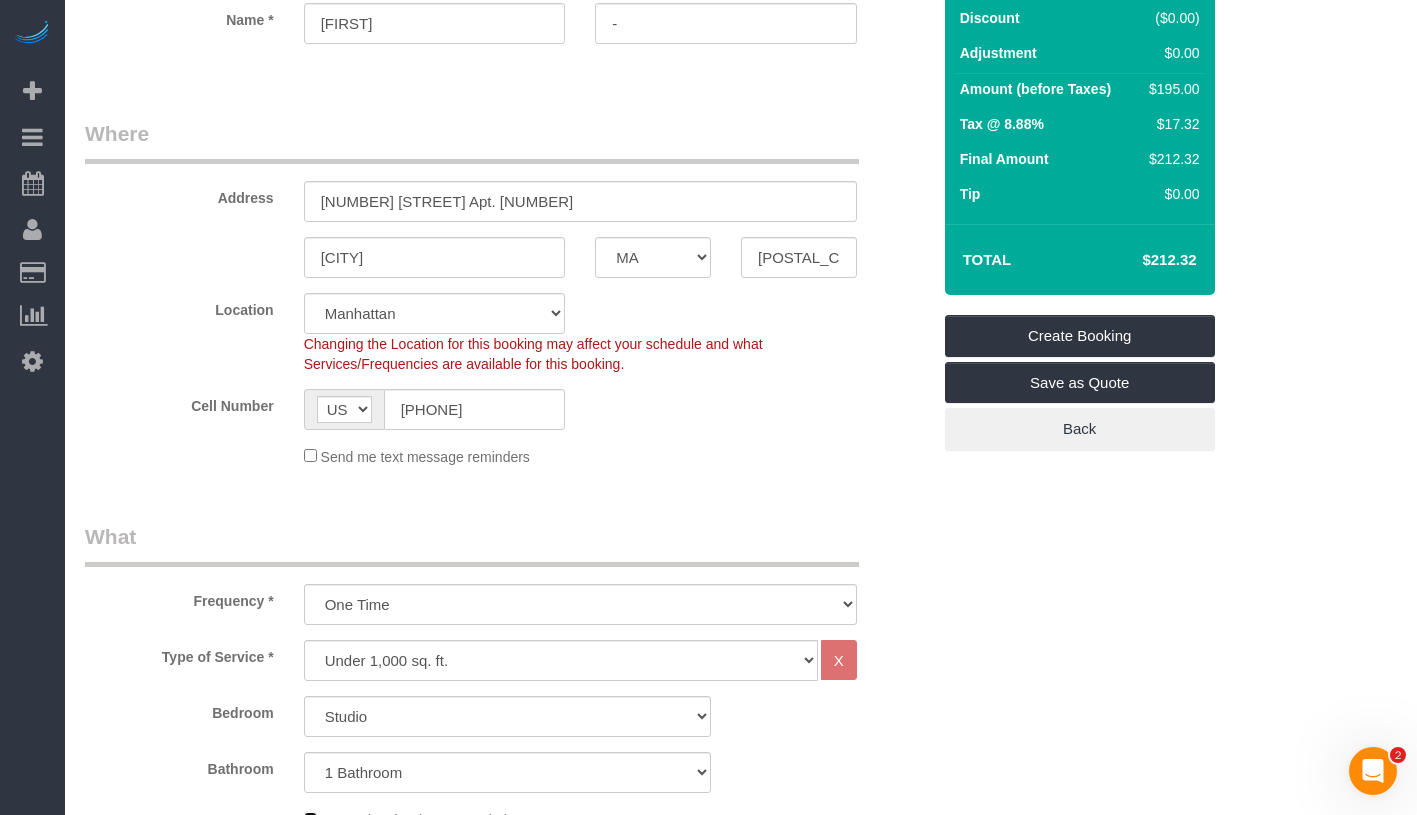 scroll, scrollTop: 0, scrollLeft: 0, axis: both 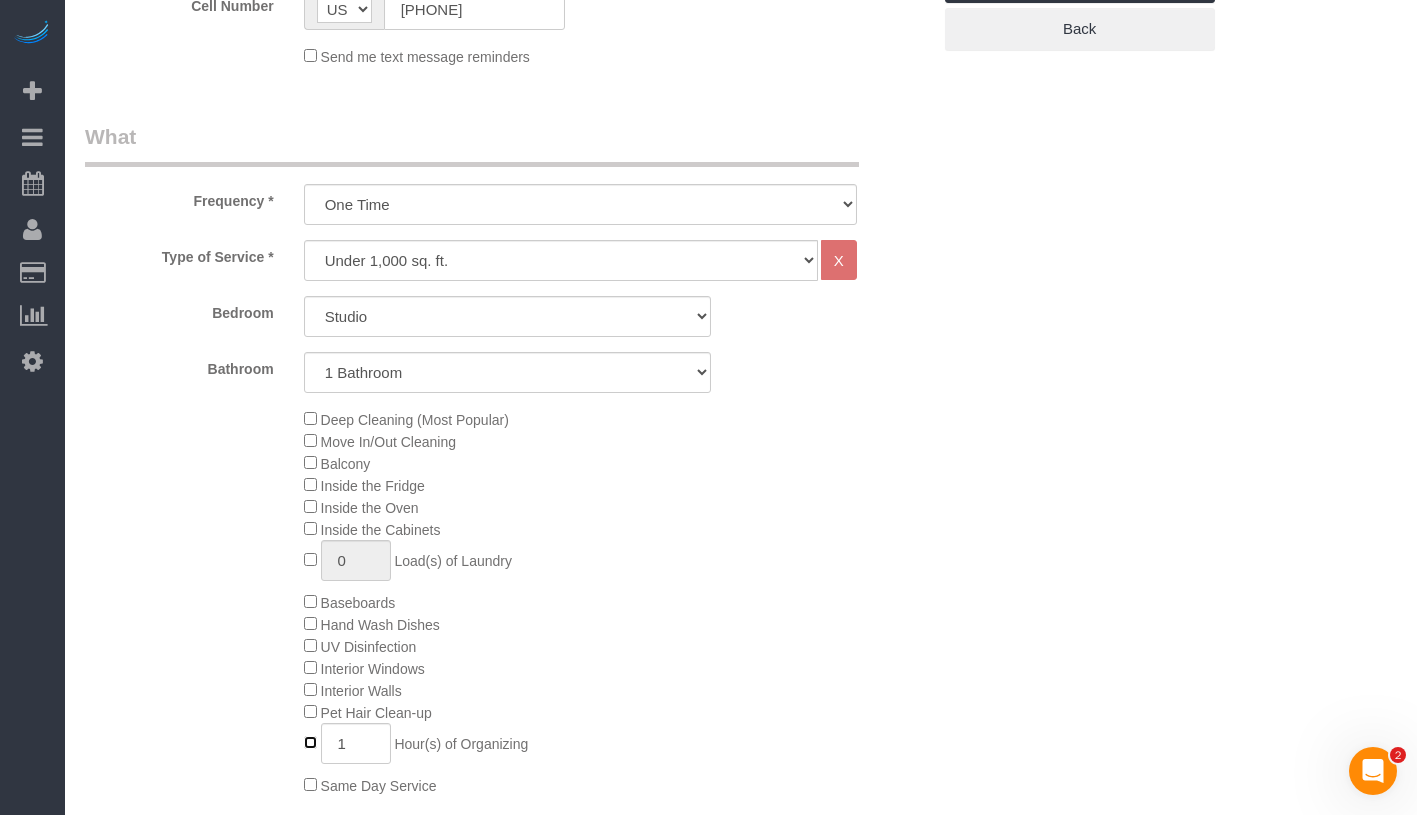 type on "0" 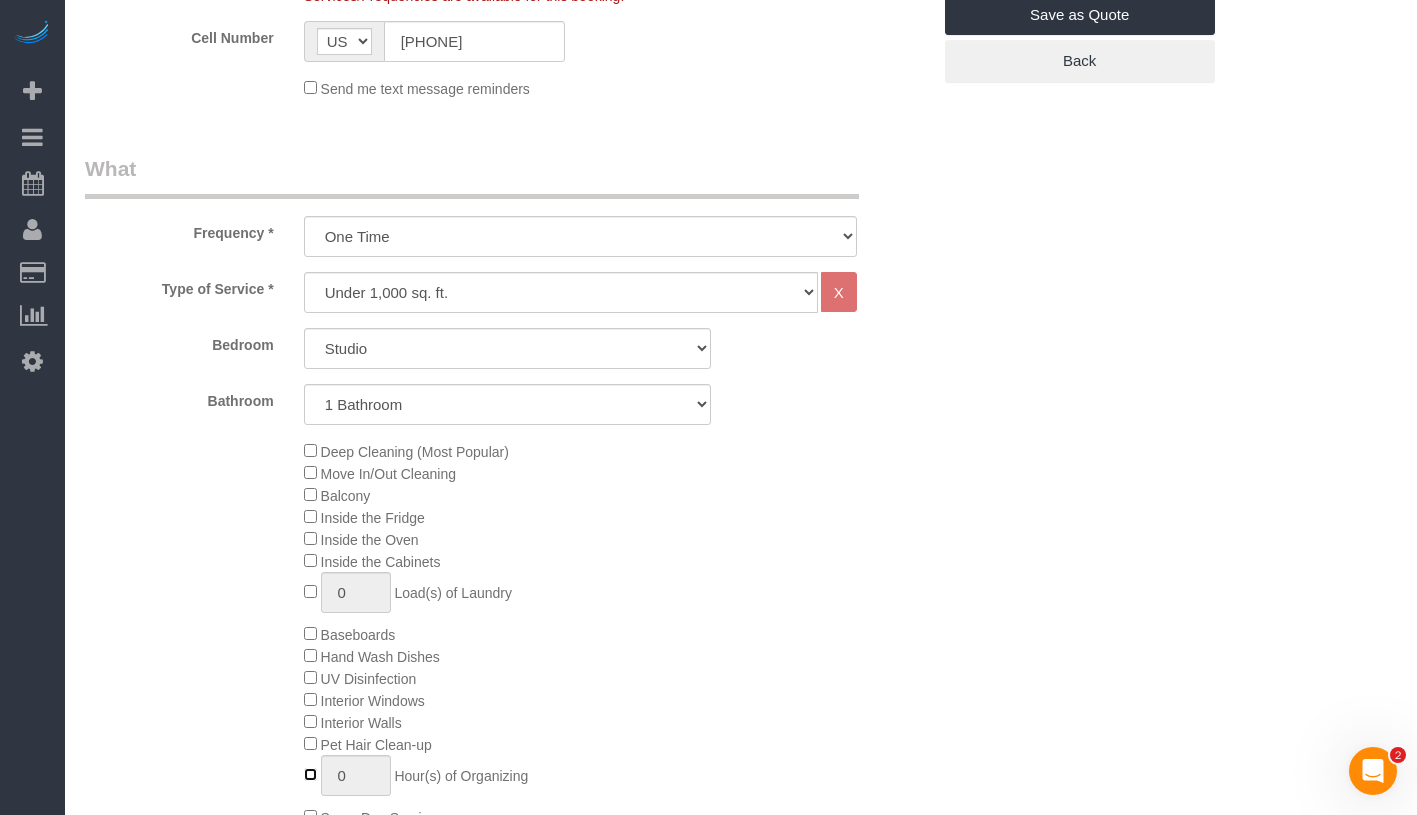 scroll, scrollTop: 10, scrollLeft: 0, axis: vertical 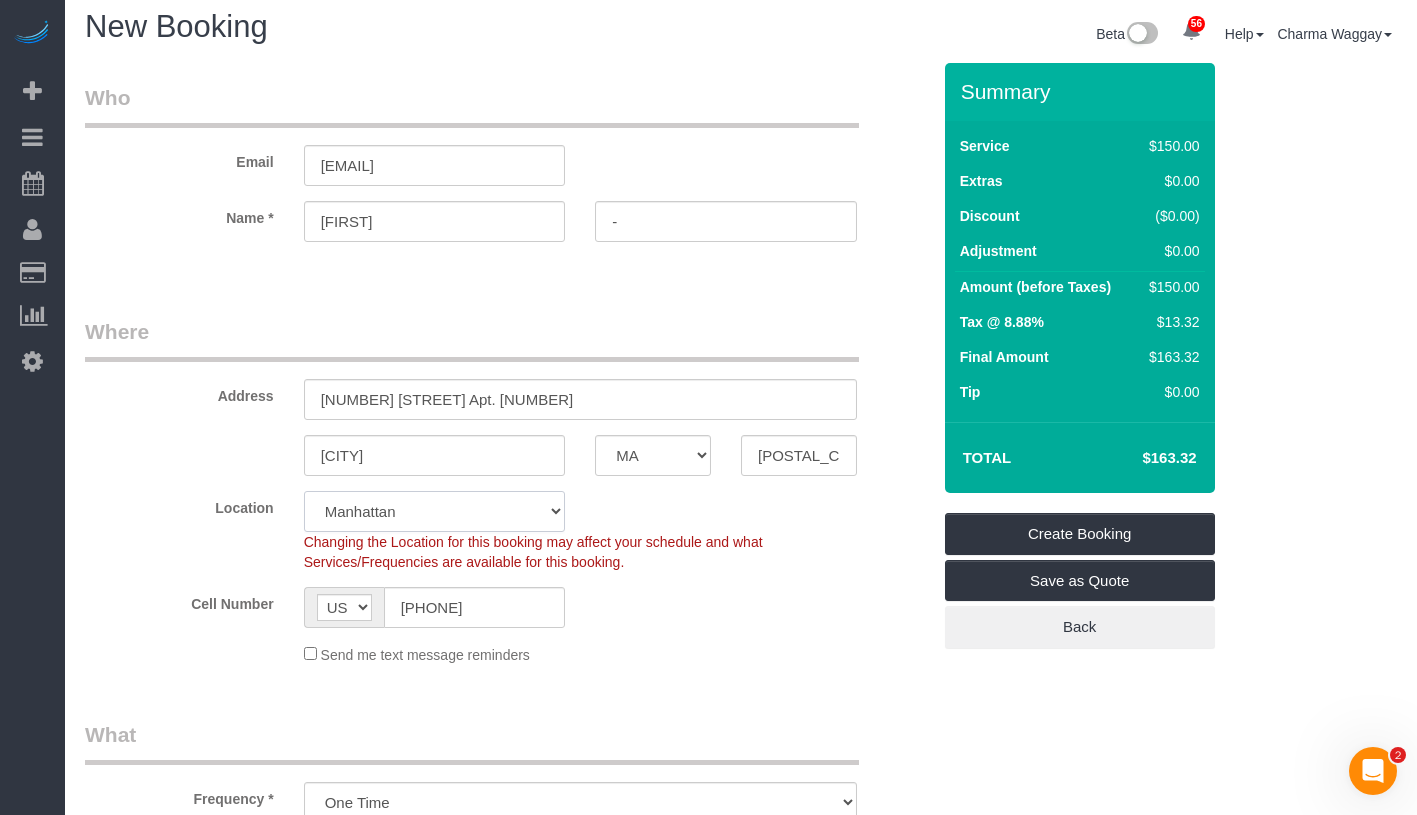 click on "Manhattan Austin Boston Bronx Brooklyn Charlotte Denver New Jersey Portland Queens Seattle Staten Island" 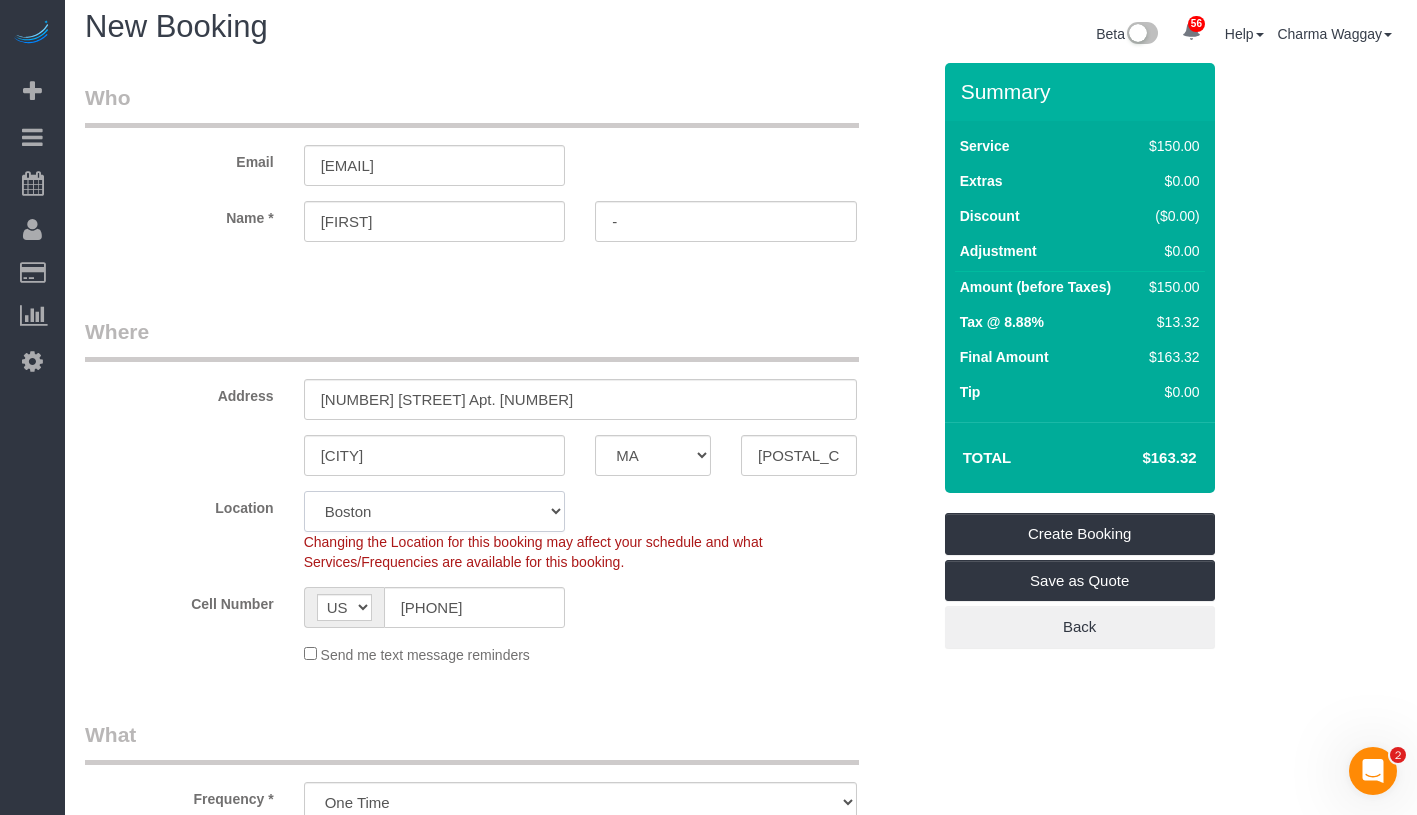 select on "object:1697" 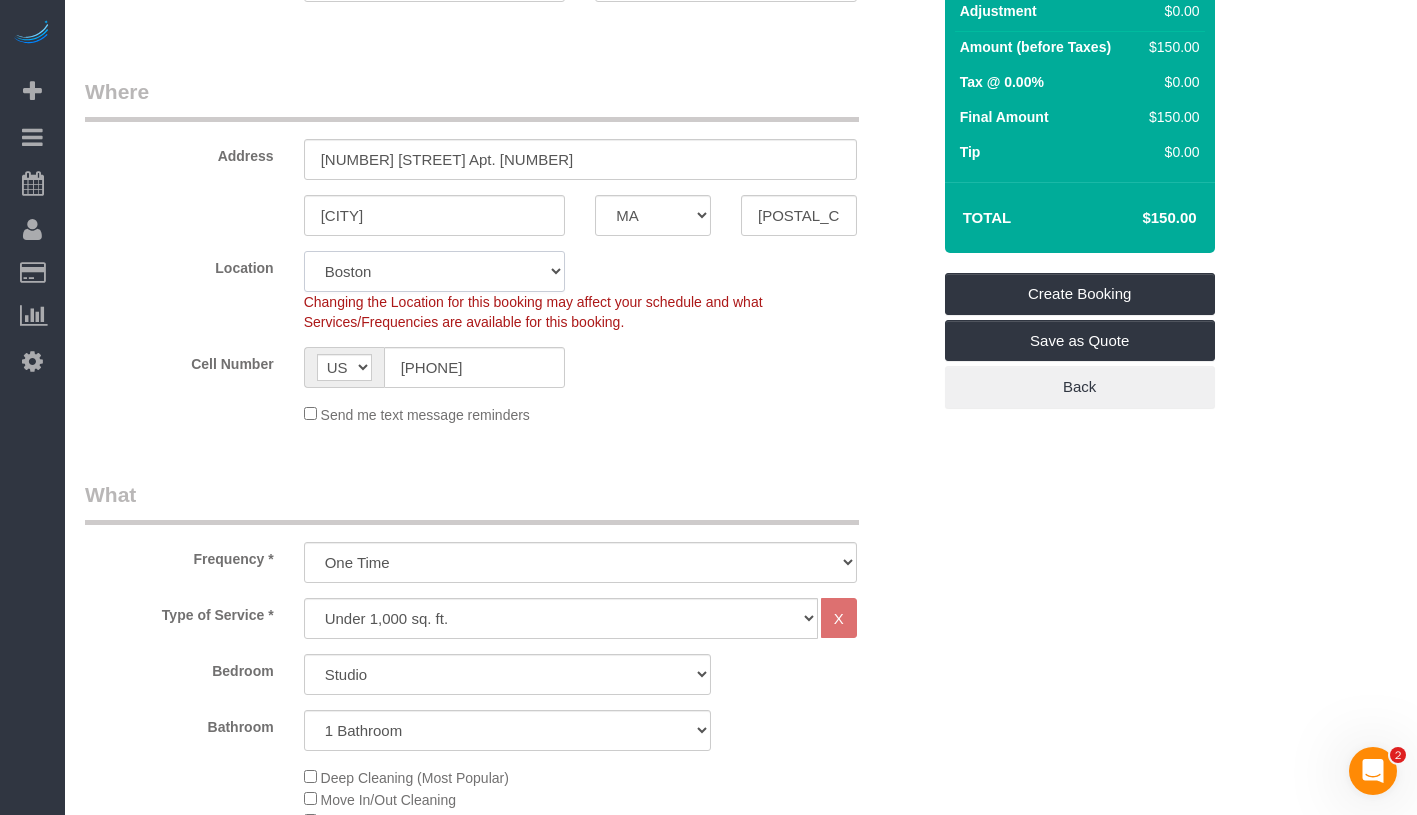 scroll, scrollTop: 347, scrollLeft: 0, axis: vertical 